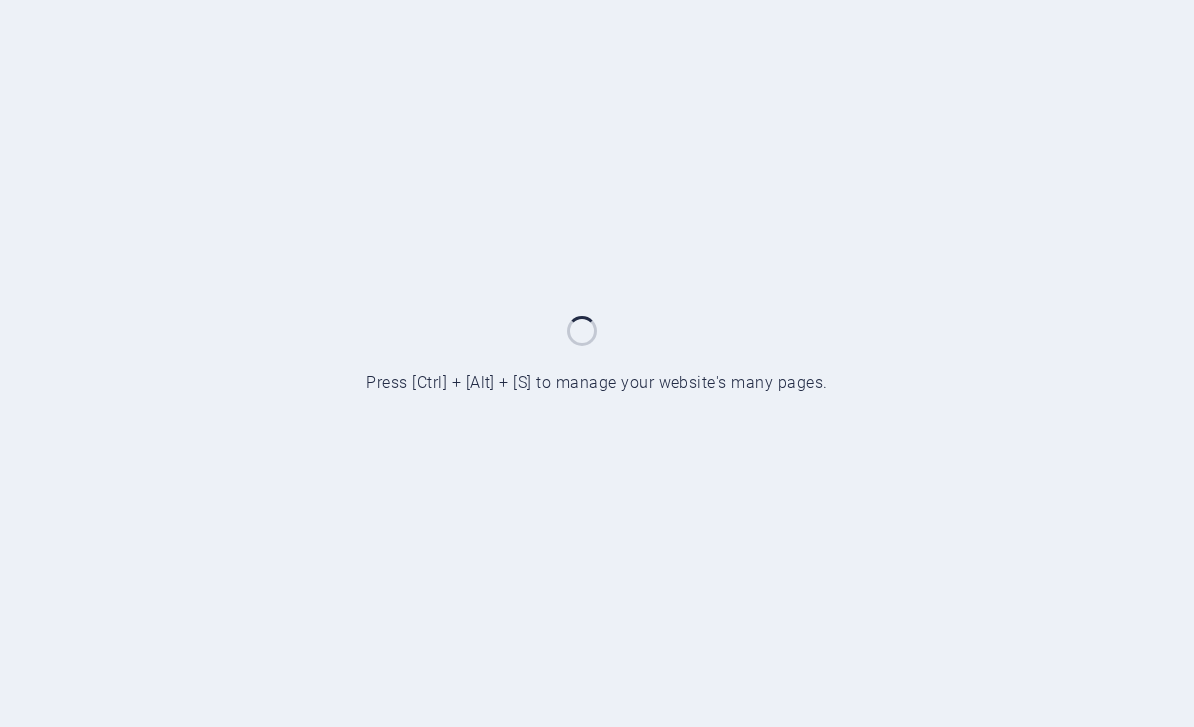 scroll, scrollTop: 0, scrollLeft: 0, axis: both 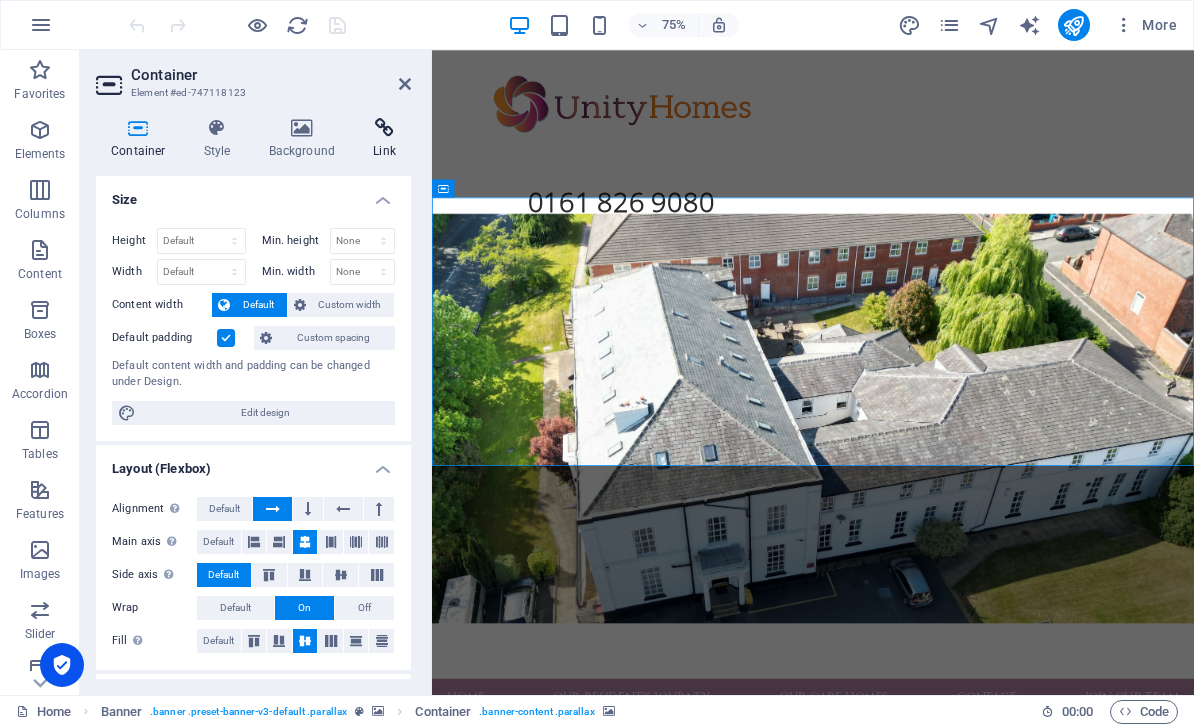 click at bounding box center (384, 128) 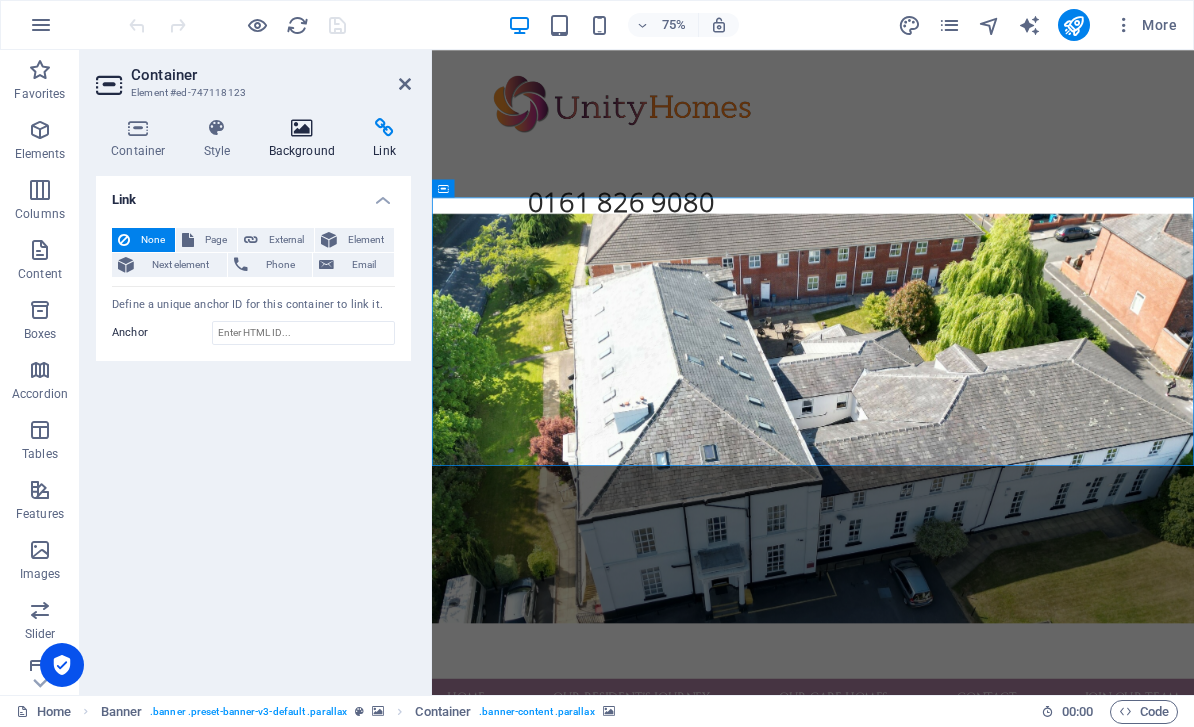 click on "Background" at bounding box center (306, 139) 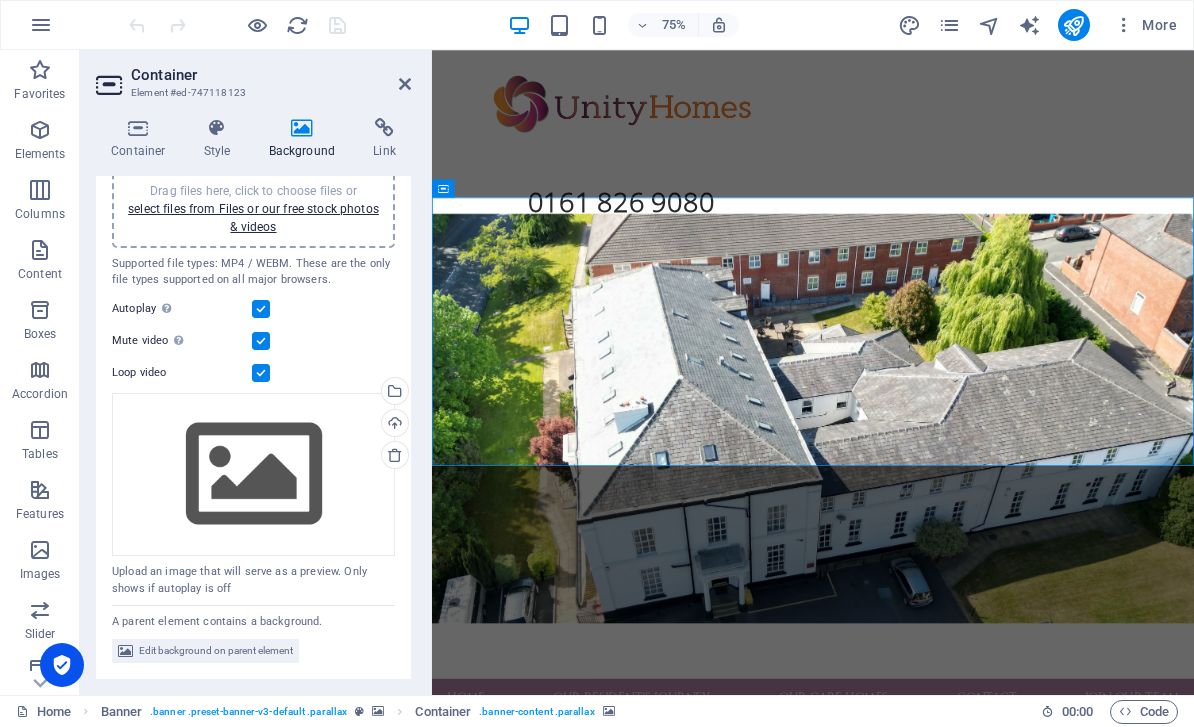 scroll, scrollTop: 180, scrollLeft: 0, axis: vertical 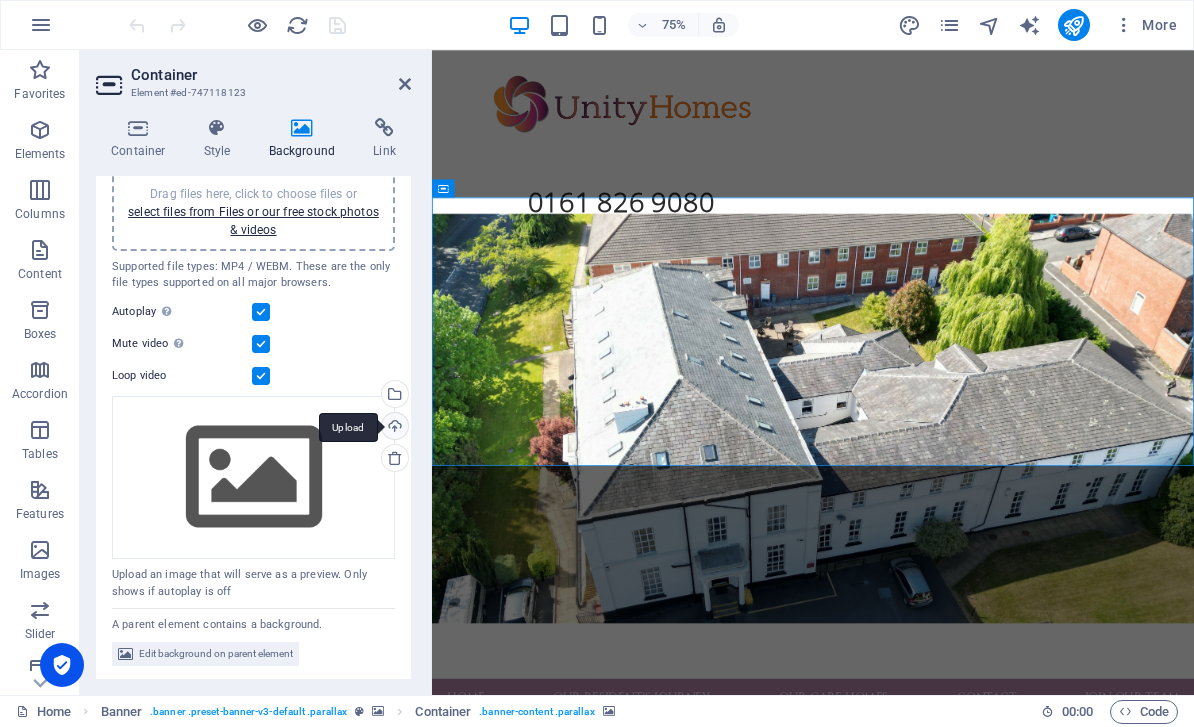 click on "Upload" at bounding box center (393, 428) 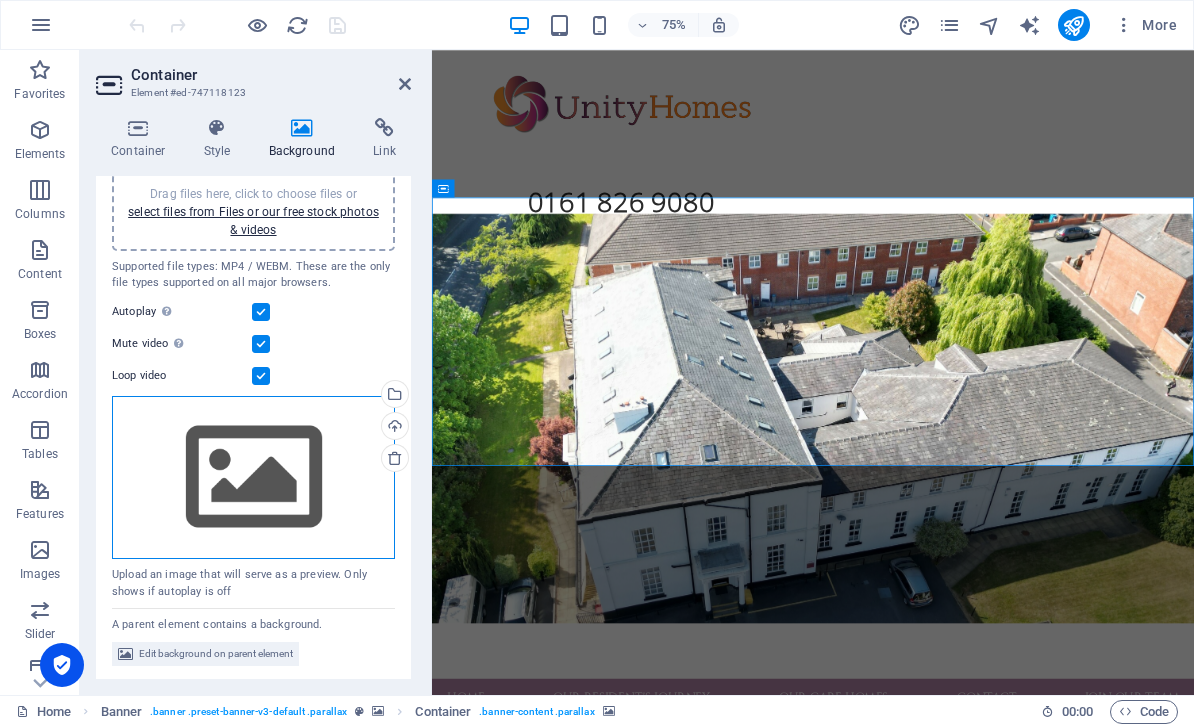 click on "Drag files here, click to choose files or select files from Files or our free stock photos & videos" at bounding box center (253, 478) 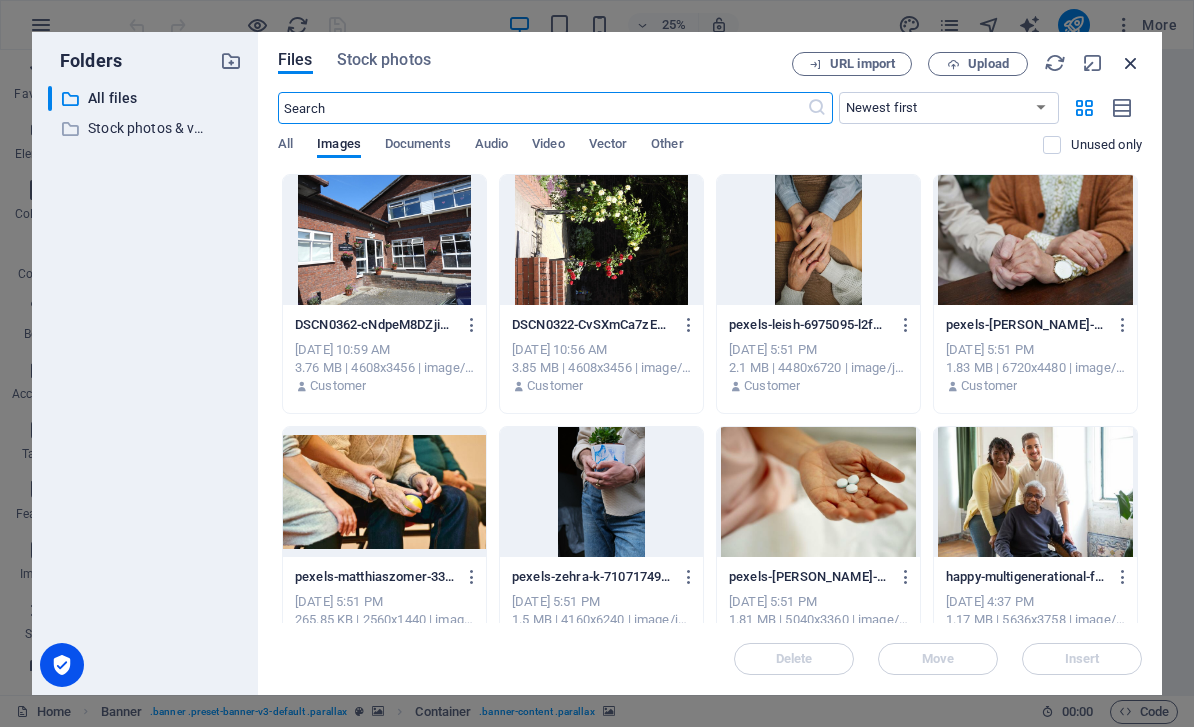 click at bounding box center (1131, 63) 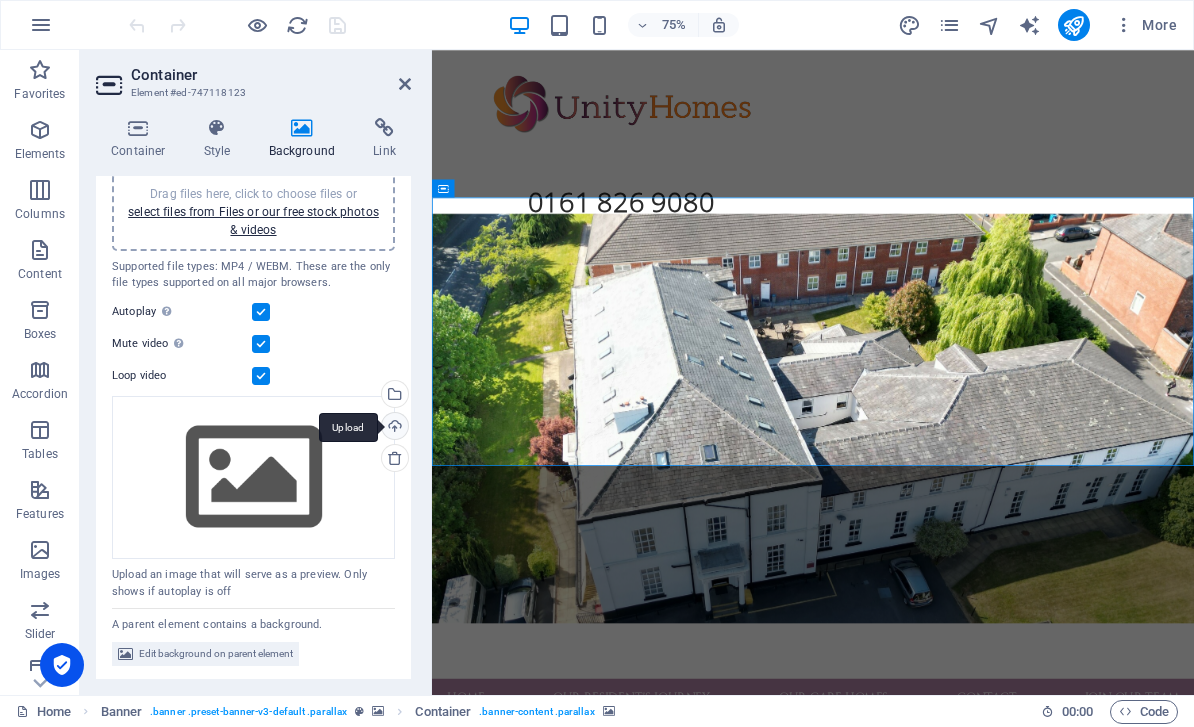 click on "Upload" at bounding box center (393, 428) 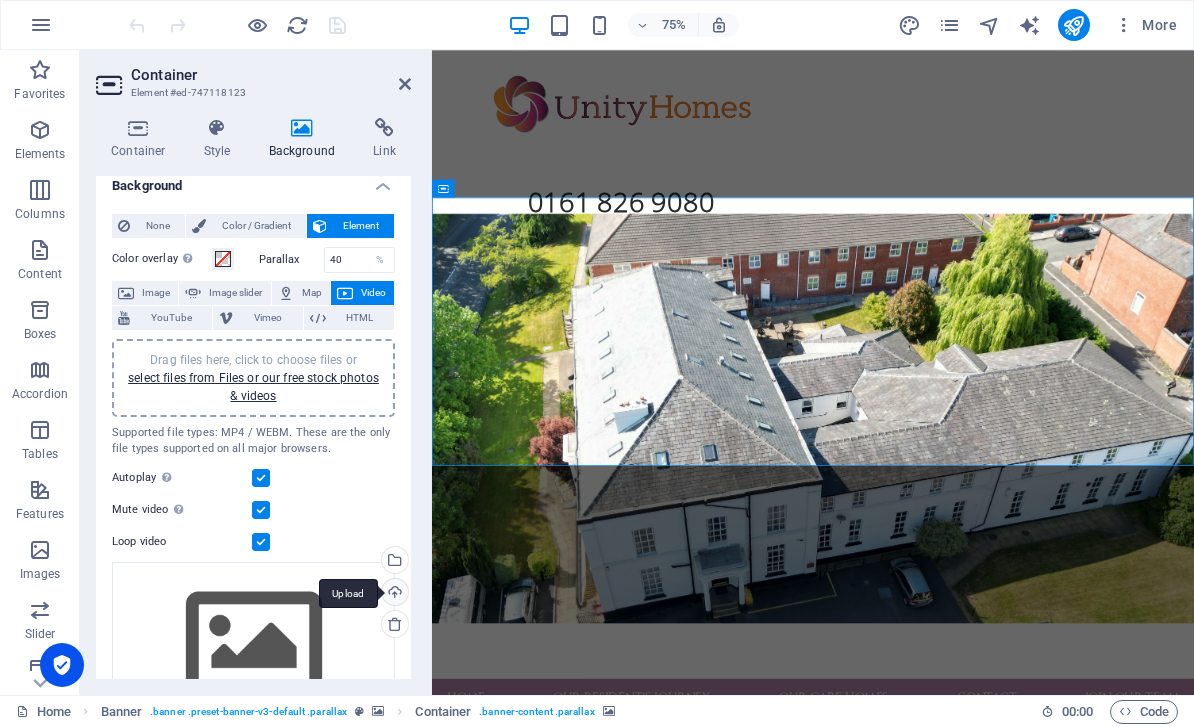 scroll, scrollTop: 7, scrollLeft: 0, axis: vertical 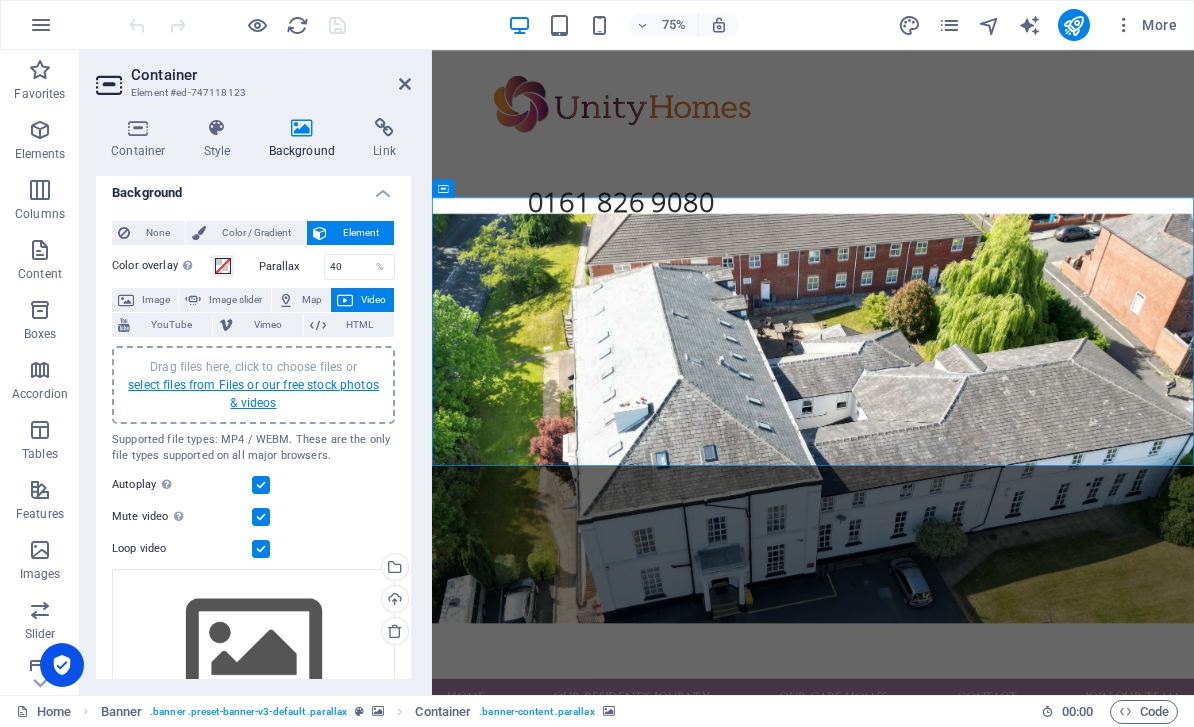 click on "select files from Files or our free stock photos & videos" at bounding box center (253, 394) 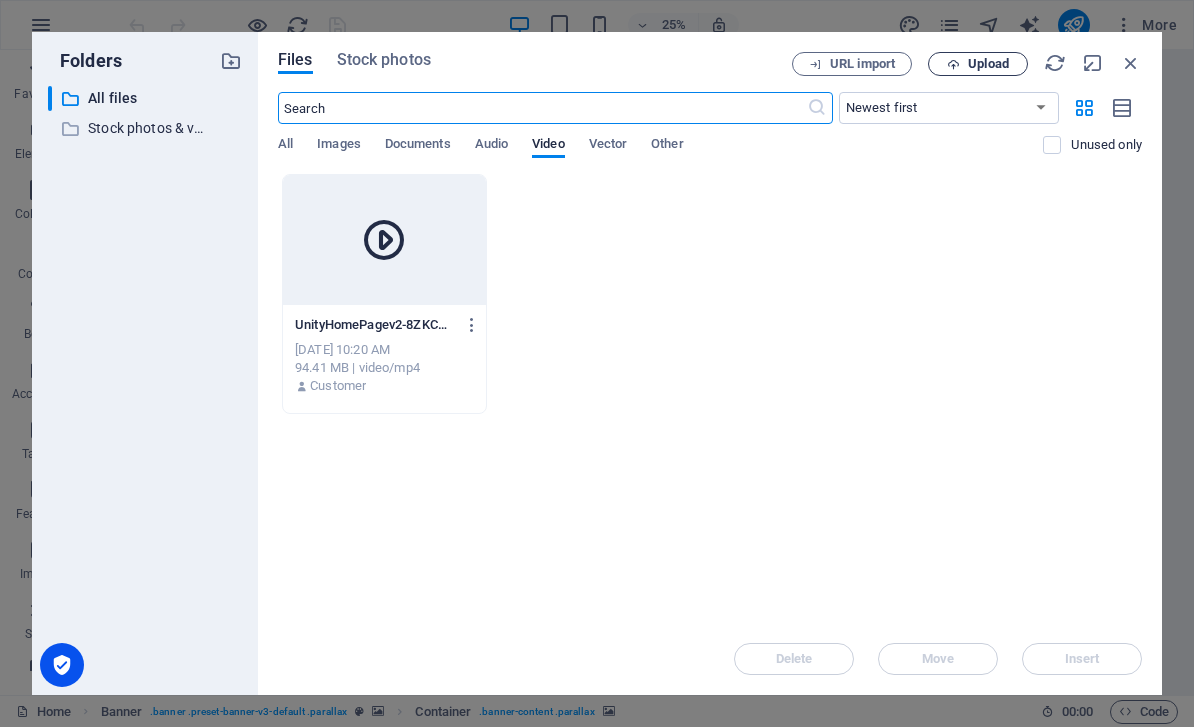 click on "Upload" at bounding box center (978, 64) 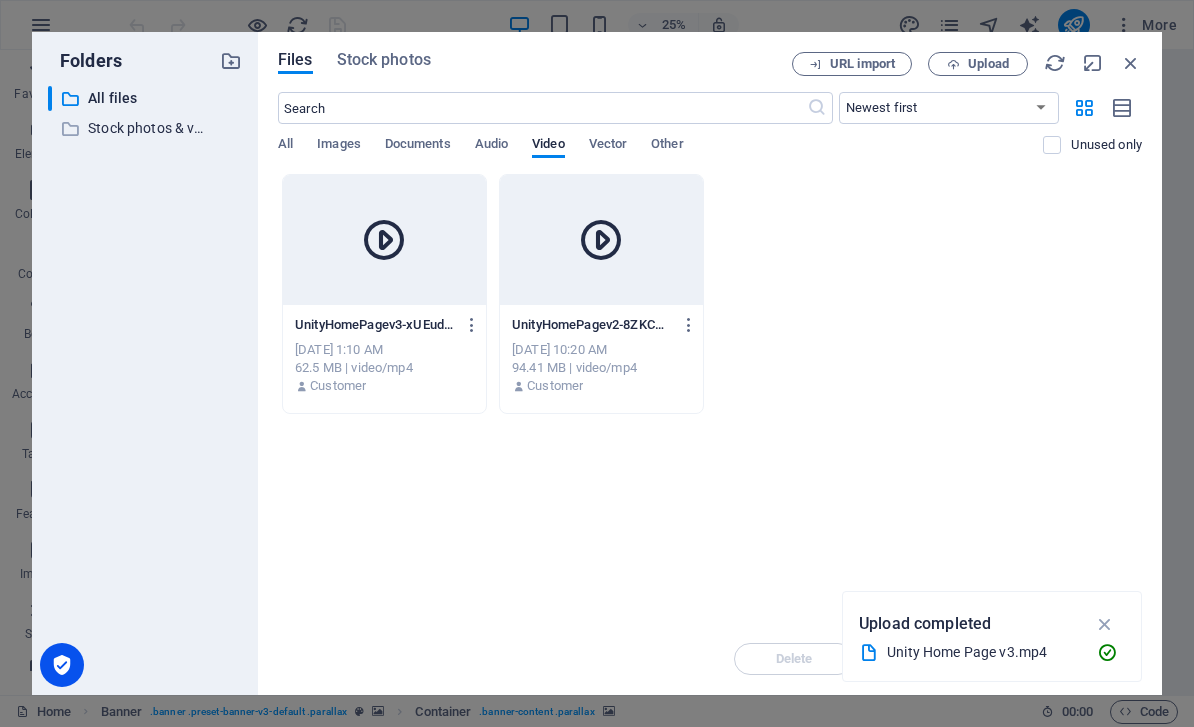 click at bounding box center (384, 240) 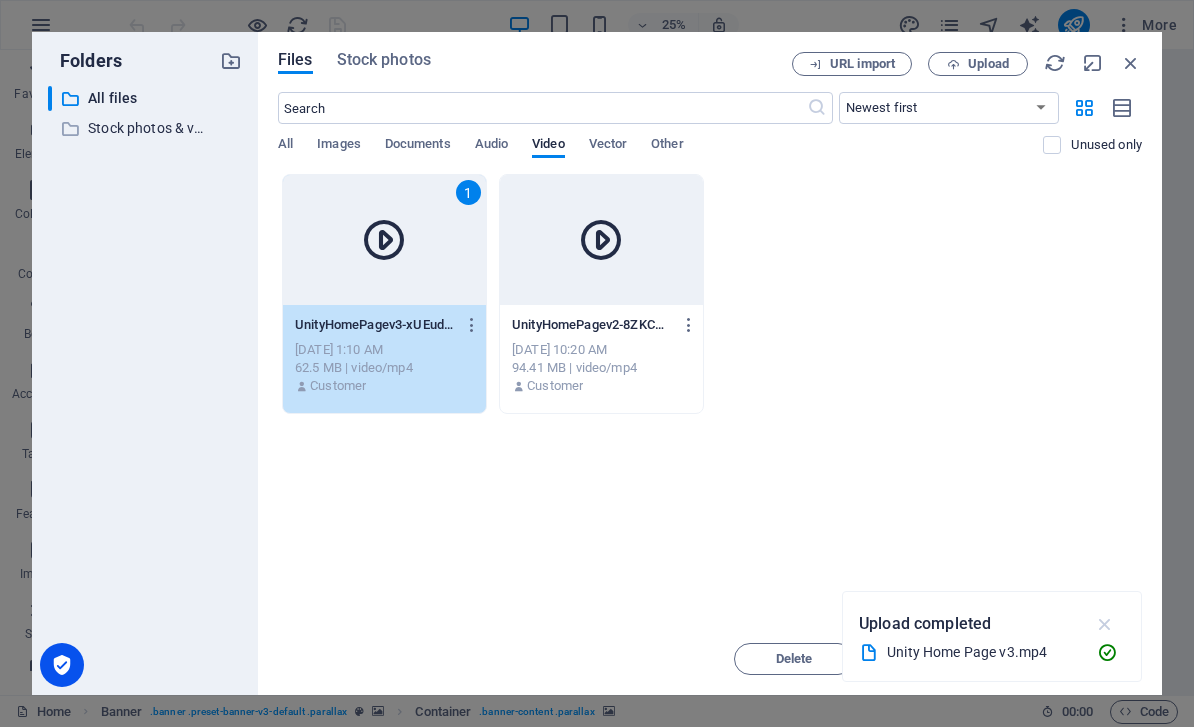 click at bounding box center (1105, 624) 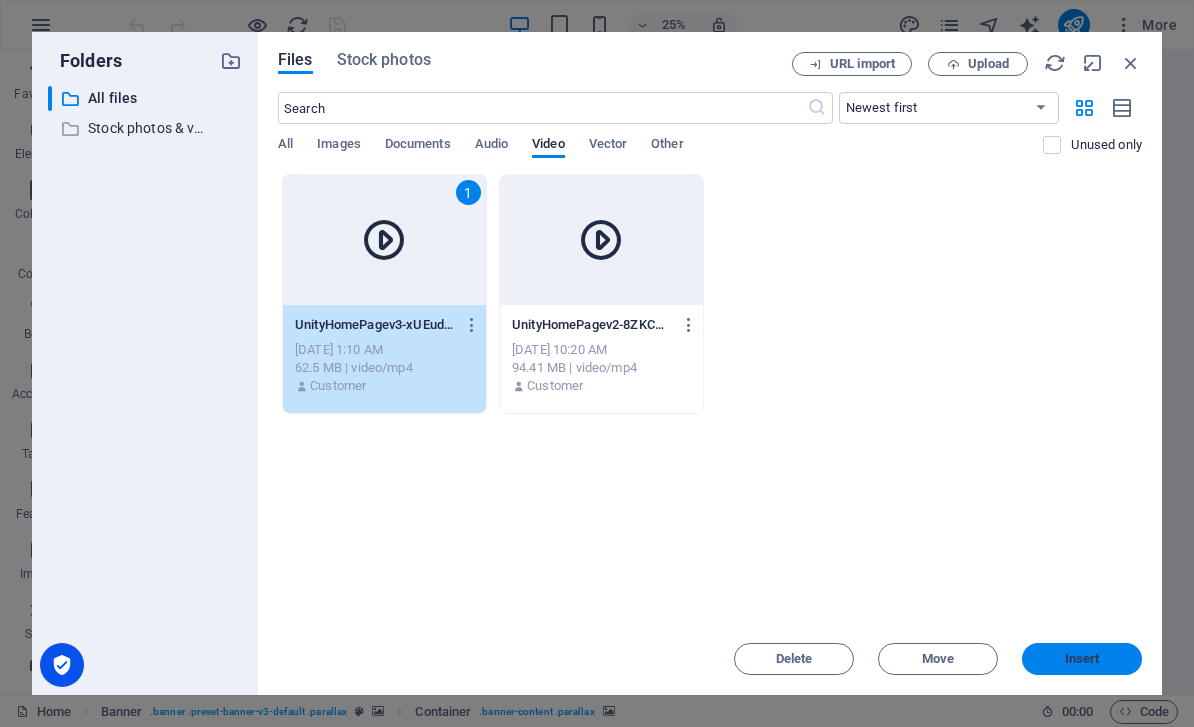 click on "Insert" at bounding box center (1082, 659) 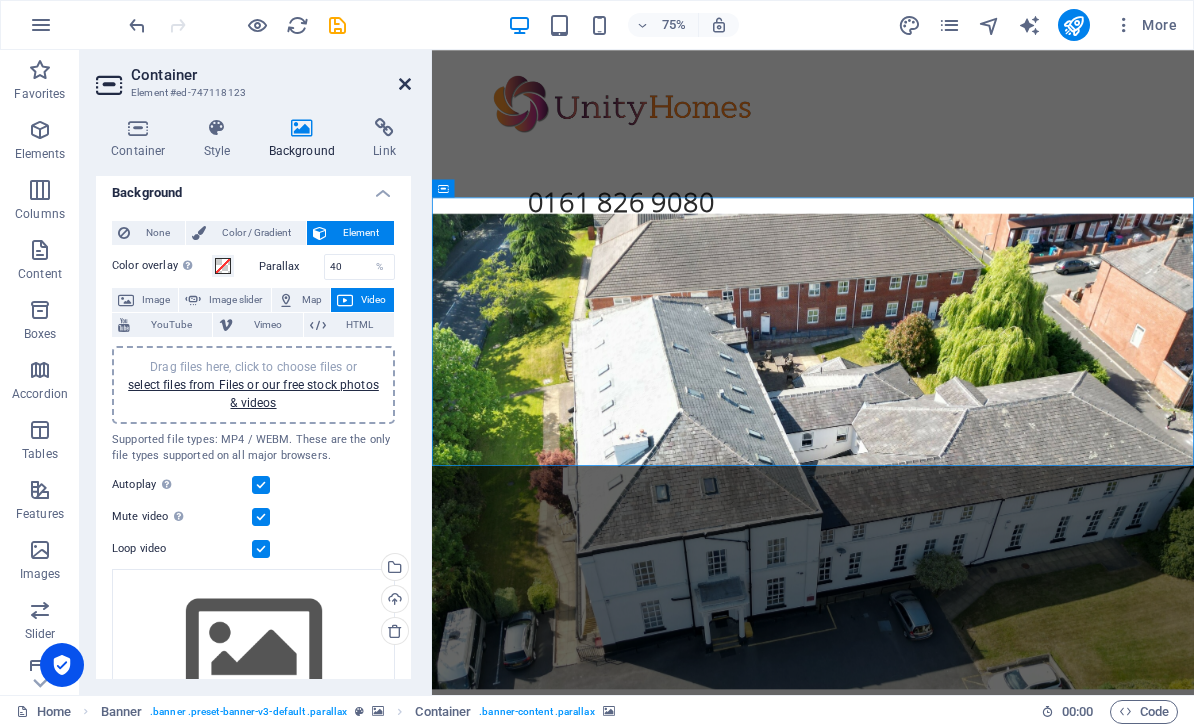 click at bounding box center [405, 84] 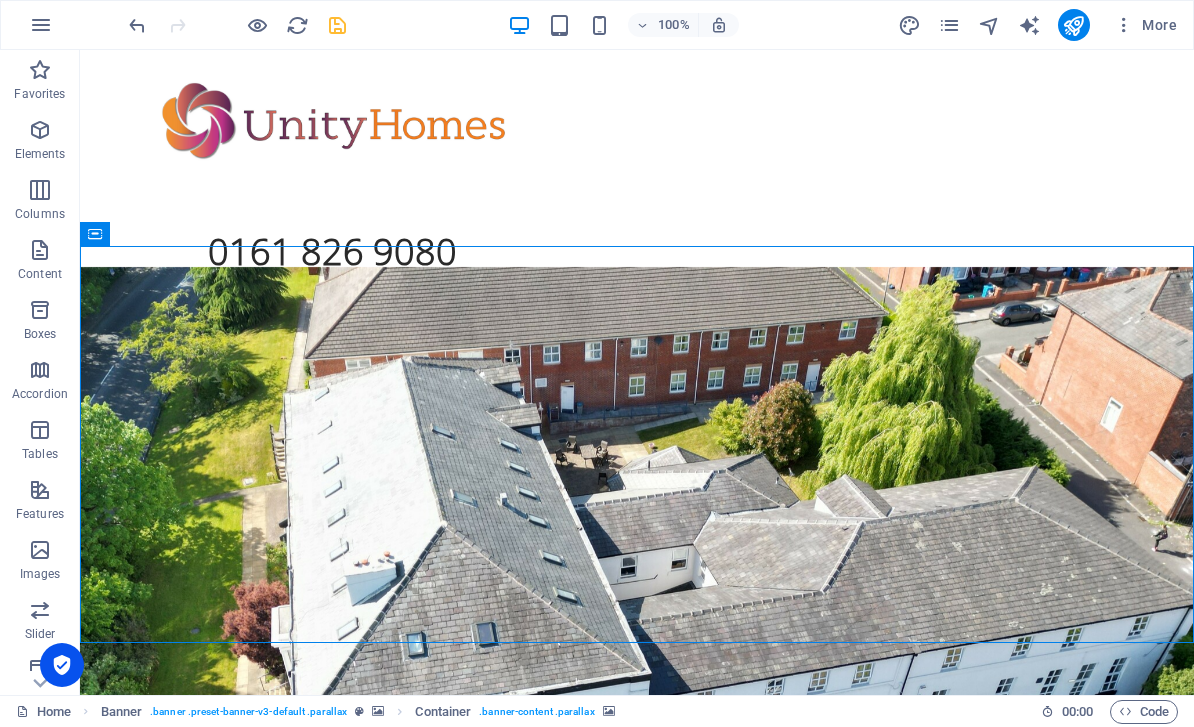 click at bounding box center [337, 25] 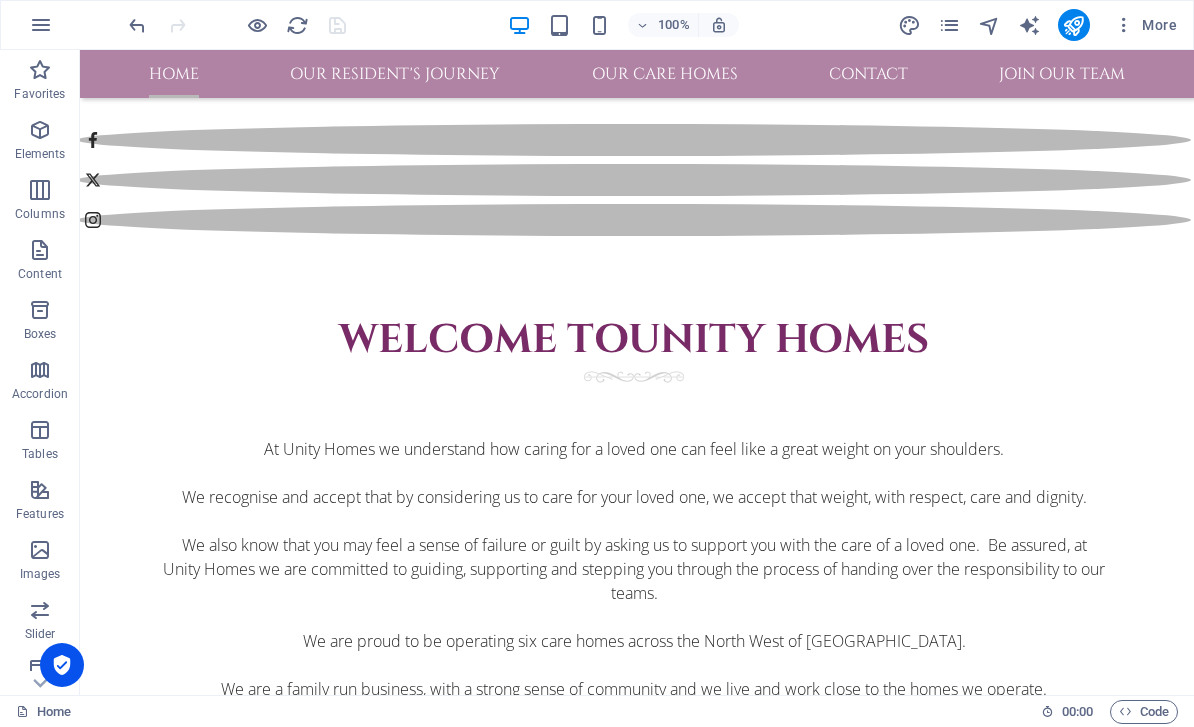 scroll, scrollTop: 1639, scrollLeft: 3, axis: both 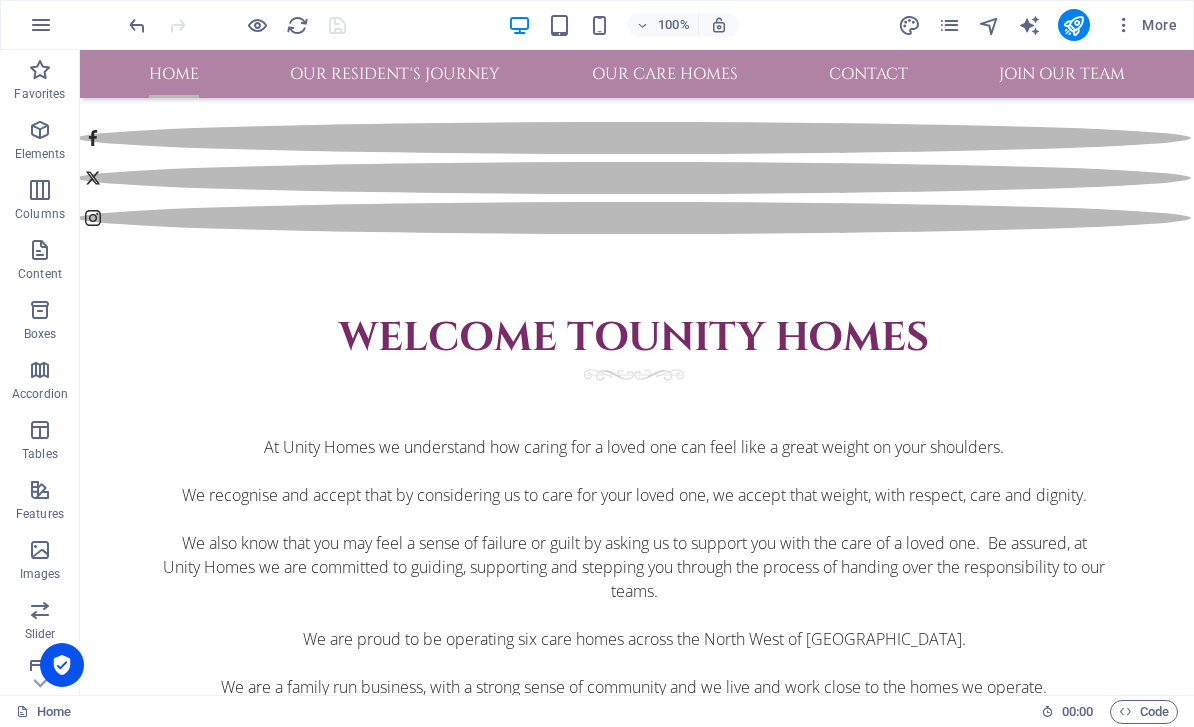 click on "Each home offers a variety of care packages, and you can be assured that we only offer a certain type of care where we can fully support the needs of our residents. We will only offer a type of care where the home is suitably equipped and our have the relevant skills, knowledge and experience." at bounding box center (633, 2224) 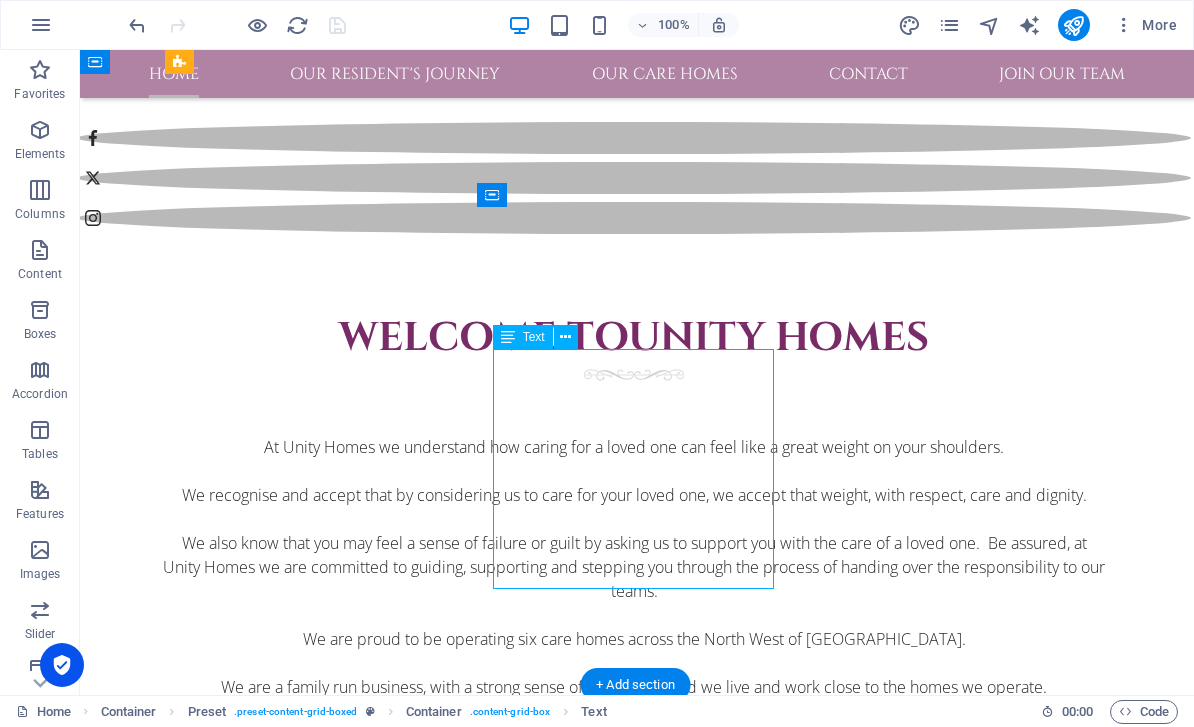 click on "Each home offers a variety of care packages, and you can be assured that we only offer a certain type of care where we can fully support the needs of our residents. We will only offer a type of care where the home is suitably equipped and our have the relevant skills, knowledge and experience." at bounding box center (633, 2224) 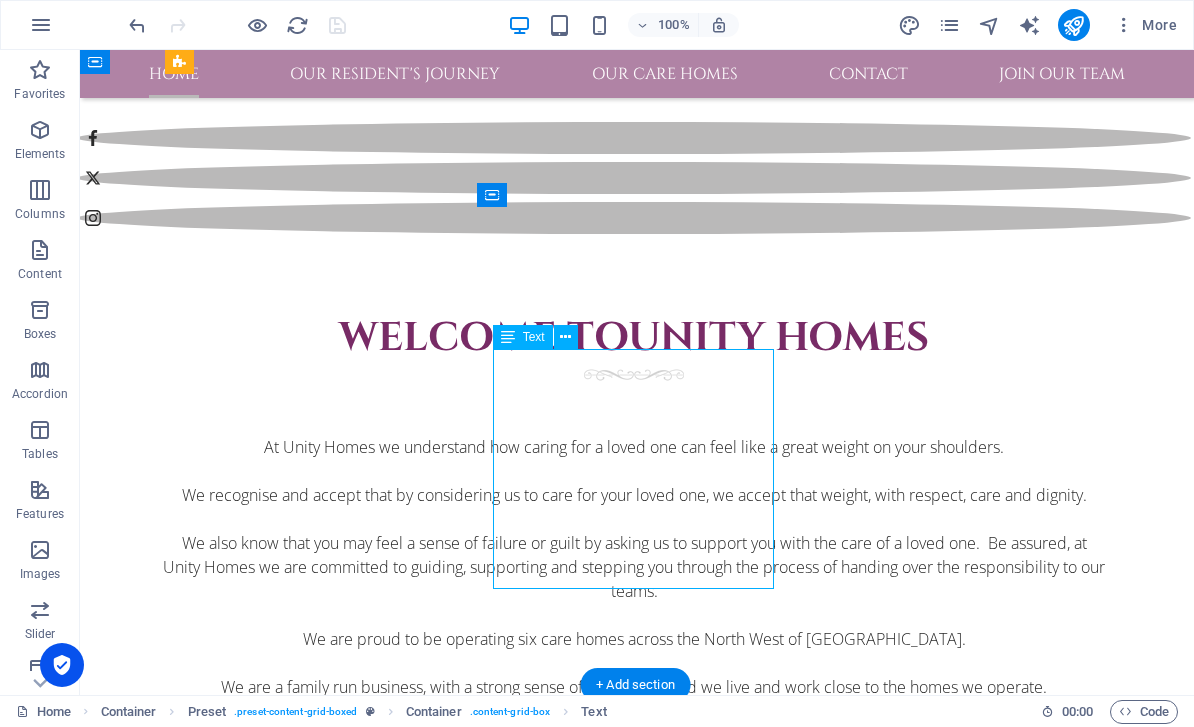 click on "Each home offers a variety of care packages, and you can be assured that we only offer a certain type of care where we can fully support the needs of our residents. We will only offer a type of care where the home is suitably equipped and our have the relevant skills, knowledge and experience." at bounding box center (633, 2224) 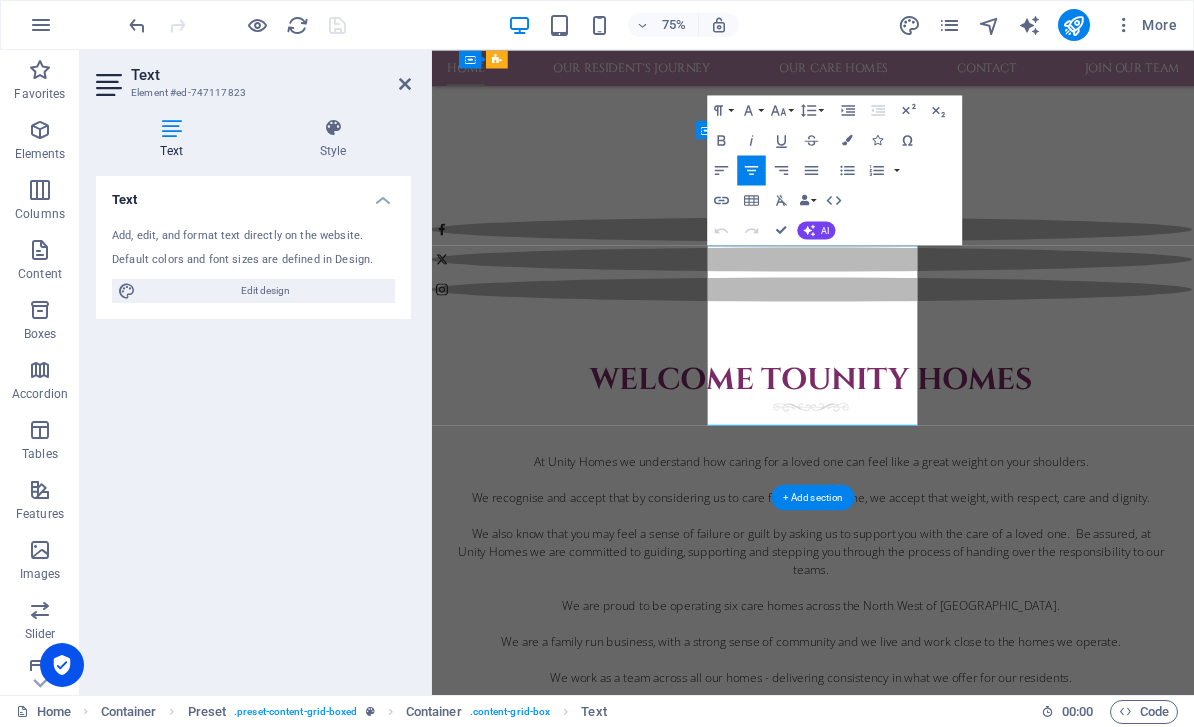 scroll, scrollTop: 1639, scrollLeft: 0, axis: vertical 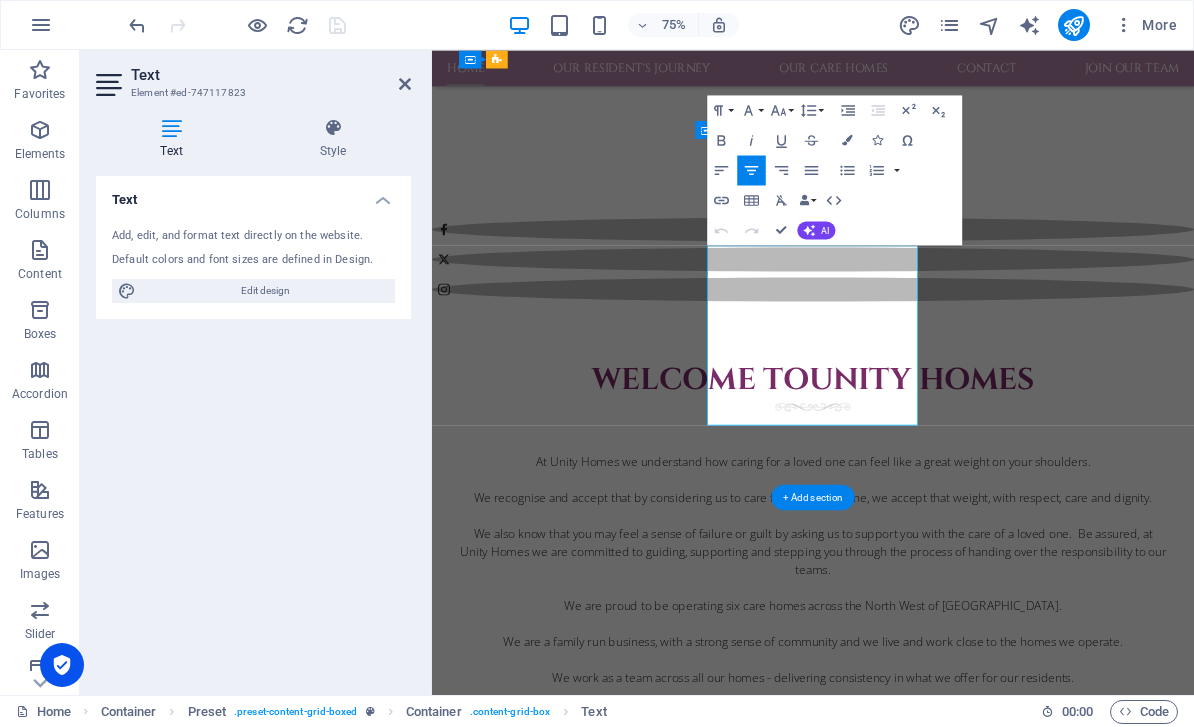 click on "We will only offer a type of care where the home is suitably equipped and our have the relevant skills, knowledge and experience." at bounding box center [939, 2411] 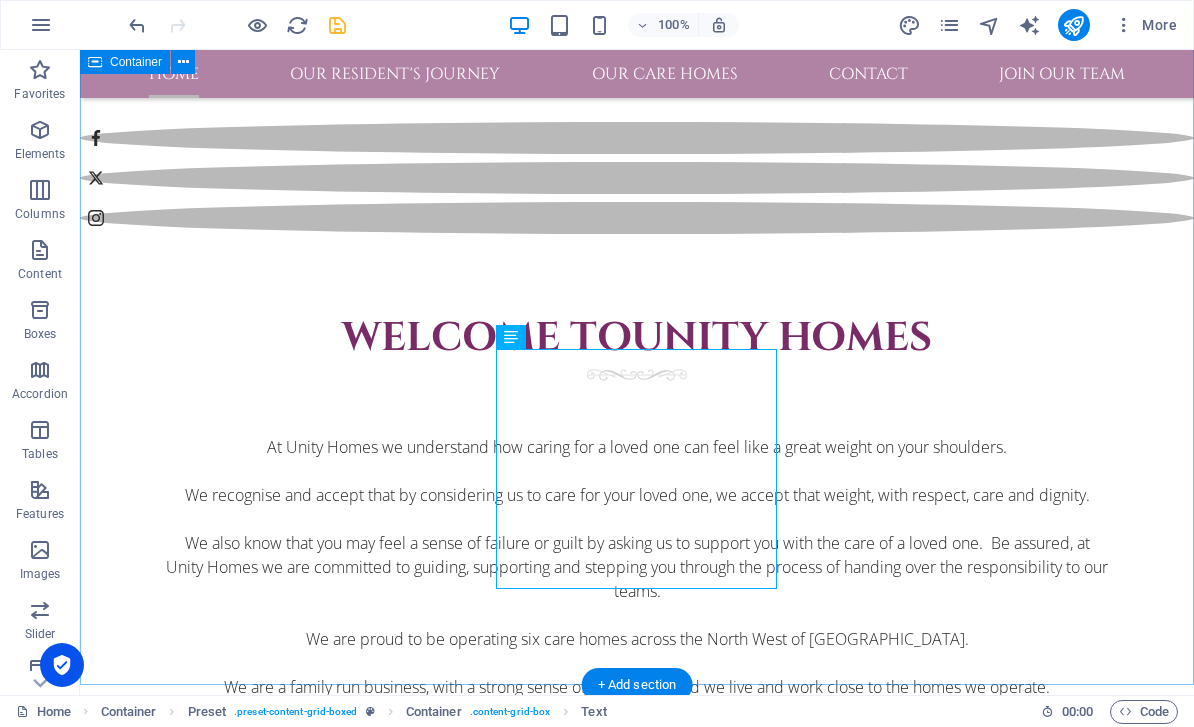 click on "Welcome to  Unity Homes At Unity Homes we understand how caring for a loved one can feel like a great weight on your shoulders. We recognise and accept that by considering us to care for your loved one, we accept that weight, with respect, care and dignity.  We also know that you may feel a sense of failure or guilt by asking us to support you with the care of a loved one.  Be assured, at Unity Homes we are committed to guiding, supporting and stepping you through the process of handing over the responsibility to our teams. We are proud to be operating six care homes across the North West of England. We are a family run business, with a strong sense of community and we live and work close to the homes we operate. We work as a team across all our homes - delivering consistency in what we offer for our residents. We are delighted that you are considering one of our homes to be a safe space for your loved one. Please get in touch to find out more about how we can support you and your loved one. LOCAL TEAM" at bounding box center (637, 1434) 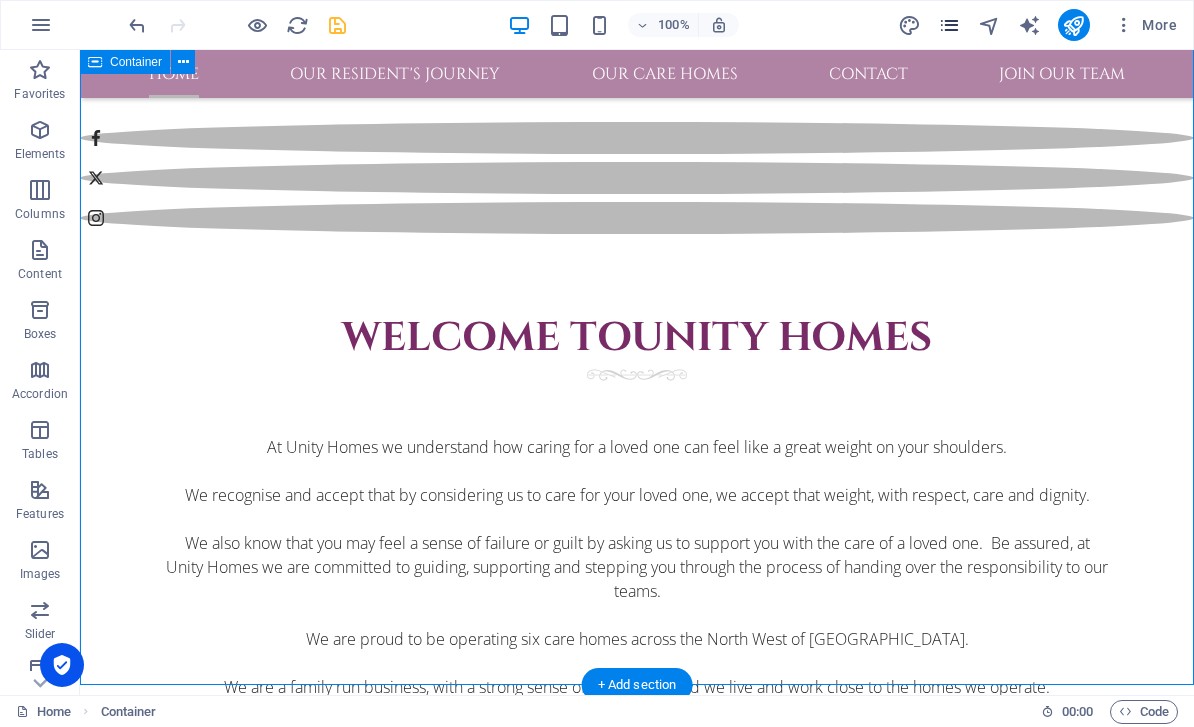 click at bounding box center (949, 25) 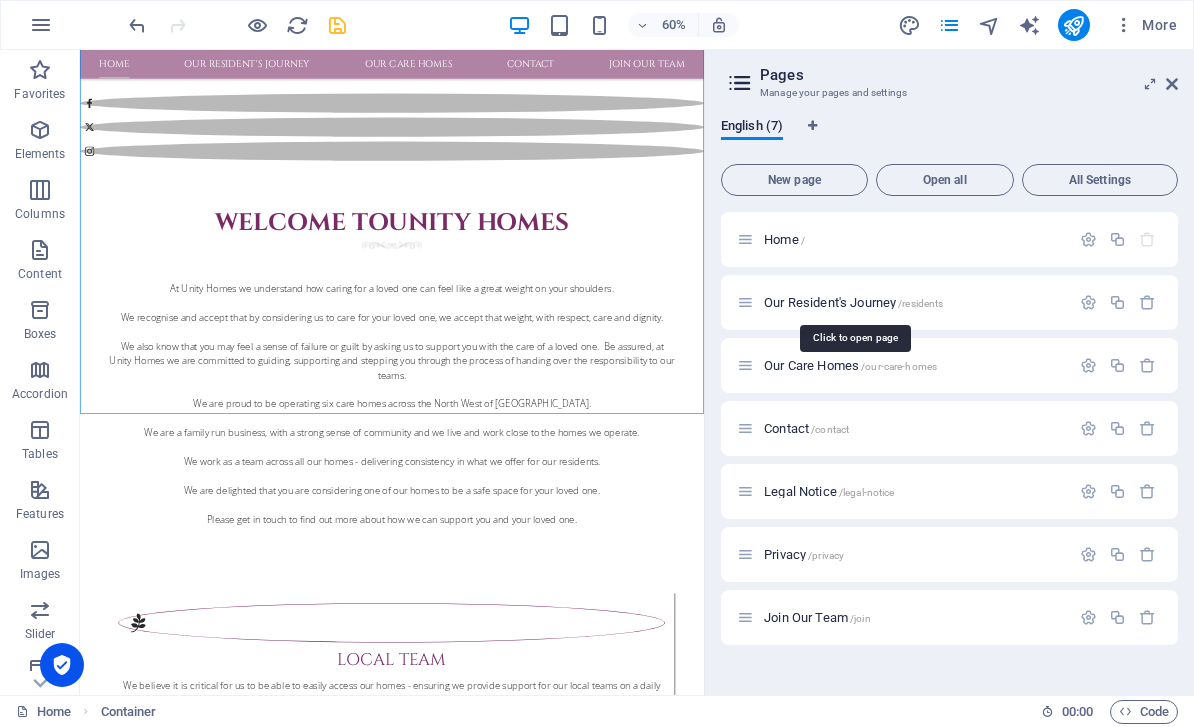 click at bounding box center (337, 25) 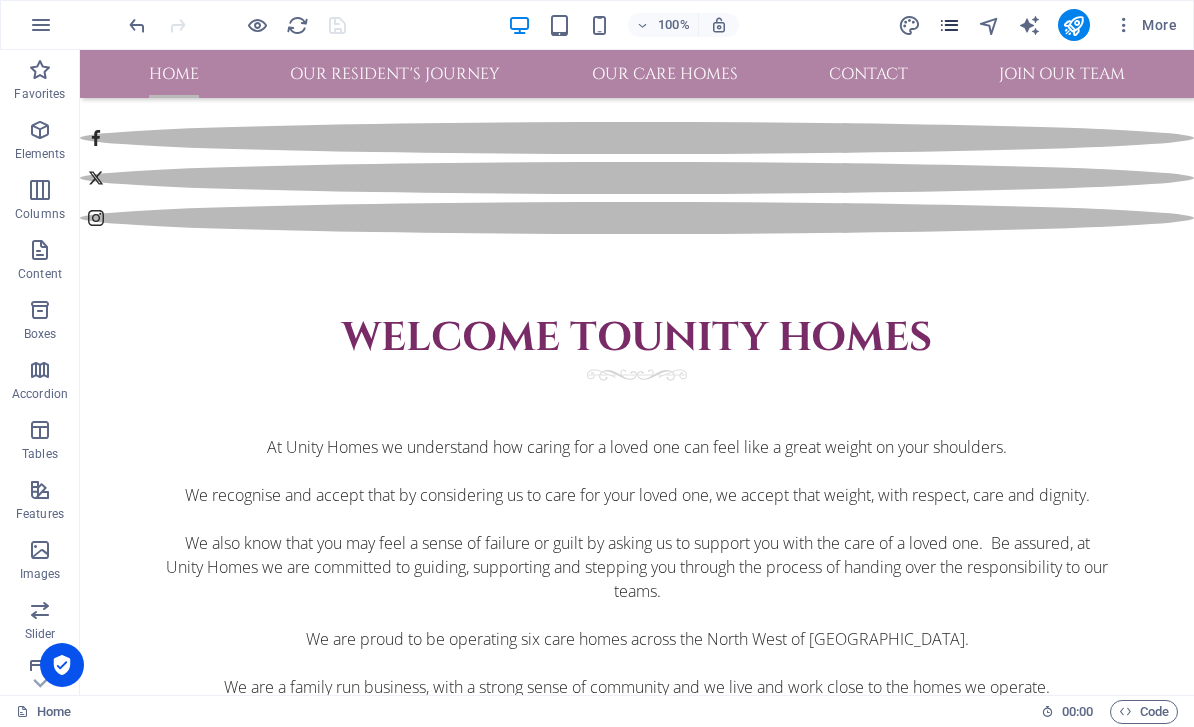 click at bounding box center (949, 25) 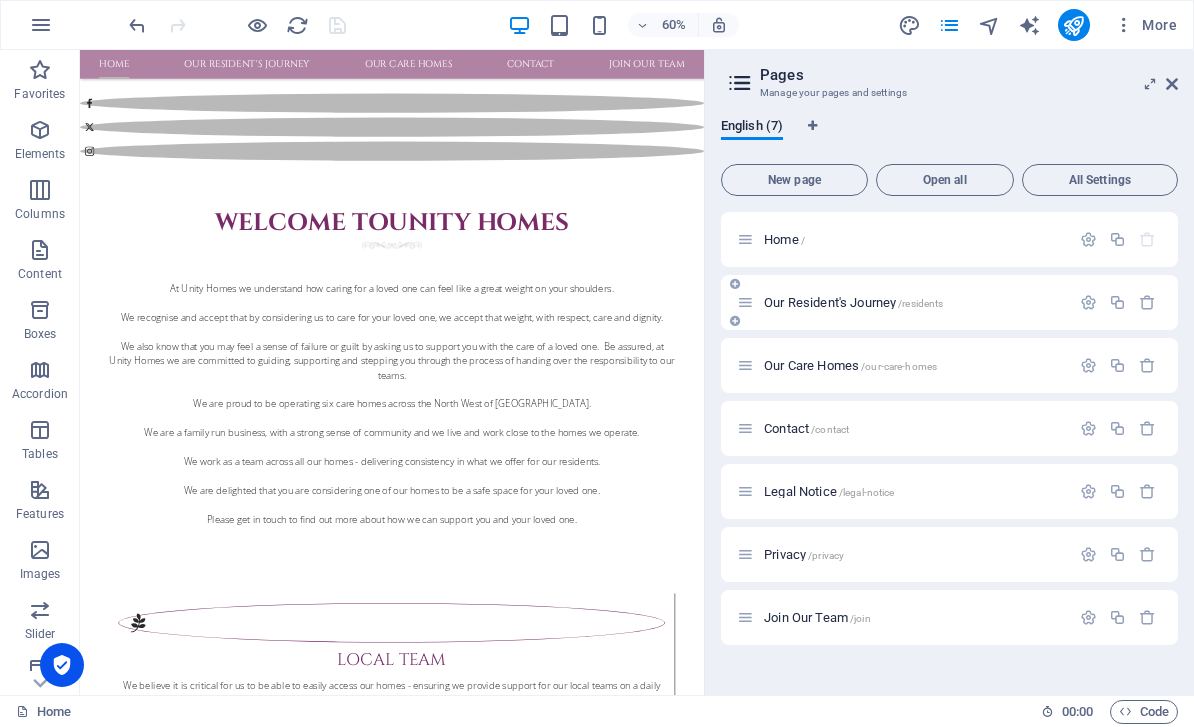 click on "Our Resident's Journey /residents" at bounding box center (903, 302) 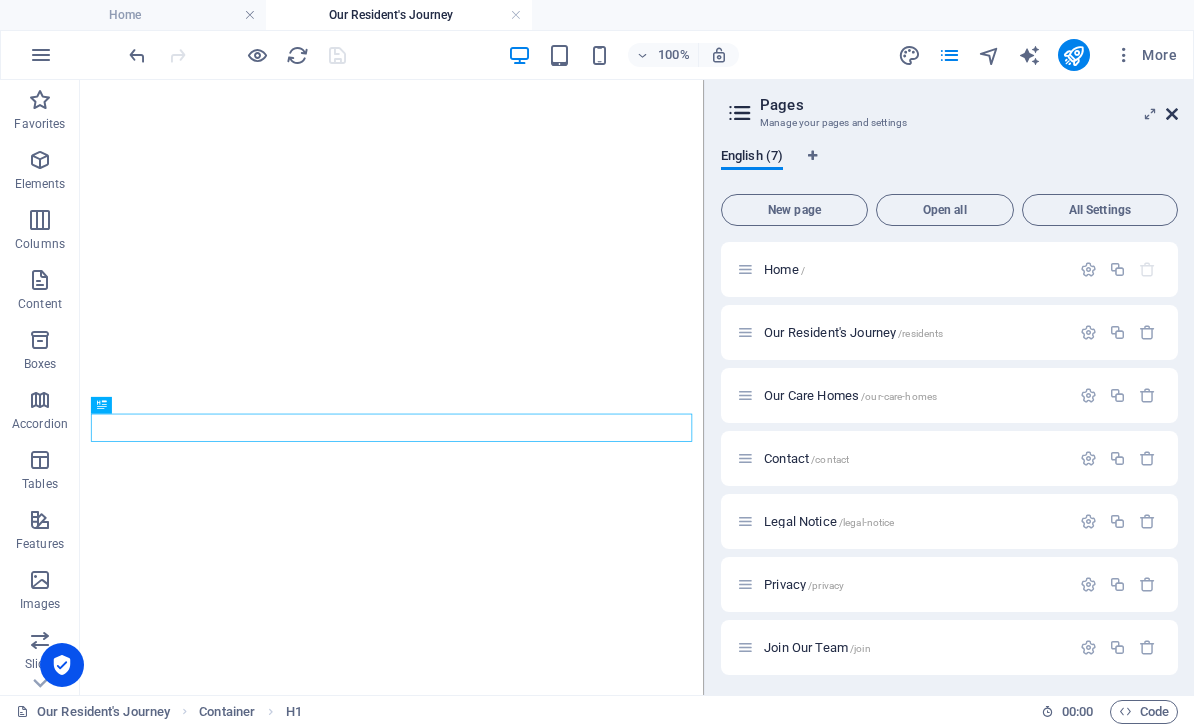 click at bounding box center [1172, 114] 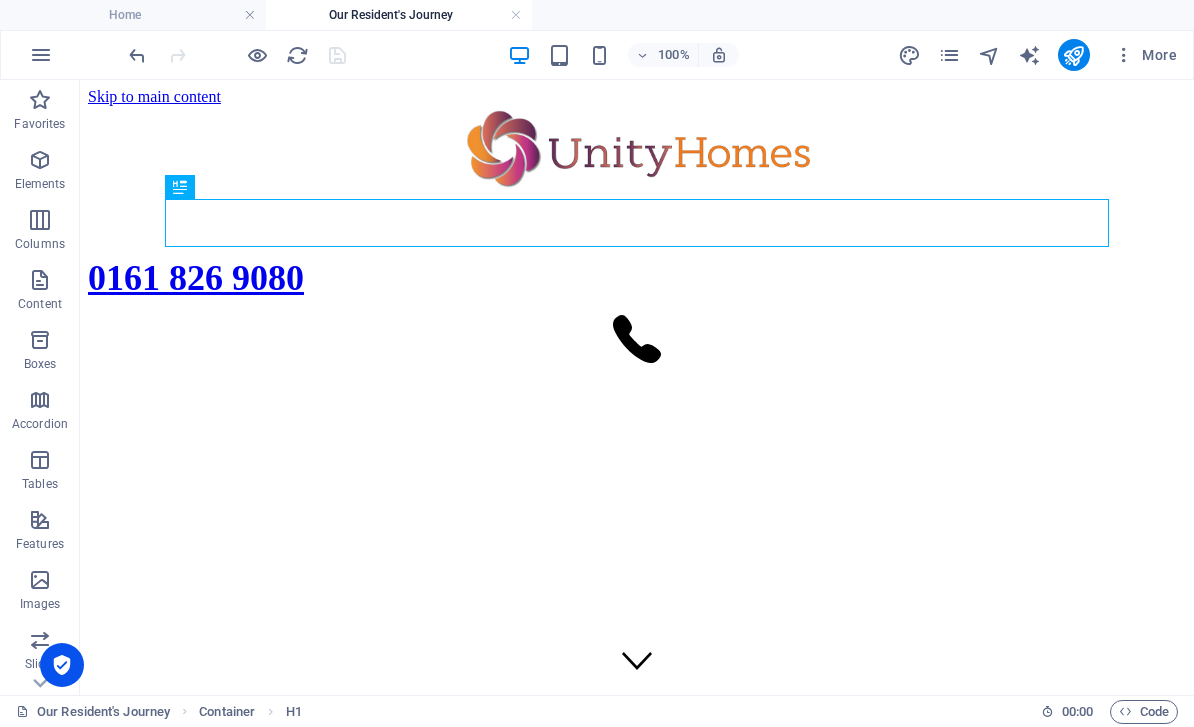 scroll, scrollTop: 349, scrollLeft: 0, axis: vertical 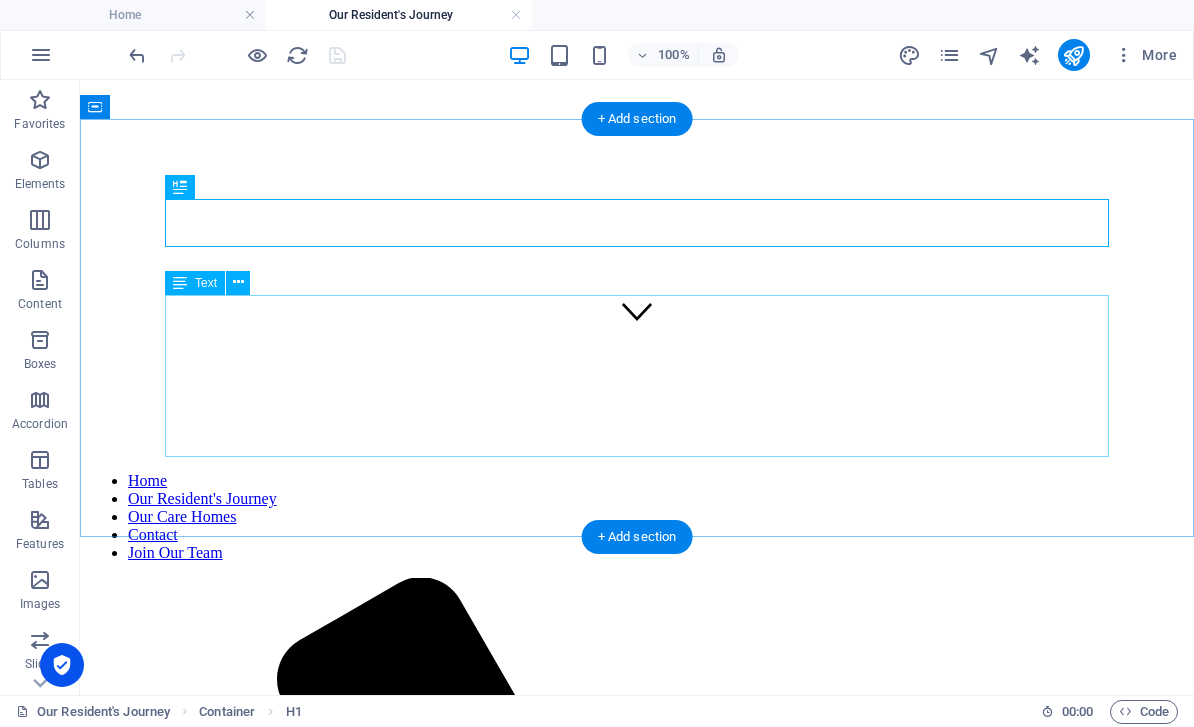click on "We are delighted to have introduced 'Our Resident's Journey' - an innovative and creative process that puts your loved one into the heart of everything we deliver. From your initial enquiry through, preparing for the arrival of your loved one, to the day they join us and beyond we work with you to understand as much as possible about your loved one - and therefore we can provide the best possible care for them." at bounding box center (637, 5002) 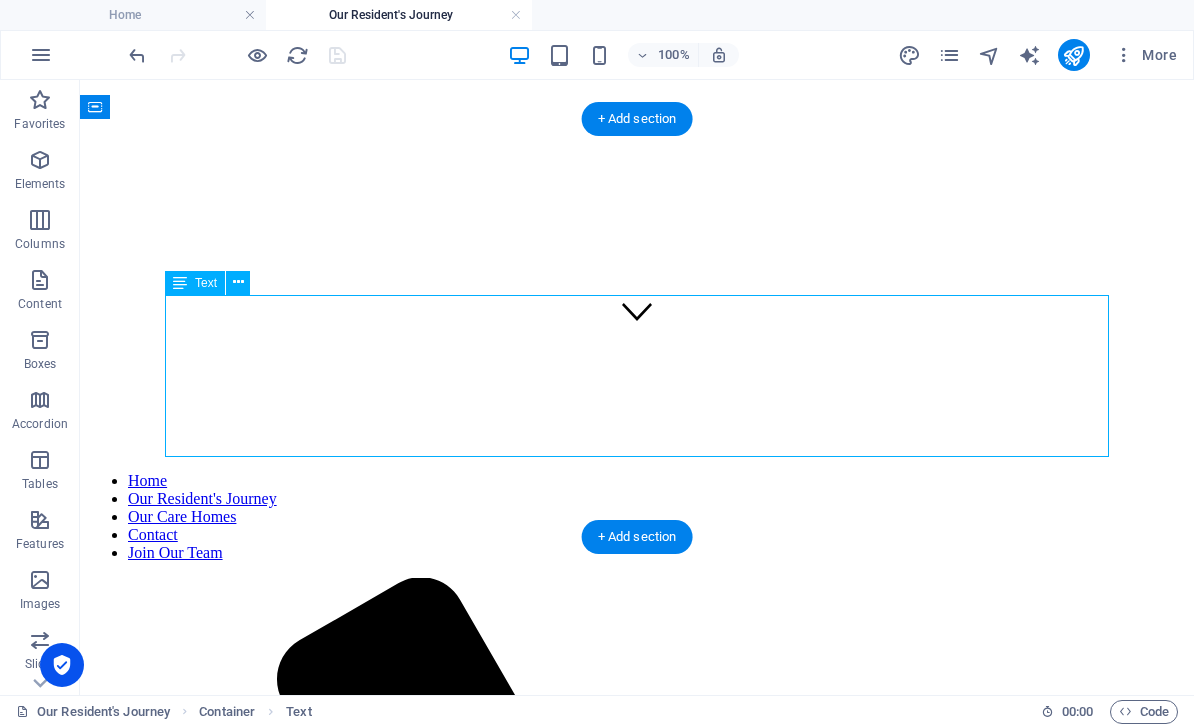 click on "We are delighted to have introduced 'Our Resident's Journey' - an innovative and creative process that puts your loved one into the heart of everything we deliver. From your initial enquiry through, preparing for the arrival of your loved one, to the day they join us and beyond we work with you to understand as much as possible about your loved one - and therefore we can provide the best possible care for them." at bounding box center [637, 5002] 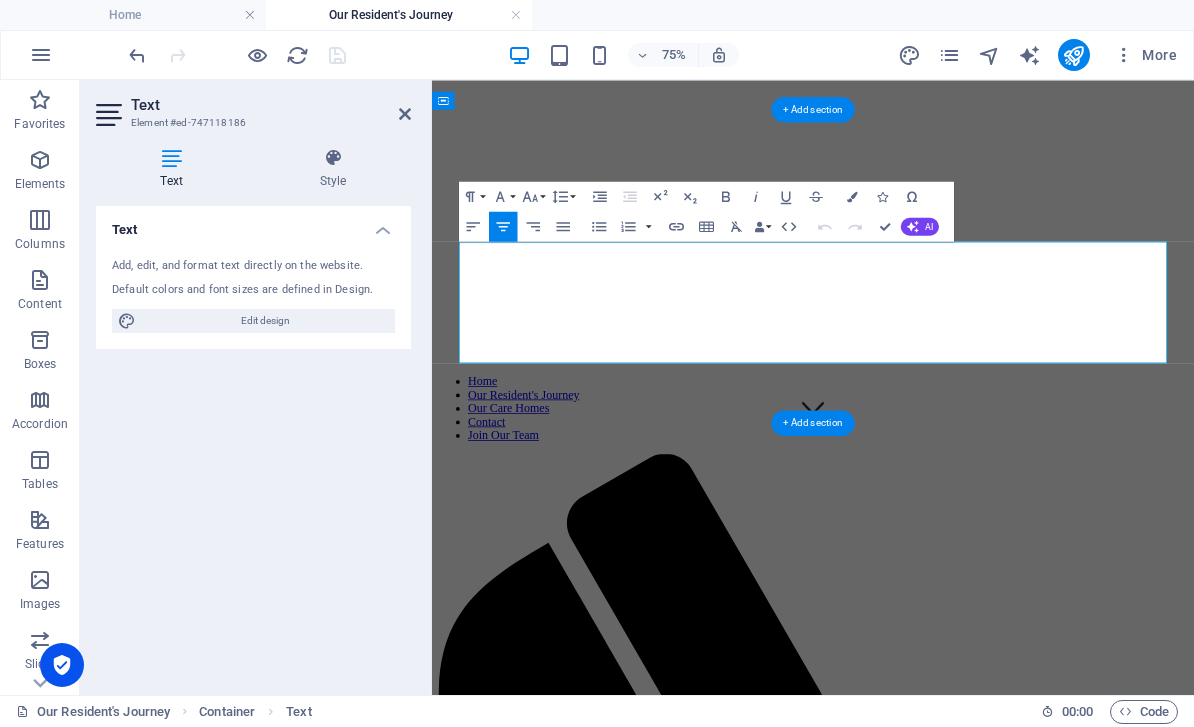 click on "From your initial enquiry through, preparing for the arrival of your loved one, to the day they join us and beyond we work with you to understand as much as possible about your loved one - and therefore we can provide the best possible care for them." at bounding box center (940, 4705) 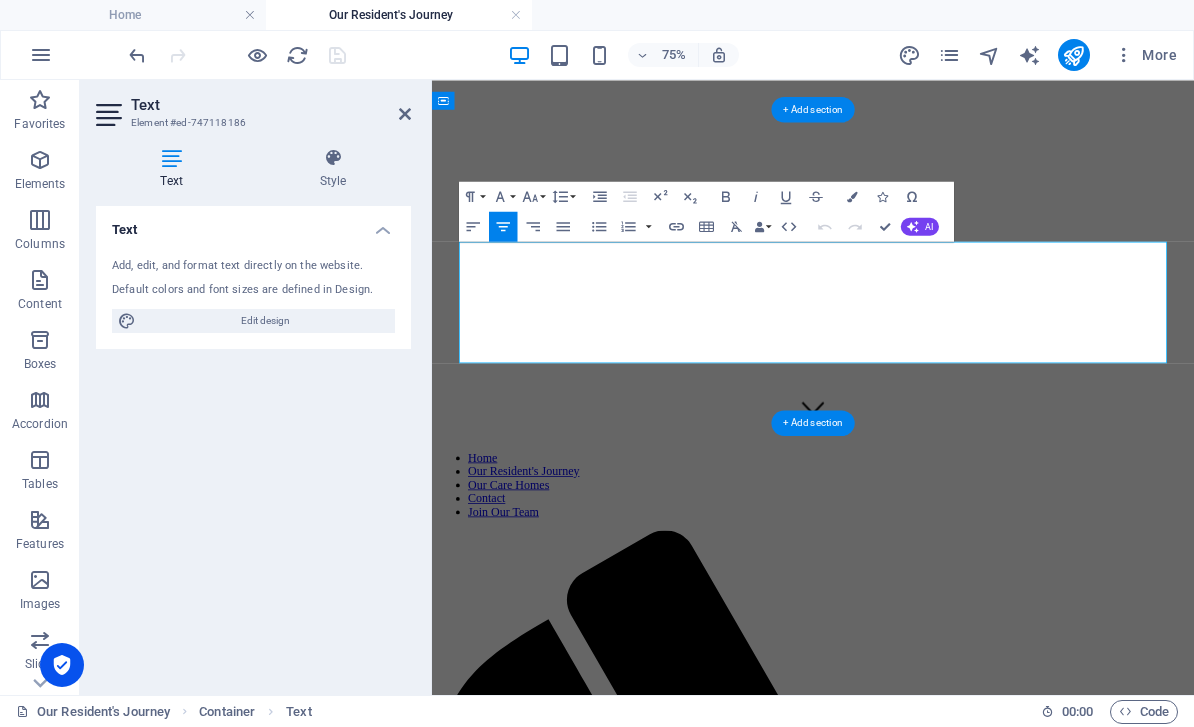 type 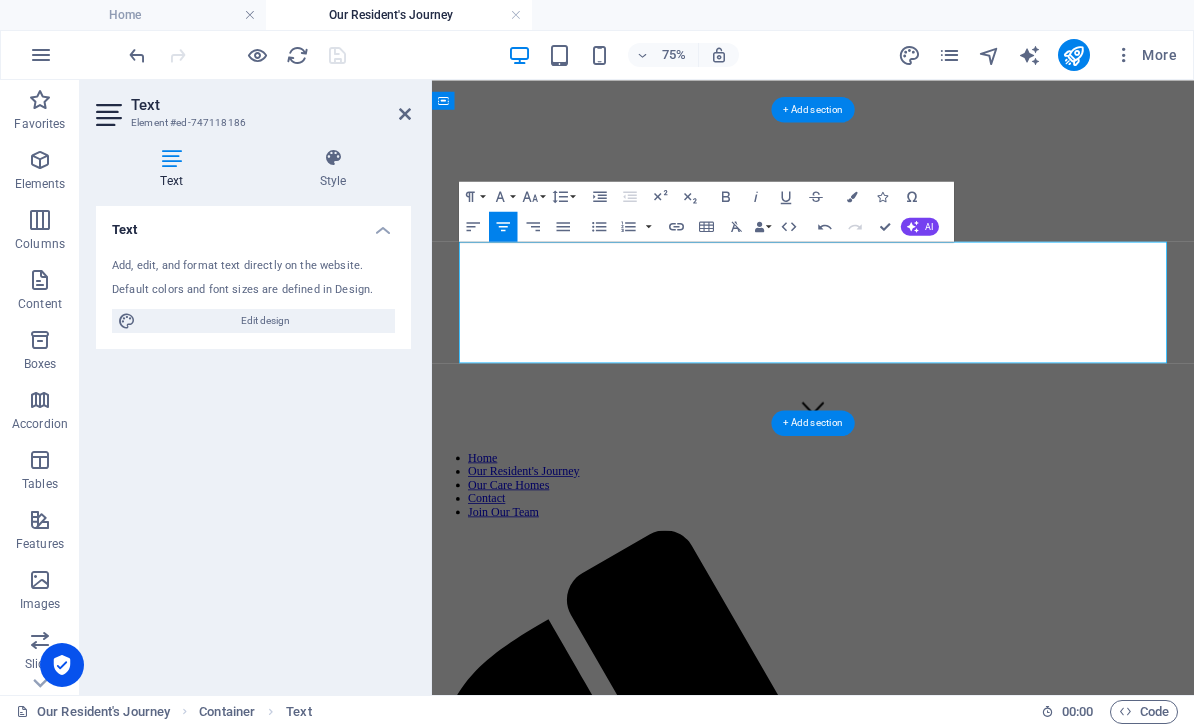 click on "From your initial enquiry through to  preparing for the arrival of your loved one, to the day they join us and beyond we work with you to understand as much as possible about your loved one - and therefore we can provide the best possible care for them." at bounding box center [940, 4890] 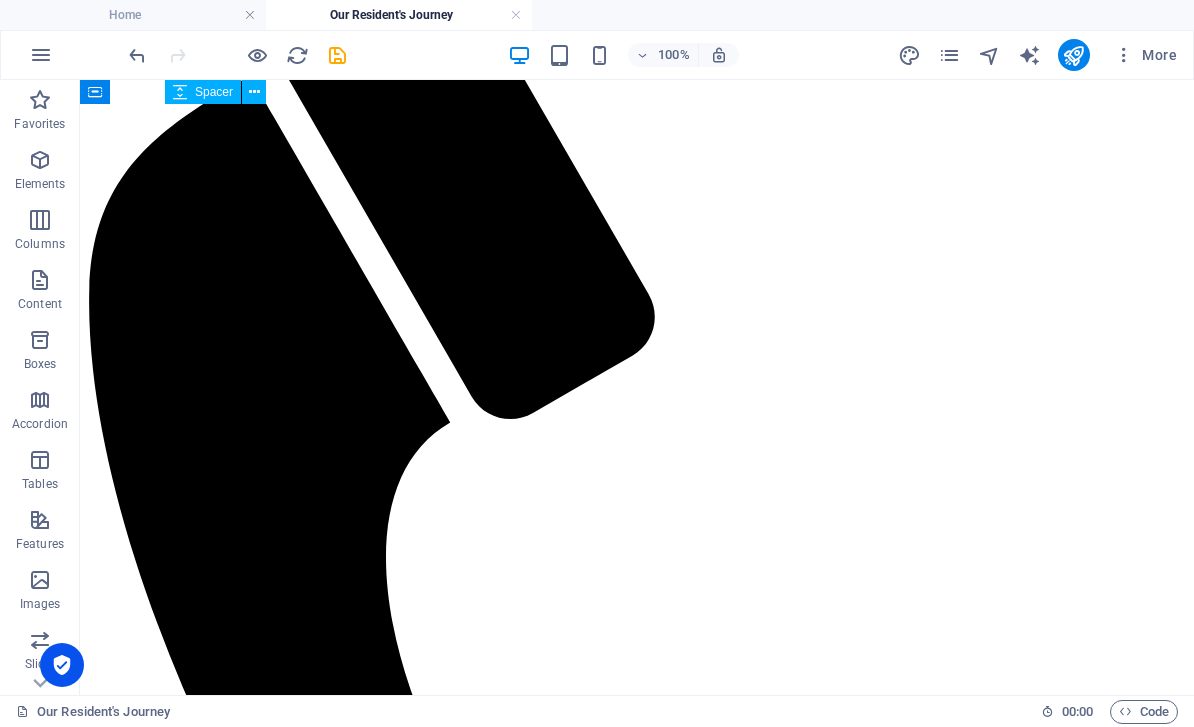 scroll, scrollTop: 936, scrollLeft: 0, axis: vertical 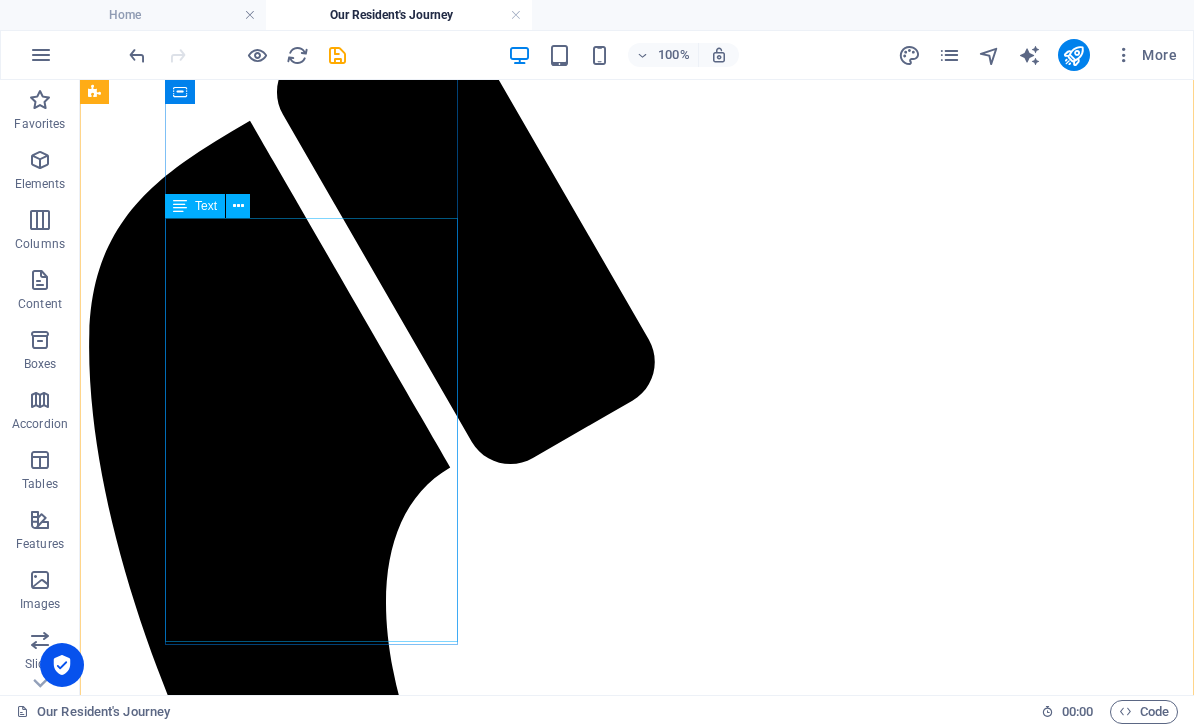 click on "We have recently introduced our new dedicated enquiry team, available 24/7. No need to wait to give us a call or email us, we will handle your enquiry promptly and courteously.   We will make the necessary time for you, ensuring you have all the information you need and the opportunity for you to visit one or more of our homes, where our team will be able to show you around and provide you with further information." at bounding box center (637, 5023) 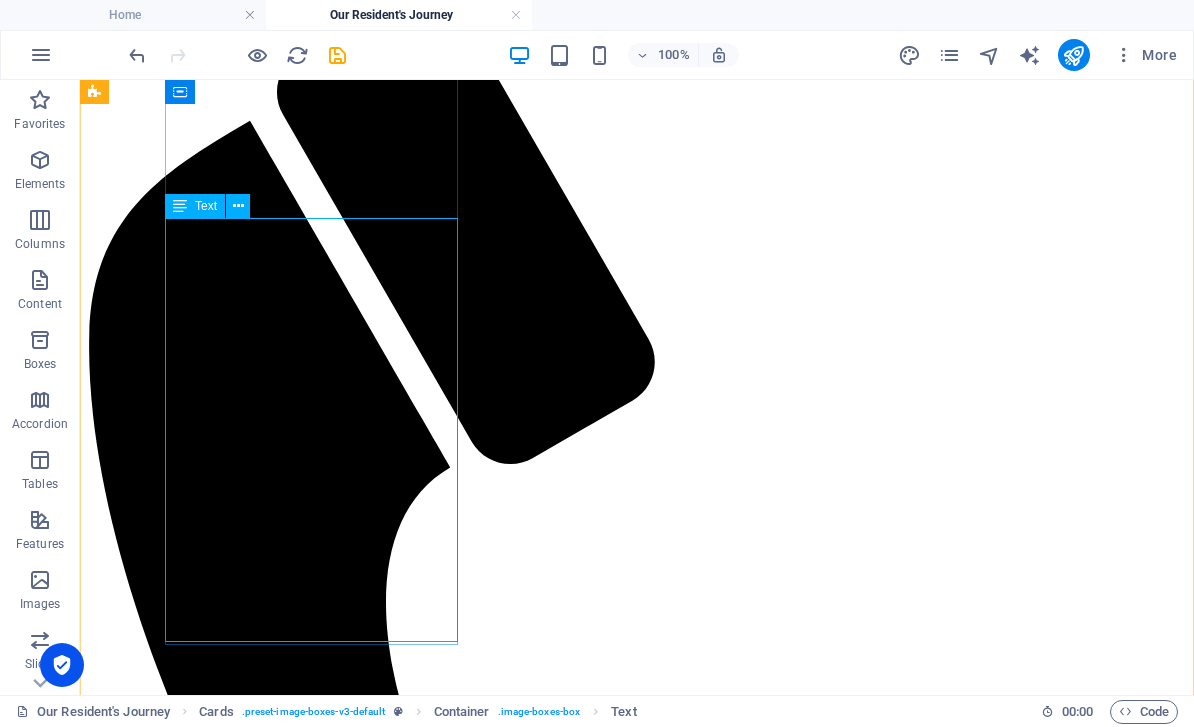 click on "We have recently introduced our new dedicated enquiry team, available 24/7. No need to wait to give us a call or email us, we will handle your enquiry promptly and courteously.   We will make the necessary time for you, ensuring you have all the information you need and the opportunity for you to visit one or more of our homes, where our team will be able to show you around and provide you with further information." at bounding box center (637, 5023) 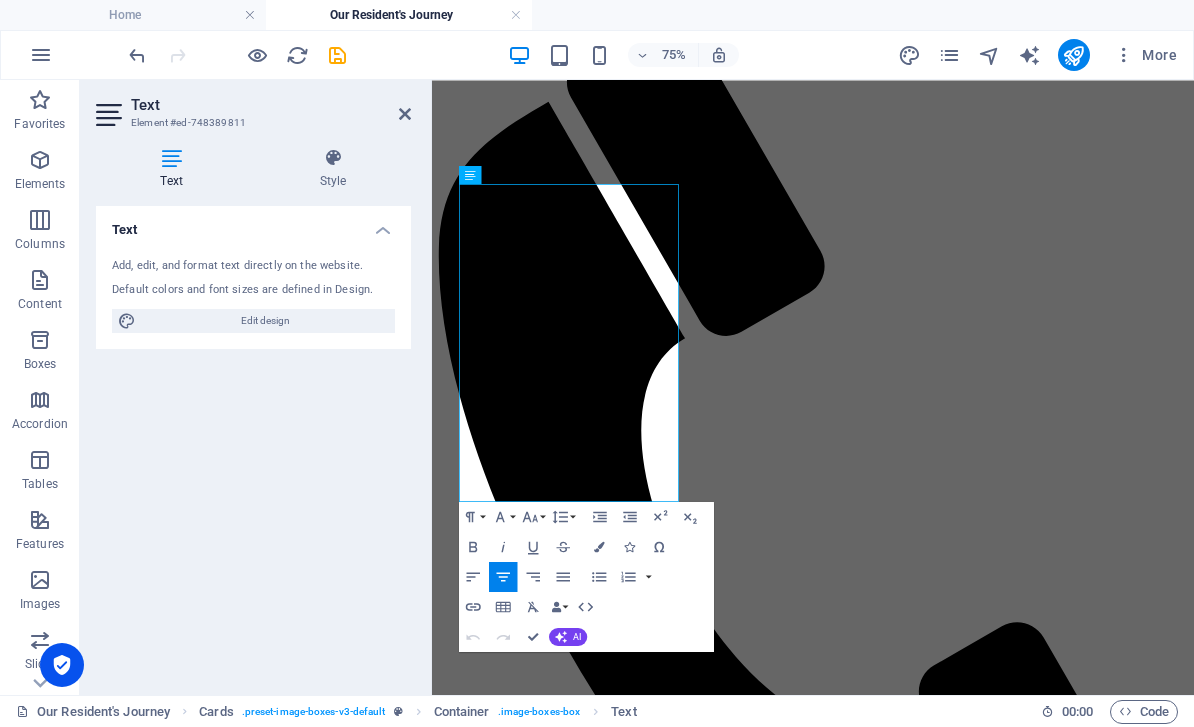 click at bounding box center [171, 158] 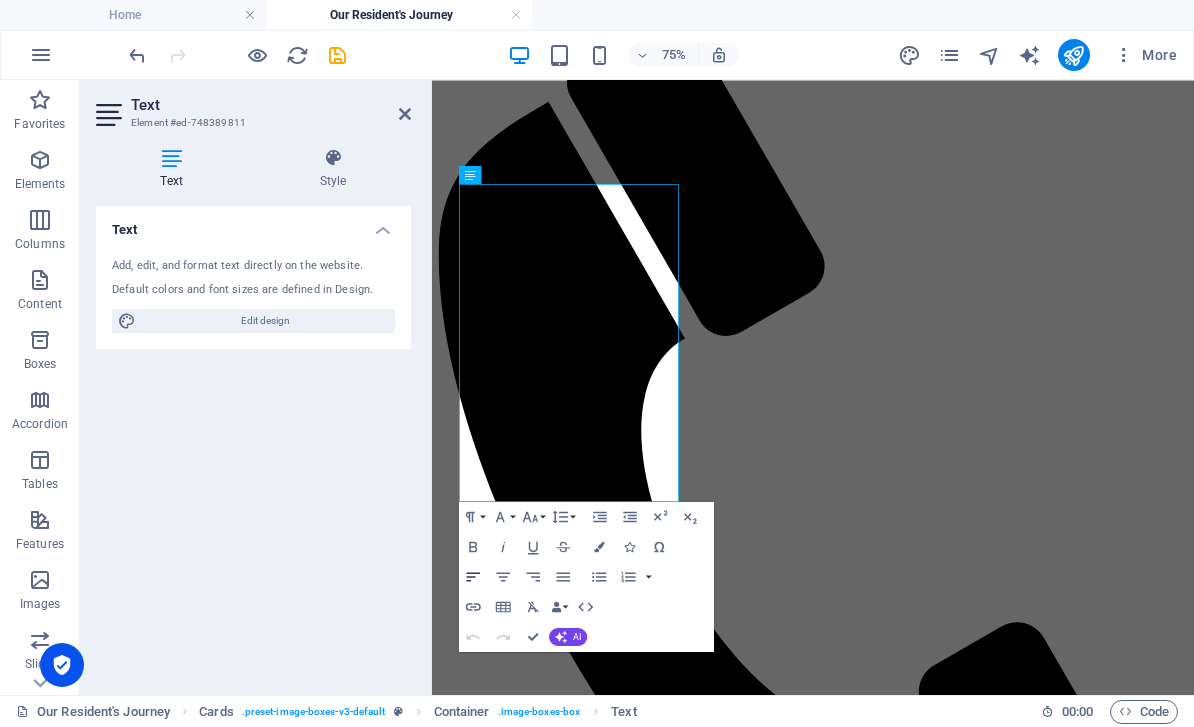 click 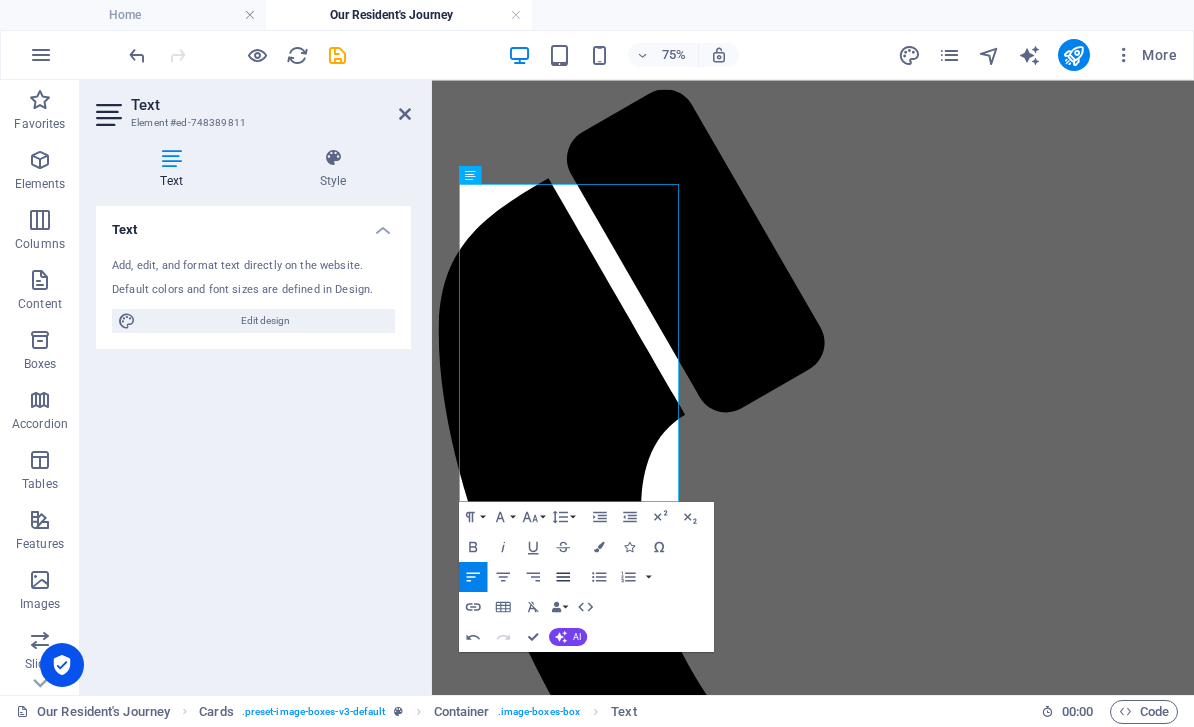 click 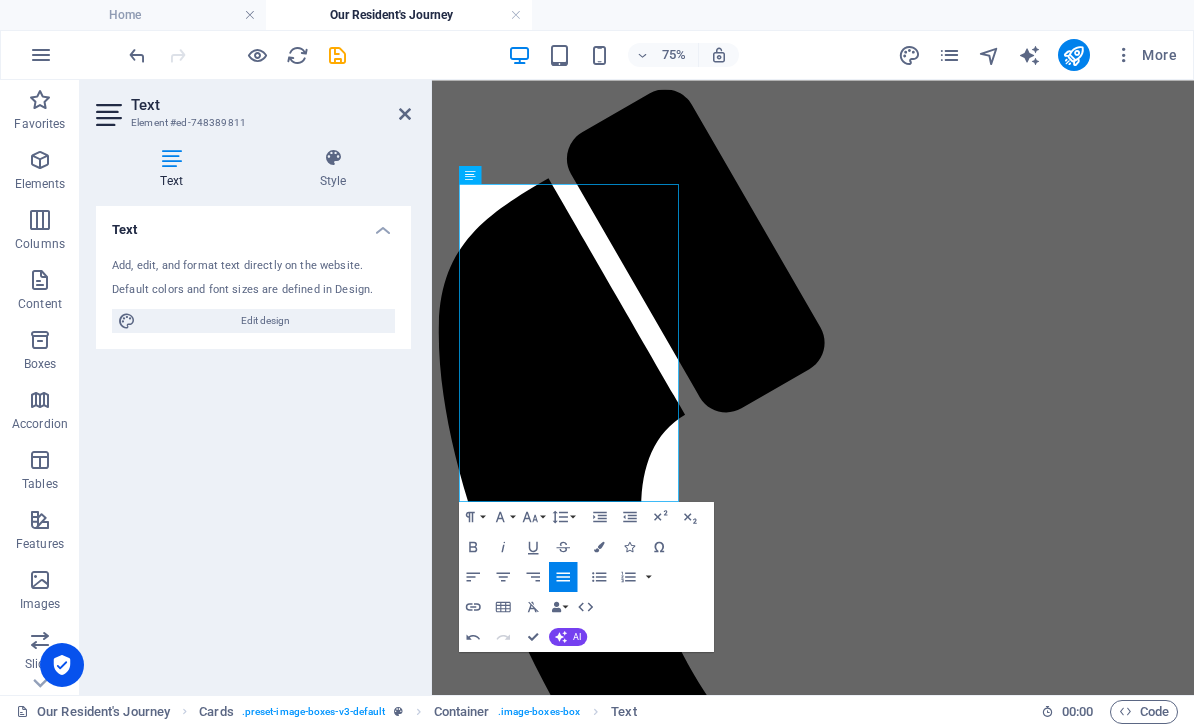 click on "We will make the necessary time for you, ensuring you have all the information you need and the opportunity for you to visit one or more of our homes, where our team will be able to show you around and provide you with further information." at bounding box center [950, 4905] 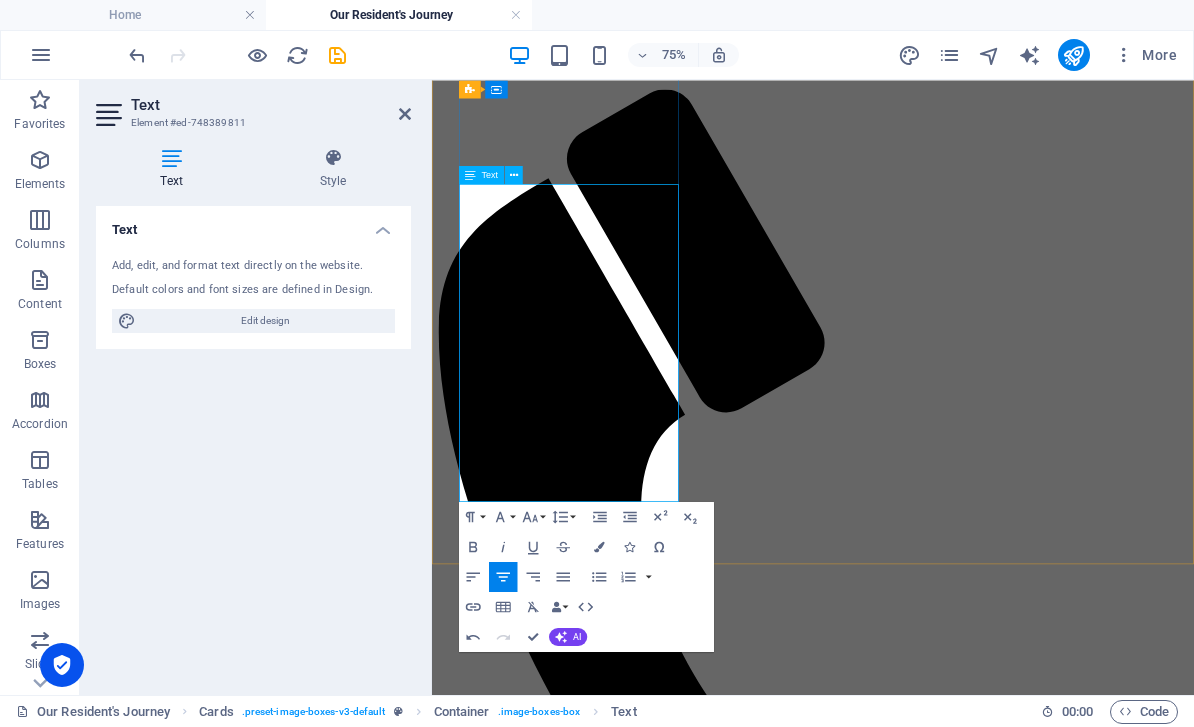 click on "We have recently introduced our new dedicated enquiry team, available 24/7. No need to wait to give us a call or email us, we will handle your enquiry promptly and courteously.   We will make the necessary time for you, ensuring you have all the information you need and the opportunity for you to visit one or more of our homes, where our team will be able to show you around and provide you with further information." at bounding box center (940, 4837) 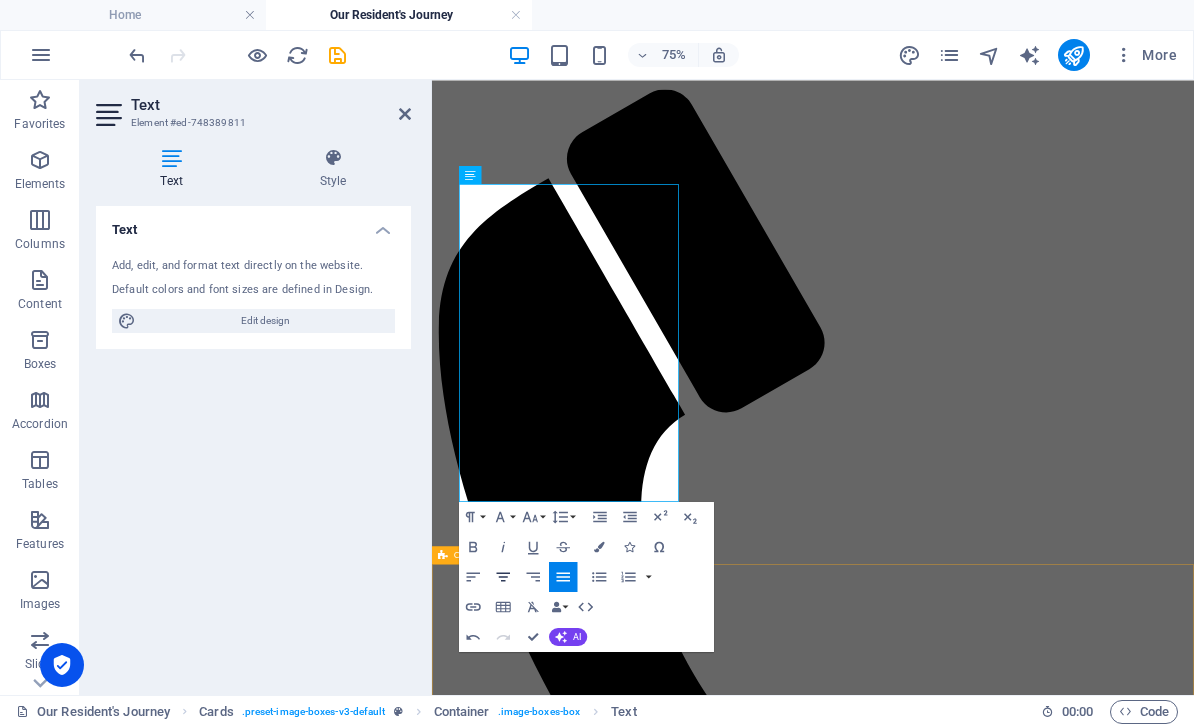 click 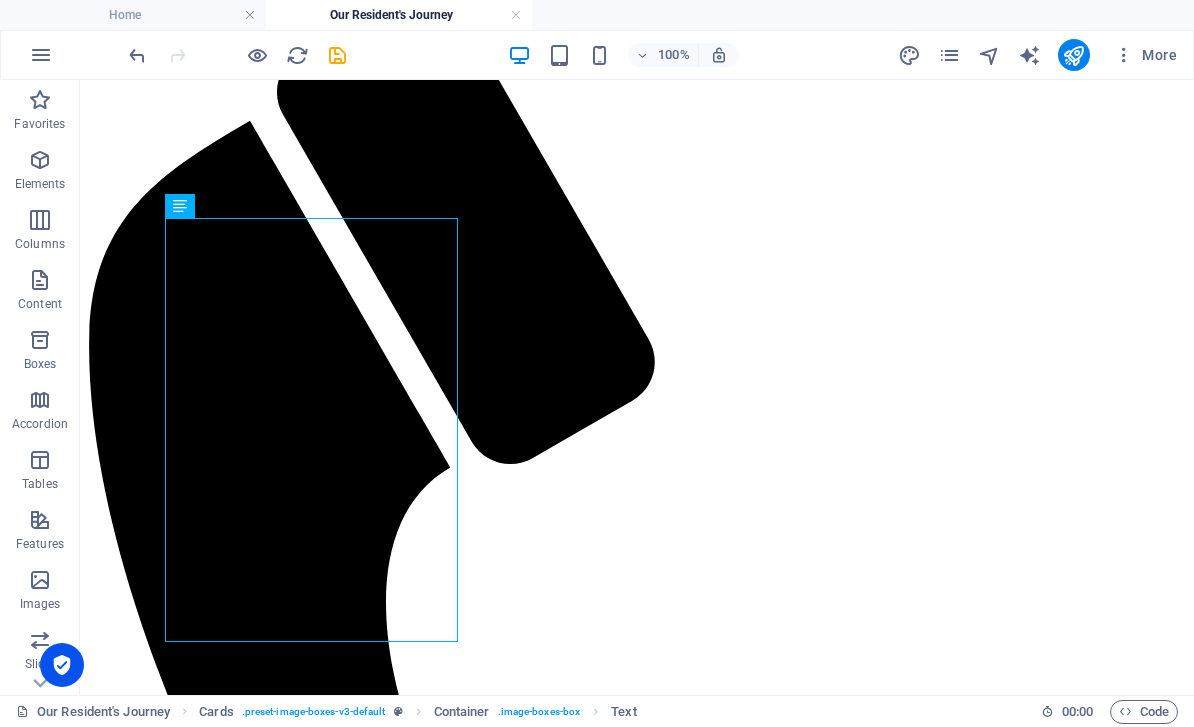click on "We have recently introduced our new dedicated enquiry team, available 24/7. No need to wait to give us a call or email us, we will handle your enquiry promptly and courteously.   We will make the necessary time for you, ensuring you have all the information you need and the opportunity for you to visit one or more of our homes, where our team will be able to show you around and provide you with further information." at bounding box center (637, 5023) 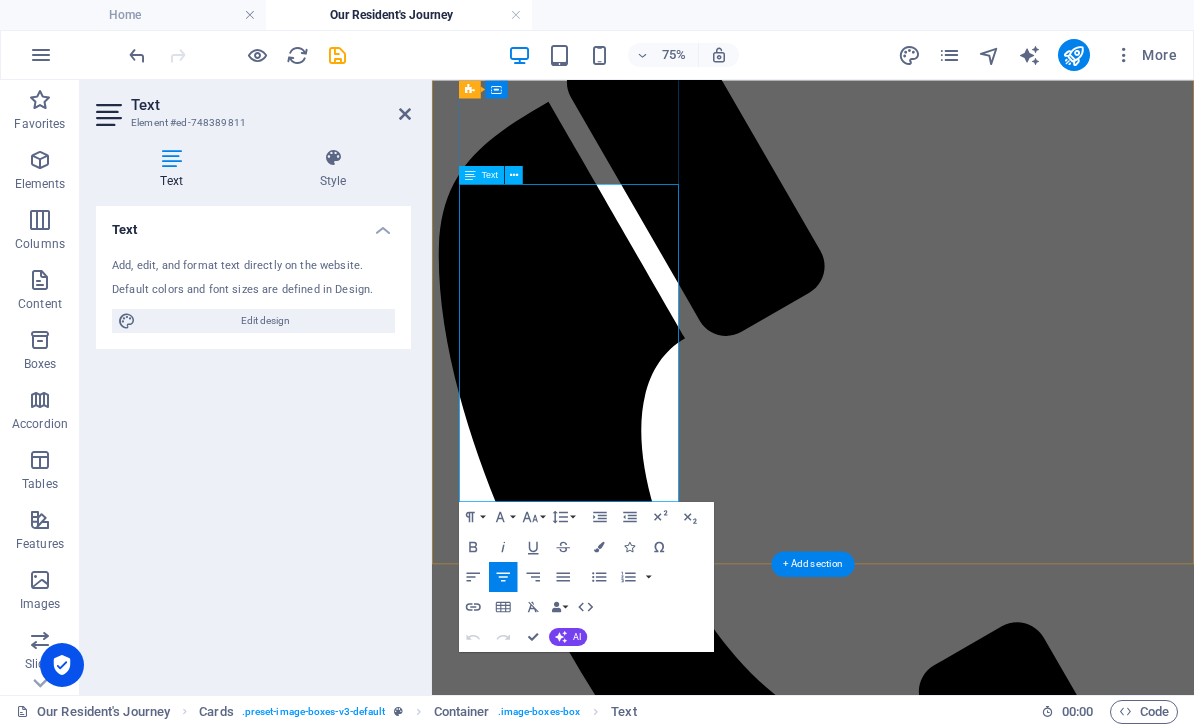 click on "Once you have decided which home you wish to use, then we need your support in making this critical part of the journey be as smooth as possible.   We are here to guide you through the process, although we cannot complete it without you providing us with the necessary information we need to progress your home request. It's a team effort and as this stage impacts on how quickly we can arrange for your loved one to join us." at bounding box center [940, 5380] 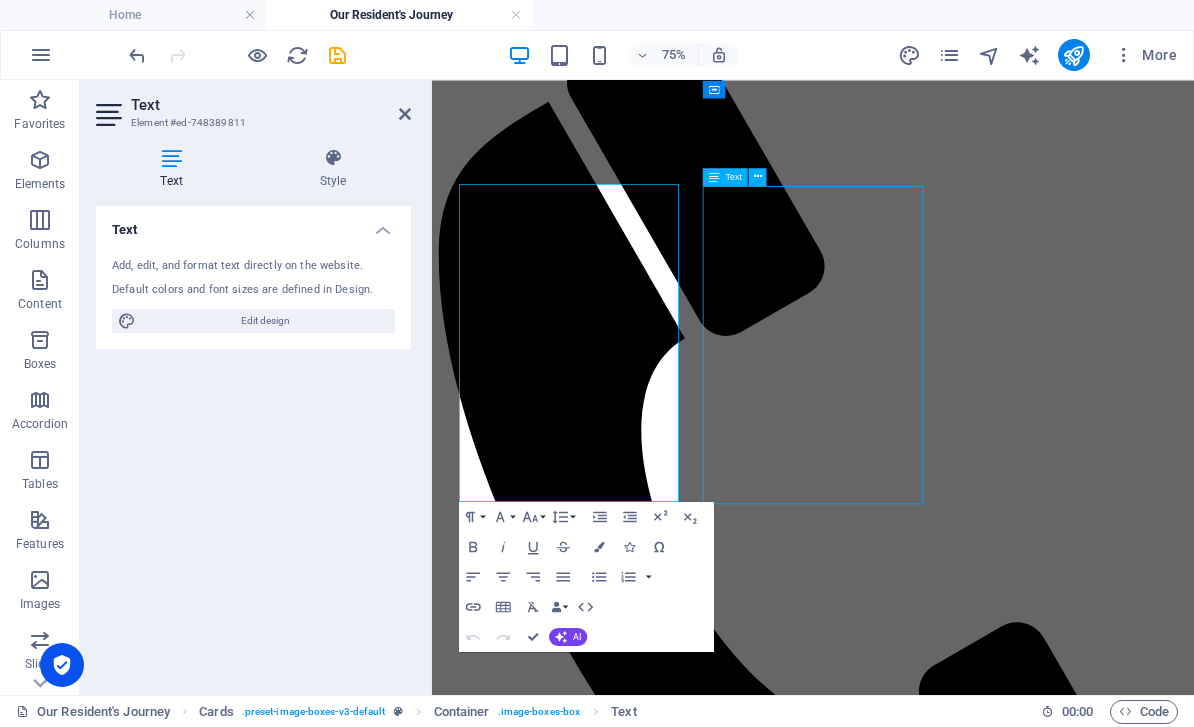 click on "Once you have decided which home you wish to use, then we need your support in making this critical part of the journey be as smooth as possible.   We are here to guide you through the process, although we cannot complete it without you providing us with the necessary information we need to progress your home request. It's a team effort and as this stage impacts on how quickly we can arrange for your loved one to join us." at bounding box center (940, 5380) 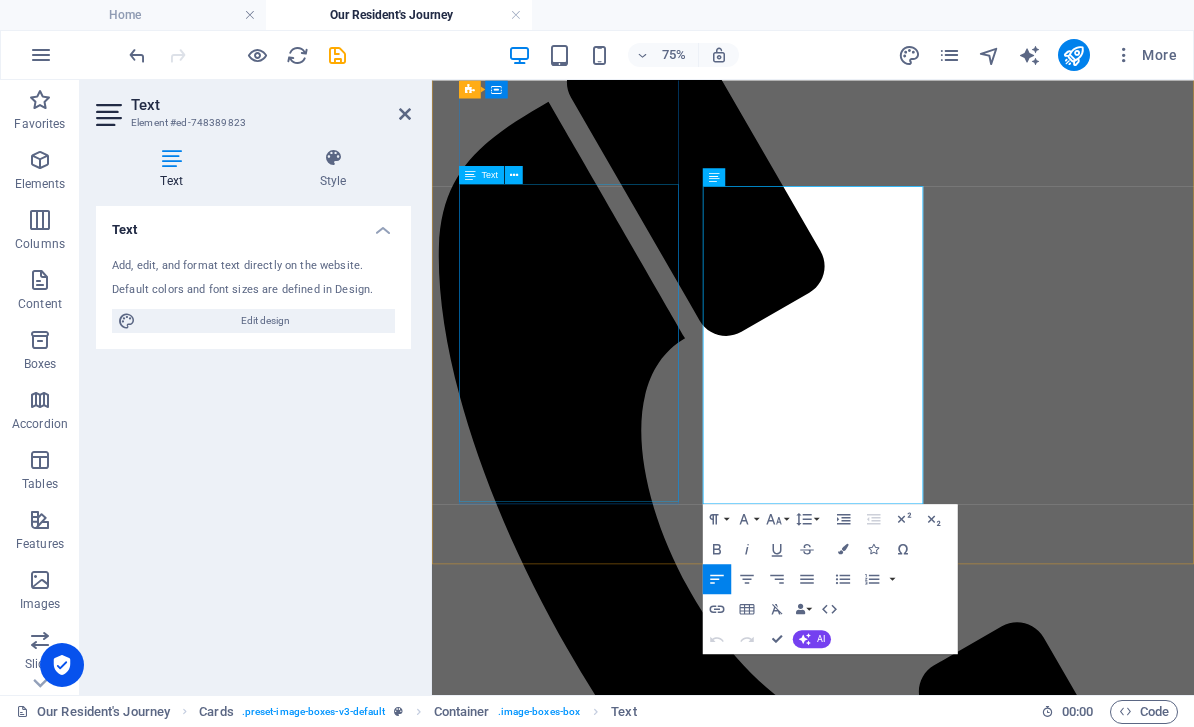 click on "We have recently introduced our new dedicated enquiry team, available 24/7. No need to wait to give us a call or email us, we will handle your enquiry promptly and courteously.   We will make the necessary time for you, ensuring you have all the information you need and the opportunity for you to visit one or more of our homes, where our team will be able to show you around and provide you with further information." at bounding box center [940, 4653] 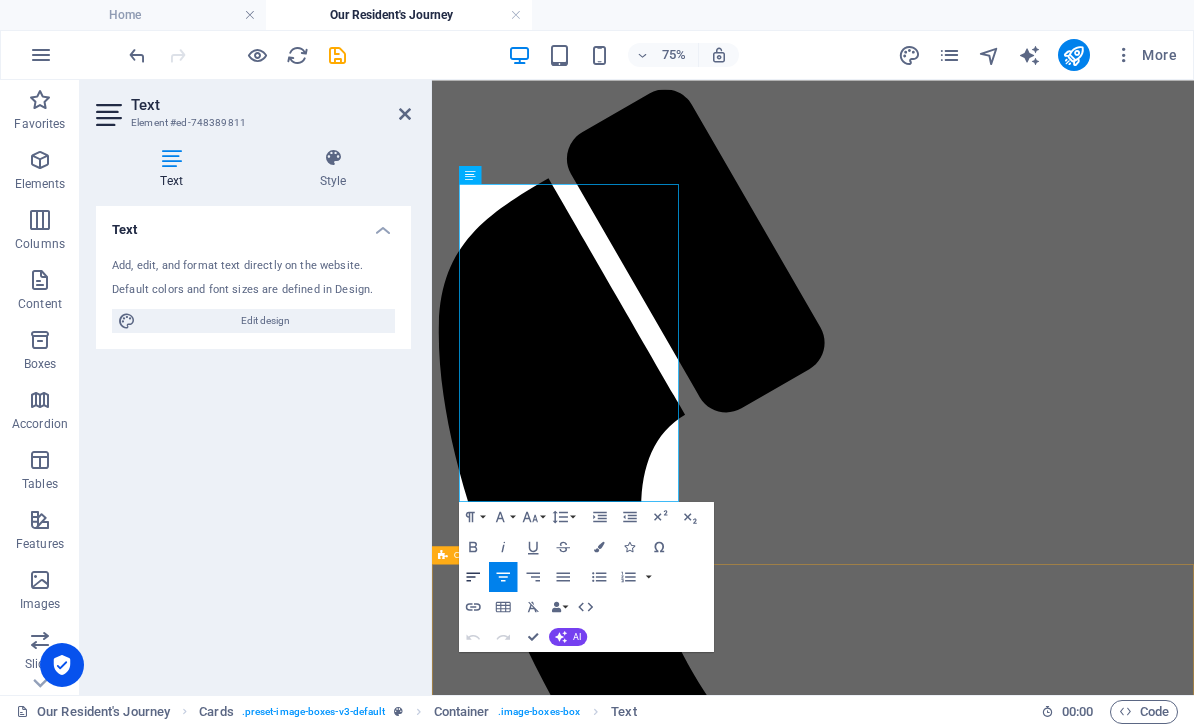 click on "Align Left" at bounding box center [473, 577] 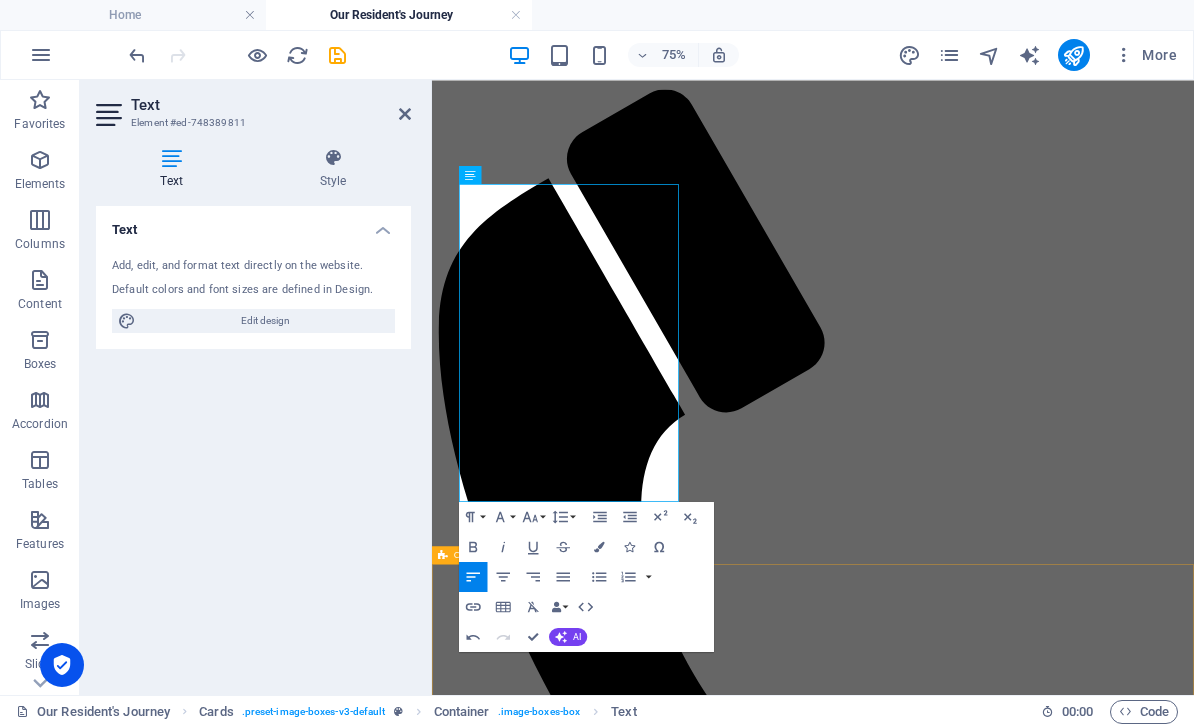click on "Enquiry We have recently introduced our new dedicated enquiry team, available 24/7. No need to wait to give us a call or email us, we will handle your enquiry promptly and courteously.   We will make the necessary time for you, ensuring you have all the information you need and the opportunity for you to visit one or more of our homes, where our team will be able to show you around and provide you with further information. choosing unity Once you have decided which home you wish to use, then we need your support in making this critical part of the journey be as smooth as possible.   We are here to guide you through the process, although we cannot complete it without you providing us with the necessary information we need to progress your home request. It's a team effort and as this stage impacts on how quickly we can arrange for your loved one to join us. Pre arrival It's also during this time that we start to get to know your loved one in some detail." at bounding box center [940, 5354] 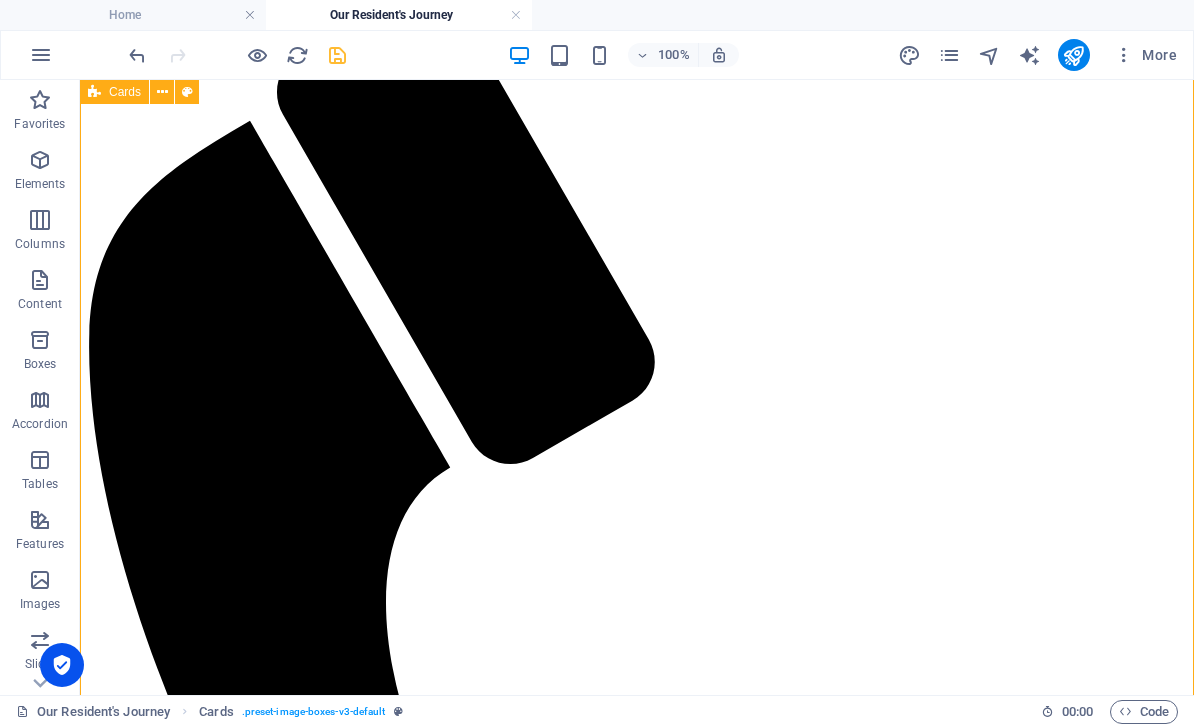 click at bounding box center [337, 55] 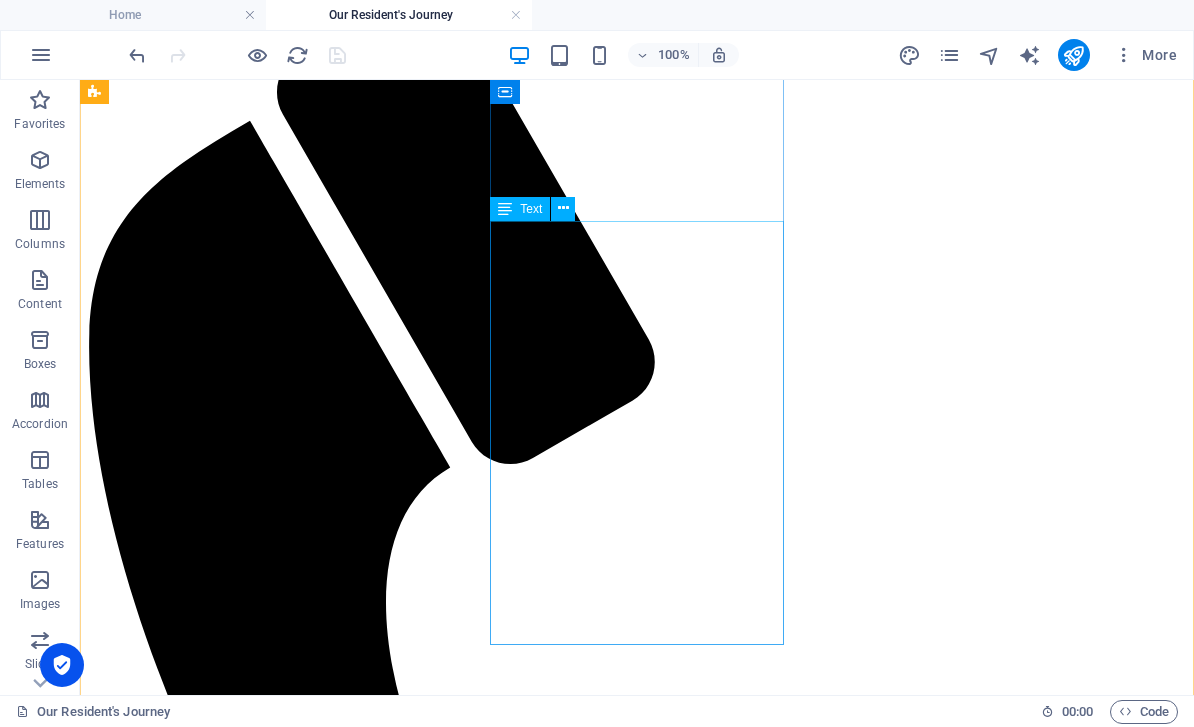 click on "Once you have decided which home you wish to use, then we need your support in making this critical part of the journey be as smooth as possible.   We are here to guide you through the process, although we cannot complete it without you providing us with the necessary information we need to progress your home request. It's a team effort and as this stage impacts on how quickly we can arrange for your loved one to join us." at bounding box center (637, 5795) 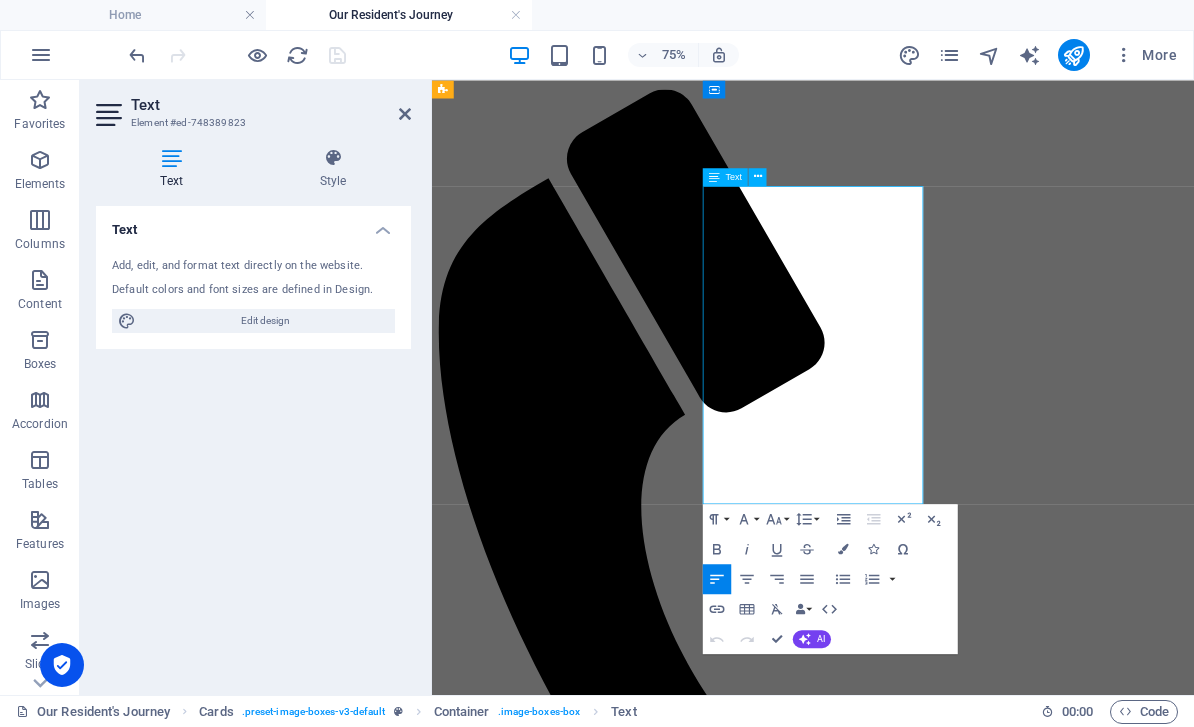 type 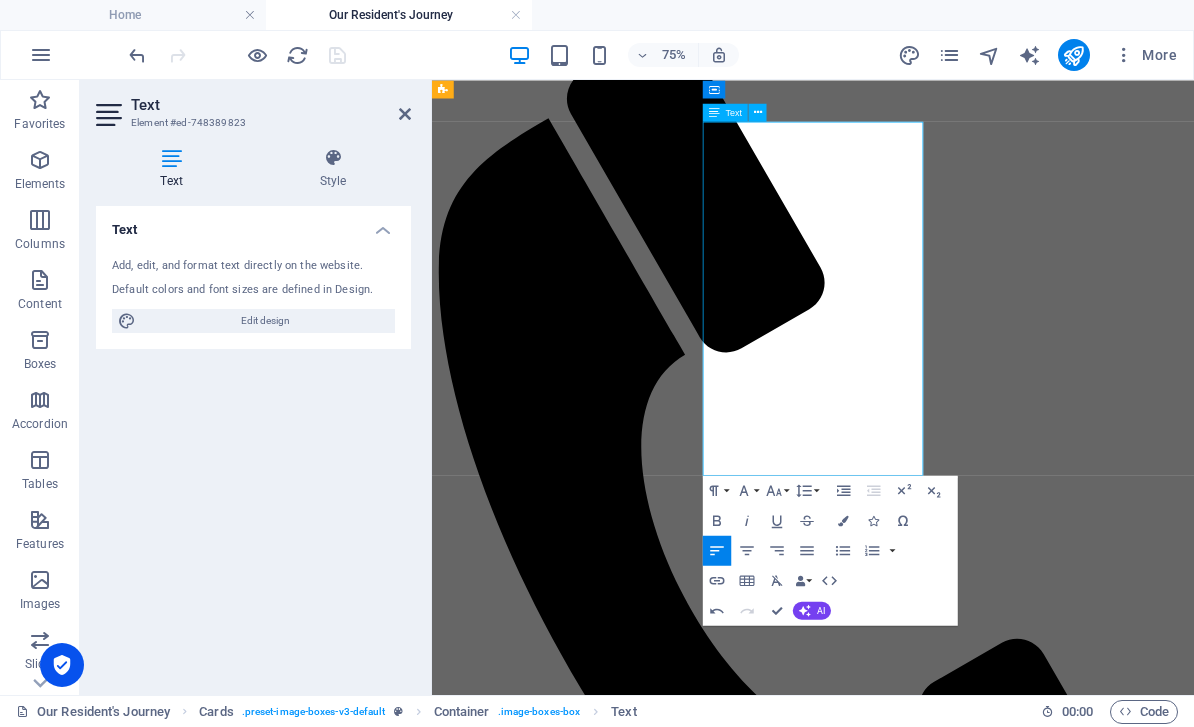 scroll, scrollTop: 1024, scrollLeft: 0, axis: vertical 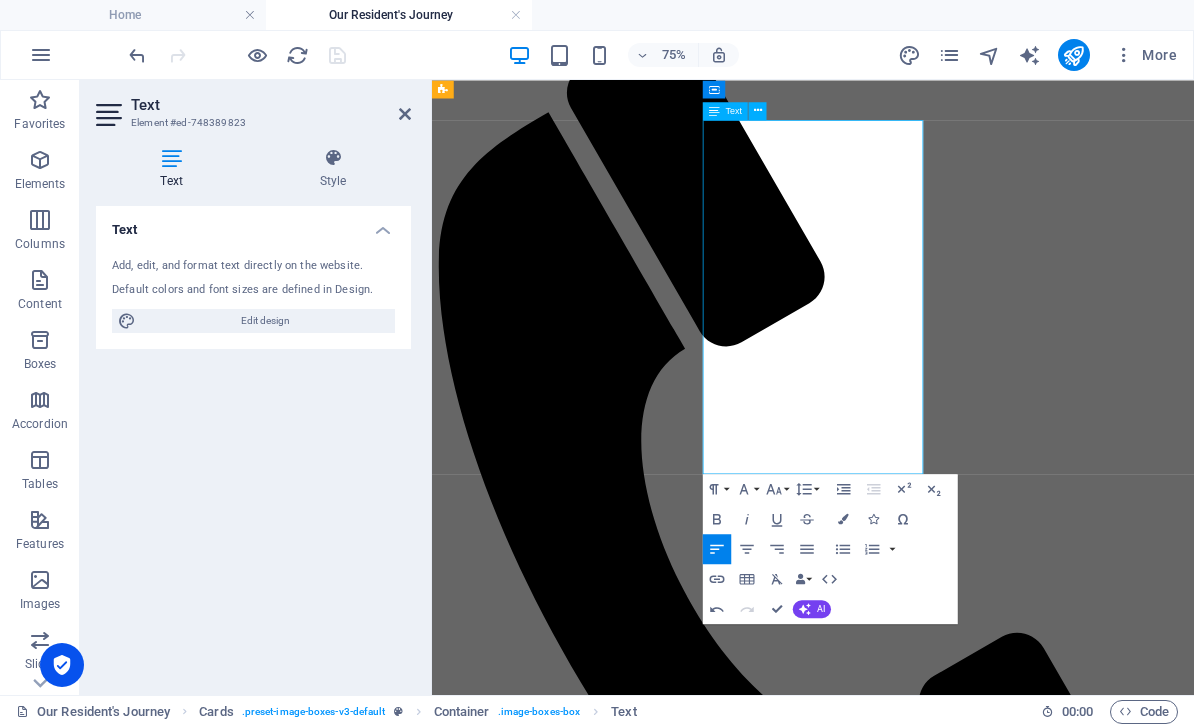 click on "We are here to guide you through the process, although we cannot complete it without you providing us with the necessary information we need to progress your home request." at bounding box center [940, 5494] 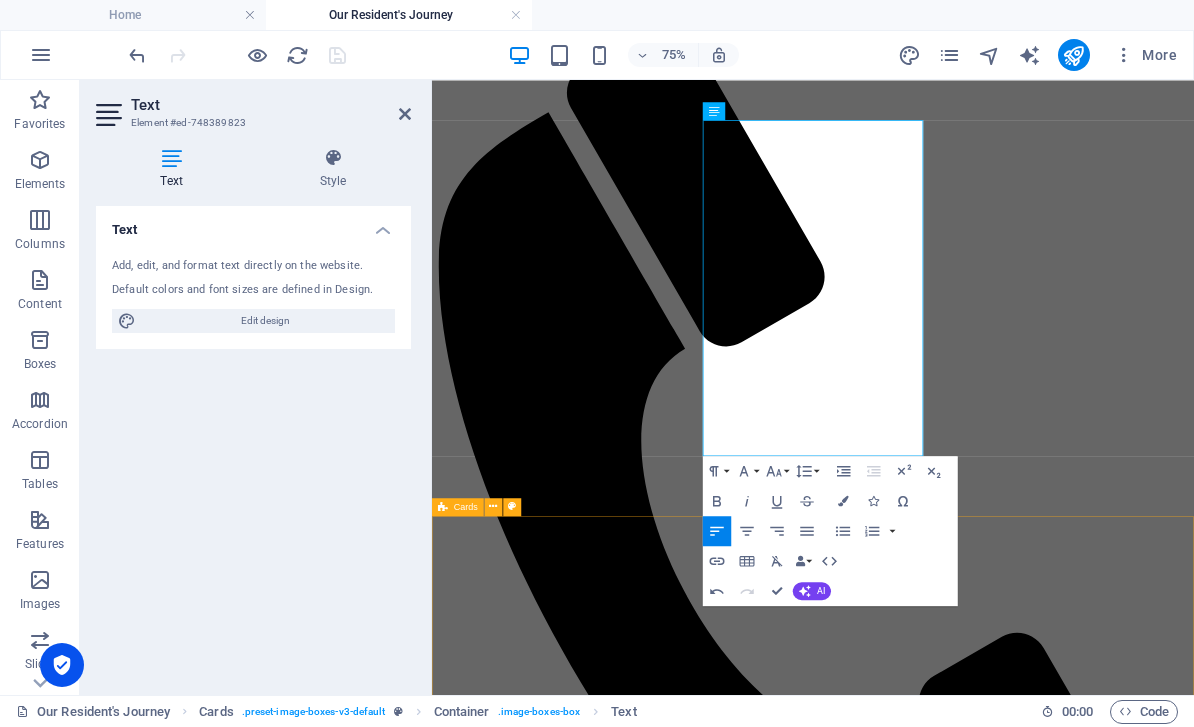 click on "Arrival The day has arrived, and our team will be ready and waiting for you and your loved one. We will take the time to get them settled in, and ensure that you are shown around the home, meet our on-duty team and get an understanding of how the care home works for our residents. We may have some final administration to complete, and then when you are ready you can safely leave your loved one with us. Staying with us Lorem ipsum dolor sit amet, consectetuer adipiscing elit. Aenean commodo ligula eget dolor. Lorem ipsum dolor sit amet. Leaving us Lorem ipsum dolor sit amet, consectetuer adipiscing elit. Aenean commodo ligula eget dolor. Lorem ipsum dolor sit amet." at bounding box center (940, 7432) 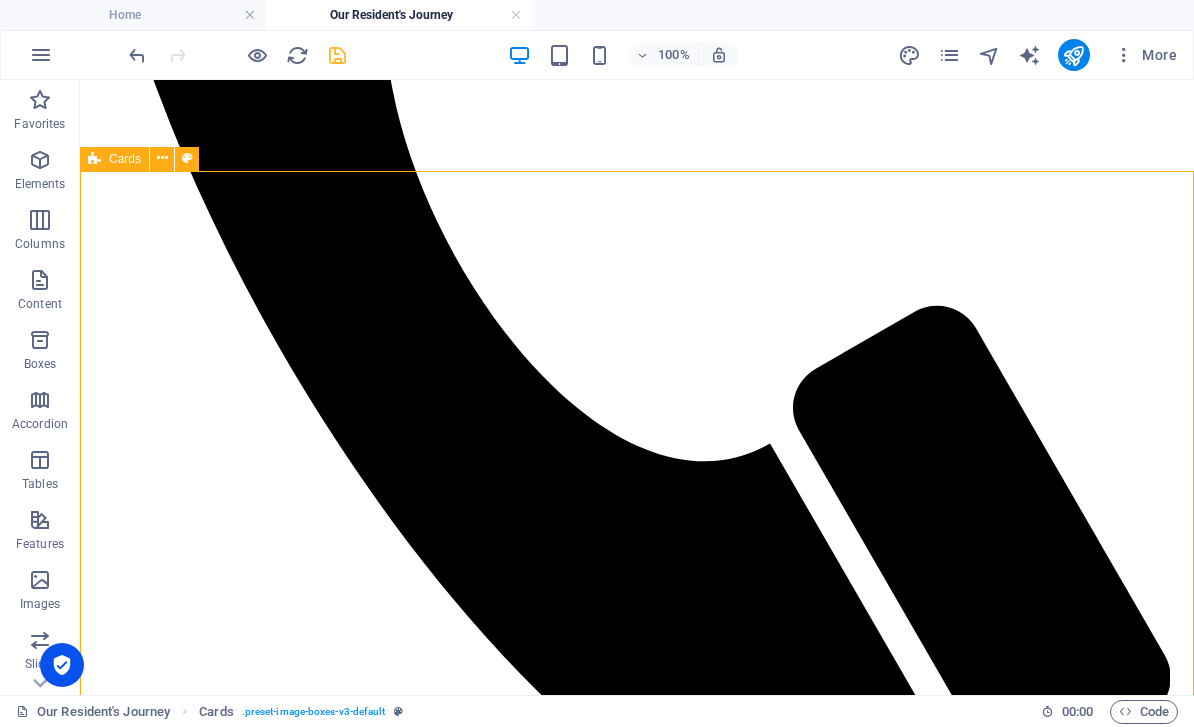 scroll, scrollTop: 1508, scrollLeft: 0, axis: vertical 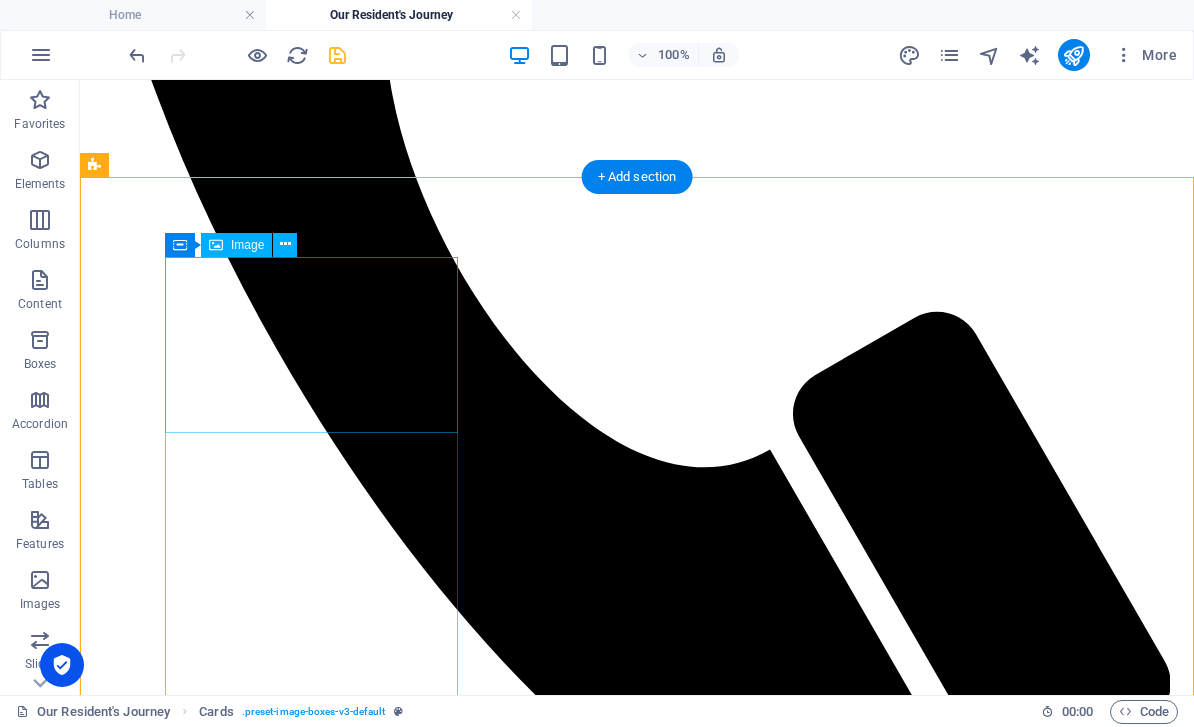 click at bounding box center [637, 6384] 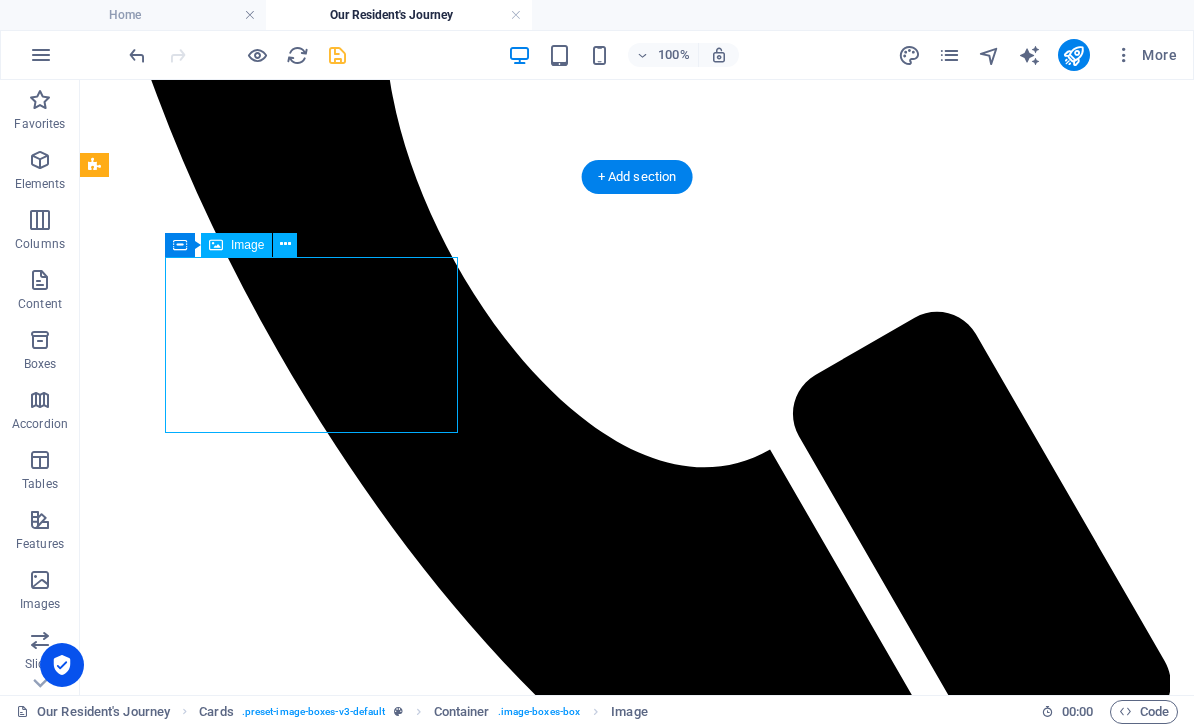click at bounding box center [637, 6384] 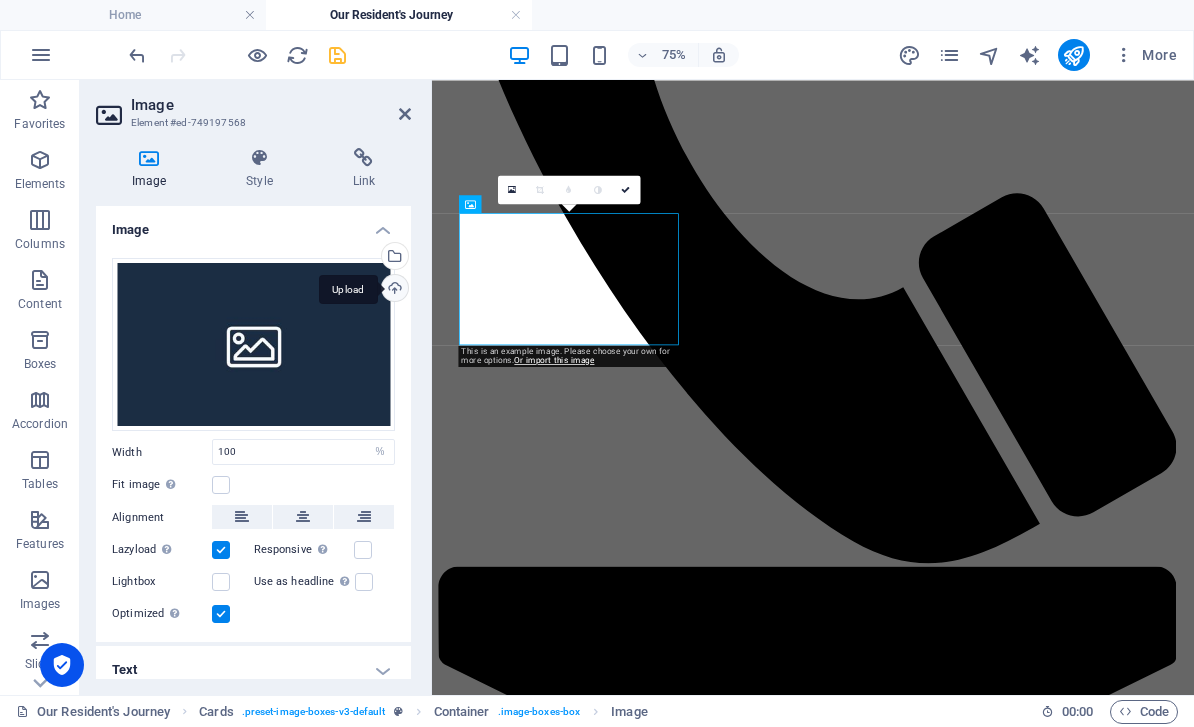 click on "Upload" at bounding box center [393, 290] 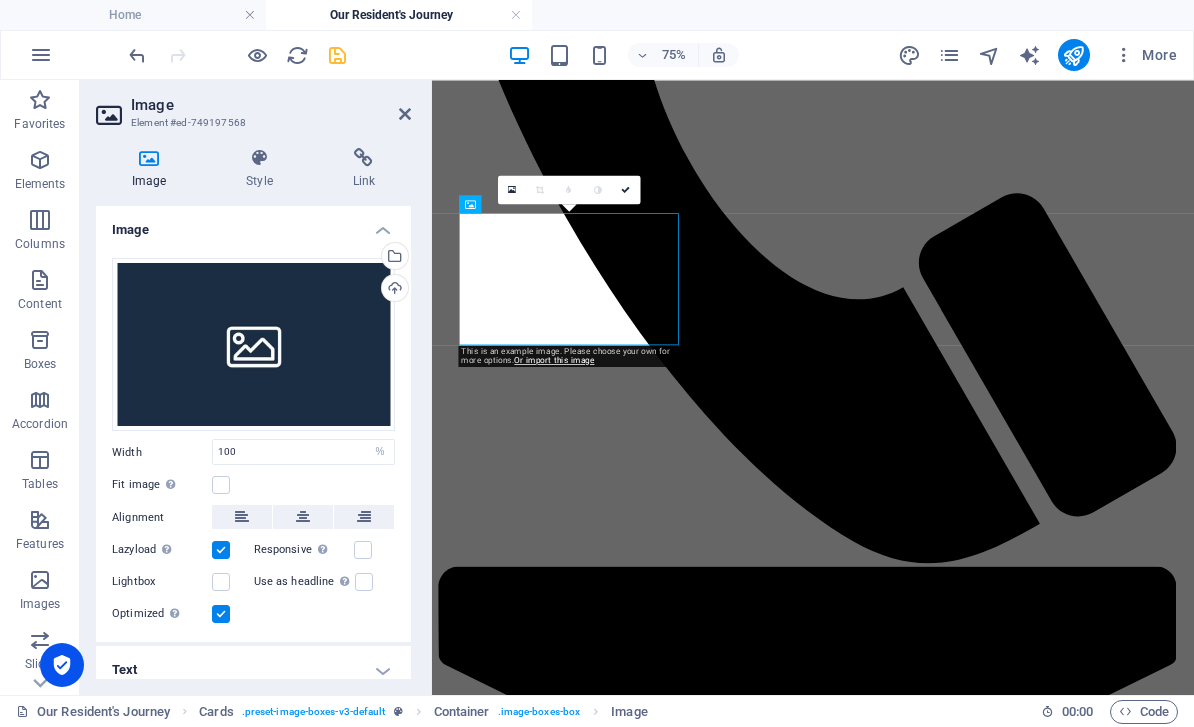 click on "Select files from the file manager, stock photos, or upload file(s)" at bounding box center (393, 258) 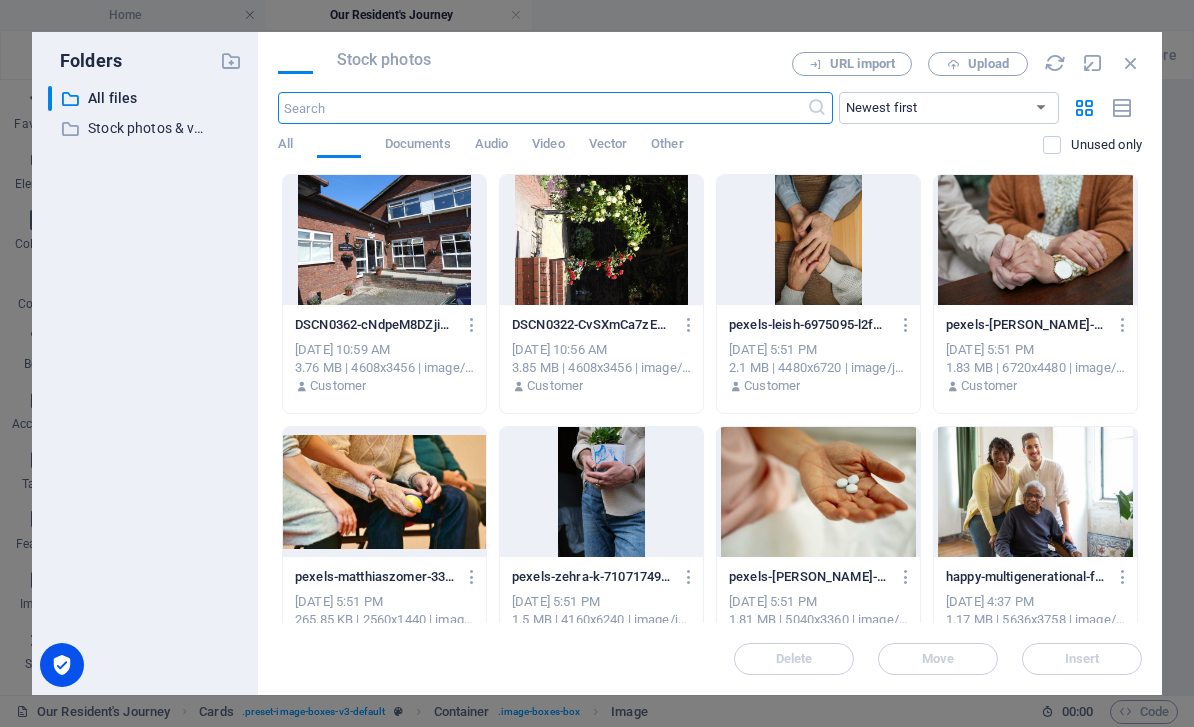 scroll, scrollTop: 154, scrollLeft: 0, axis: vertical 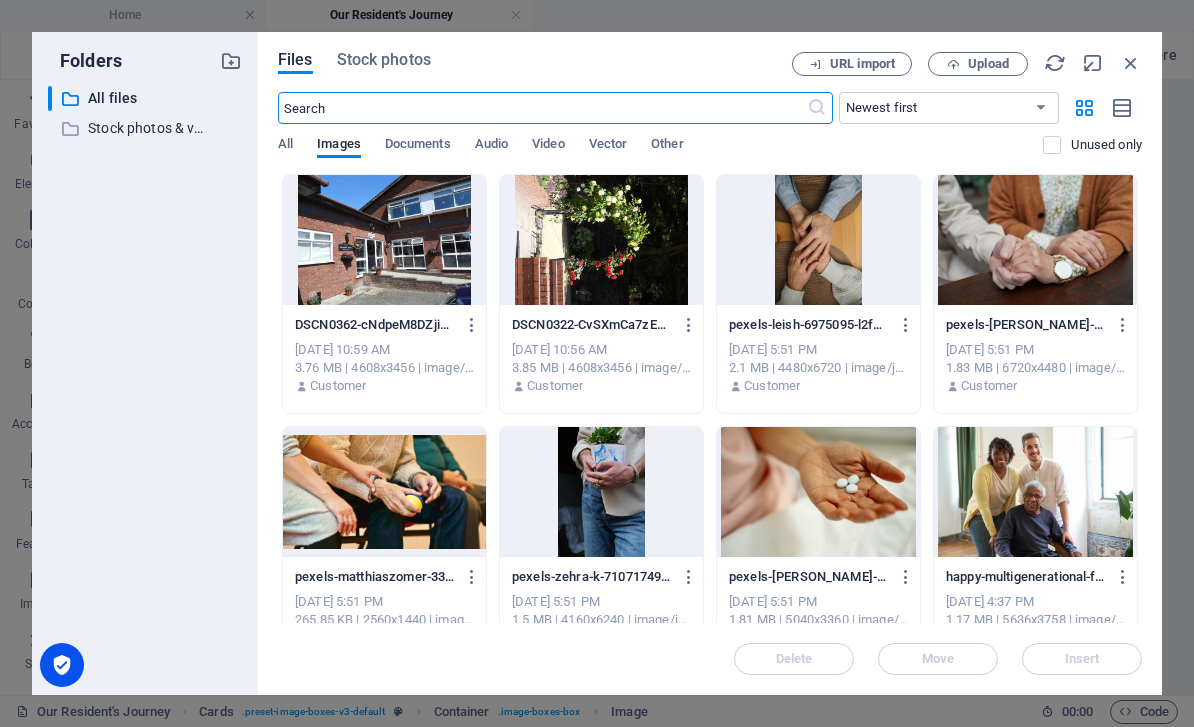 click on "​ All files All files ​ Stock photos & videos Stock photos & videos" at bounding box center (145, 382) 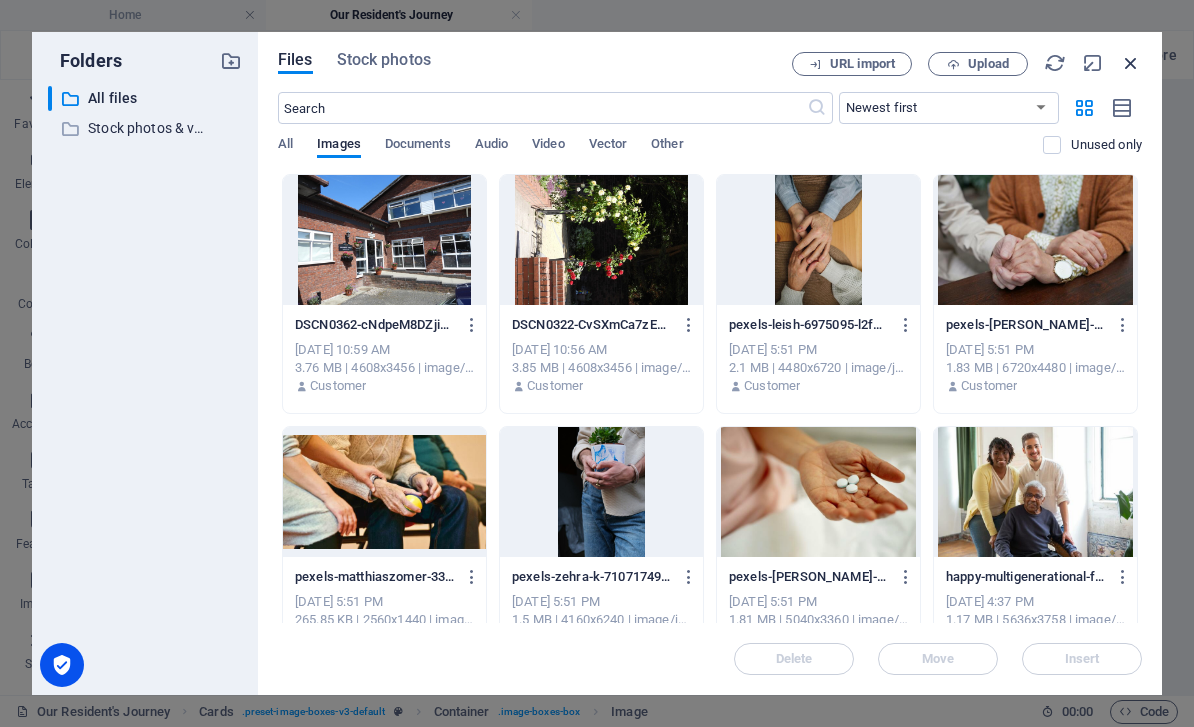 click at bounding box center [1131, 63] 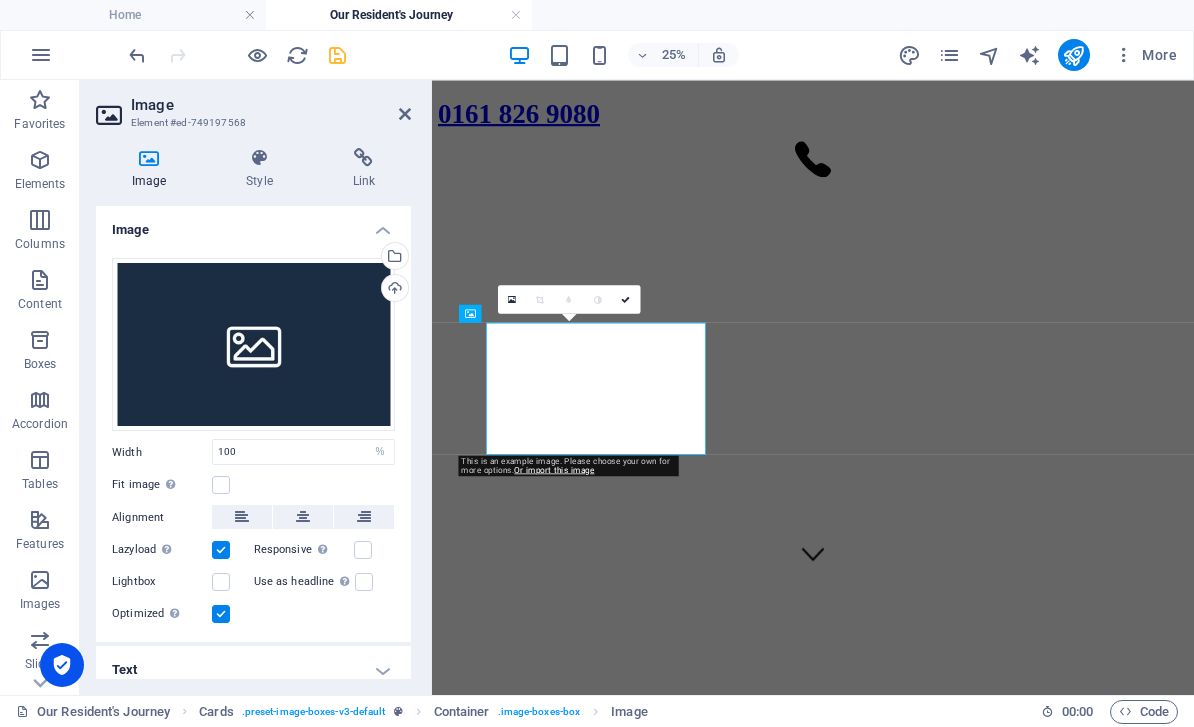 scroll, scrollTop: 1362, scrollLeft: 0, axis: vertical 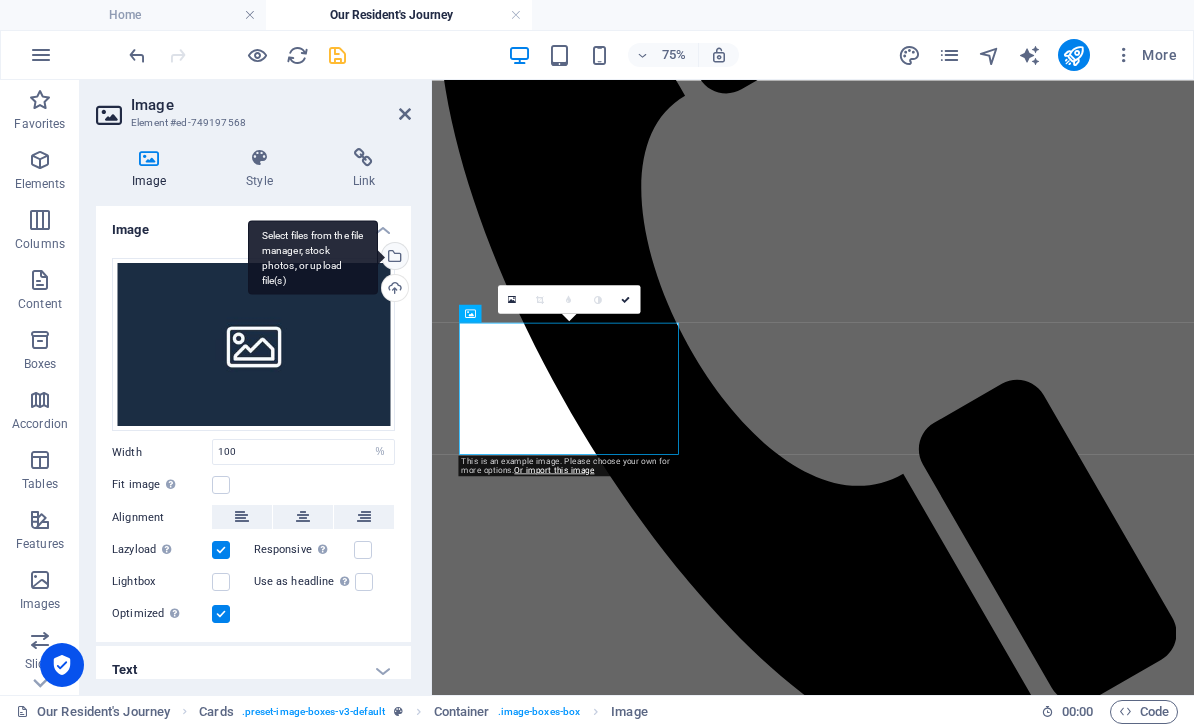 click on "Select files from the file manager, stock photos, or upload file(s)" at bounding box center [393, 258] 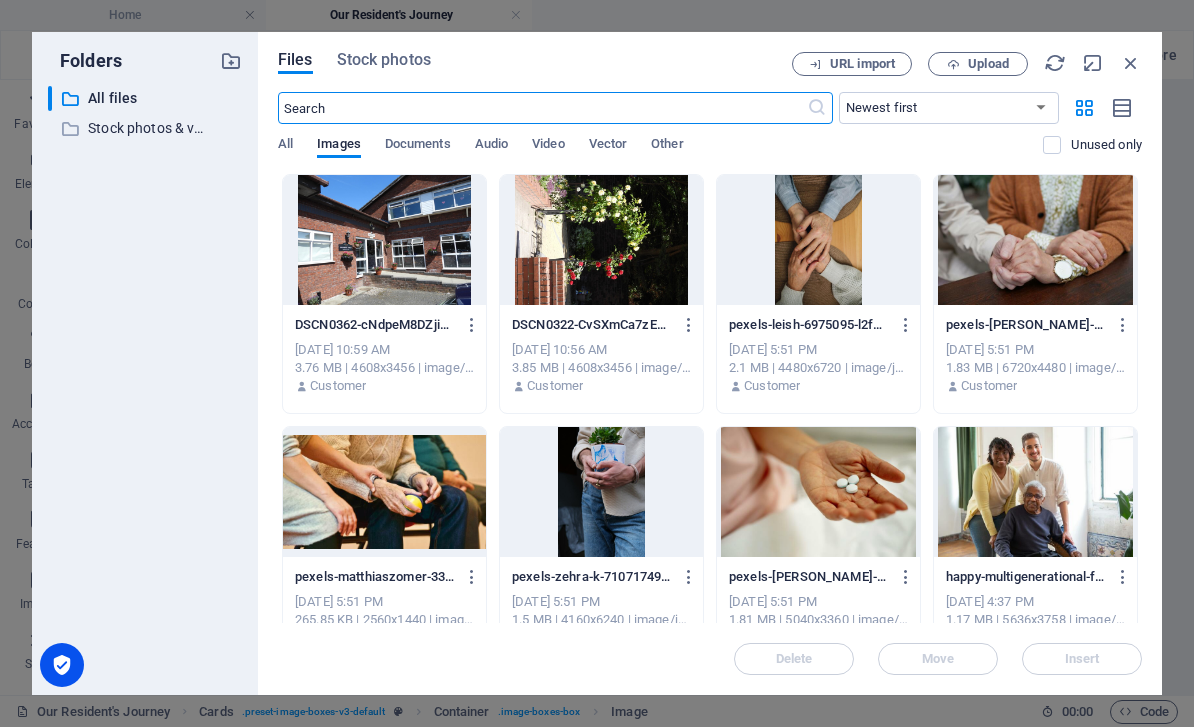 scroll, scrollTop: 154, scrollLeft: 0, axis: vertical 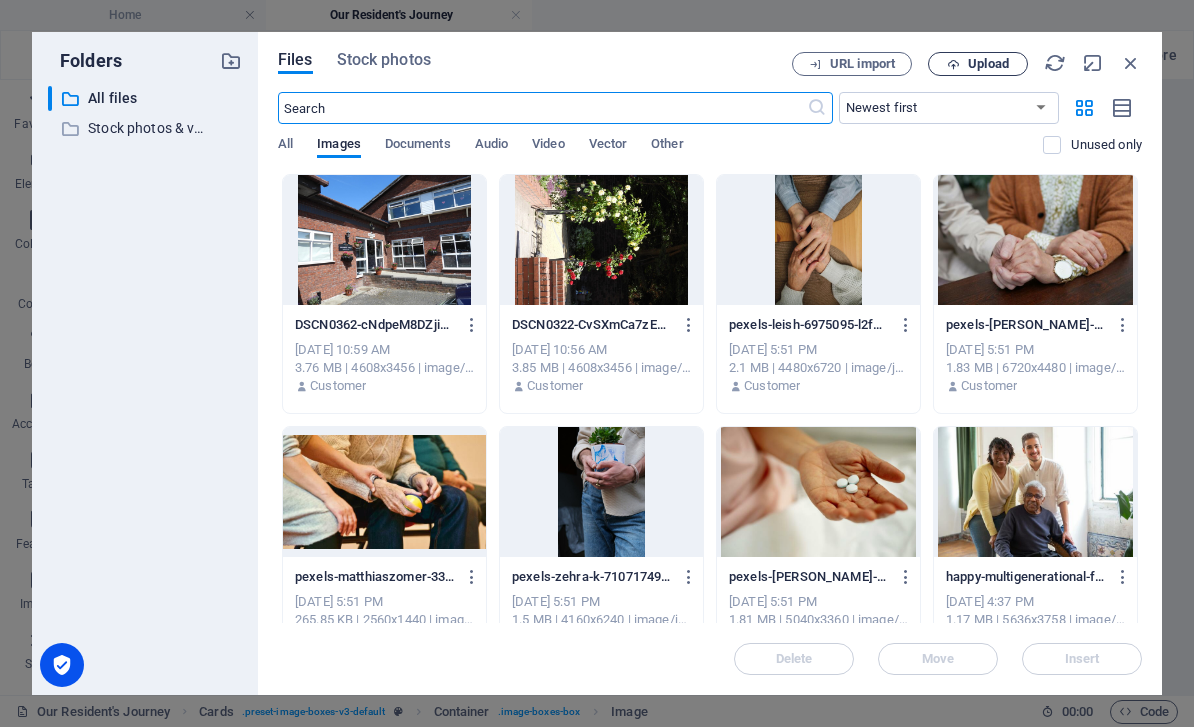 click on "Upload" at bounding box center [978, 64] 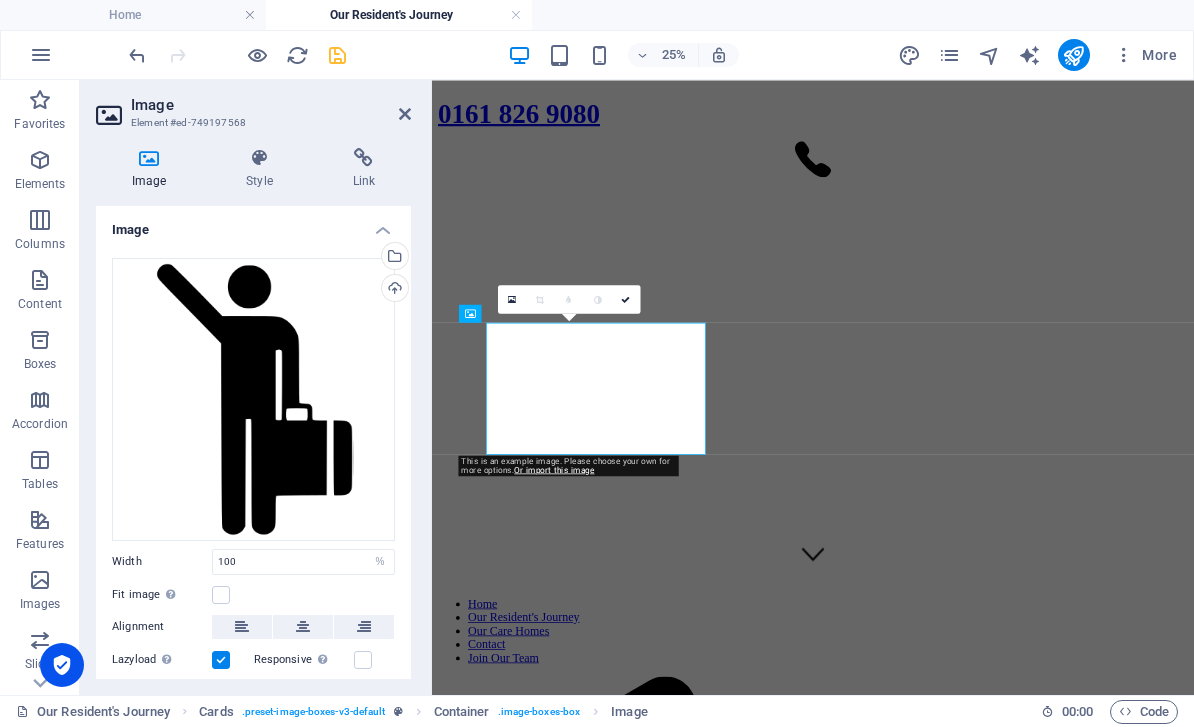 scroll, scrollTop: 1362, scrollLeft: 0, axis: vertical 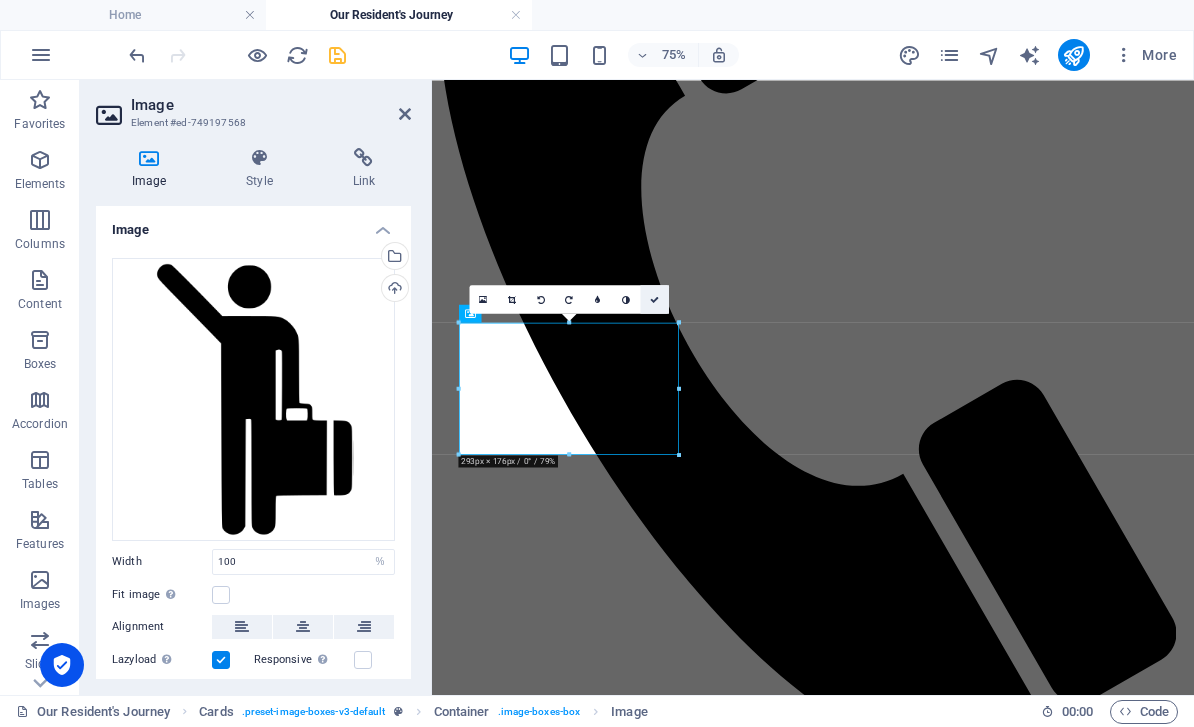 click at bounding box center [654, 298] 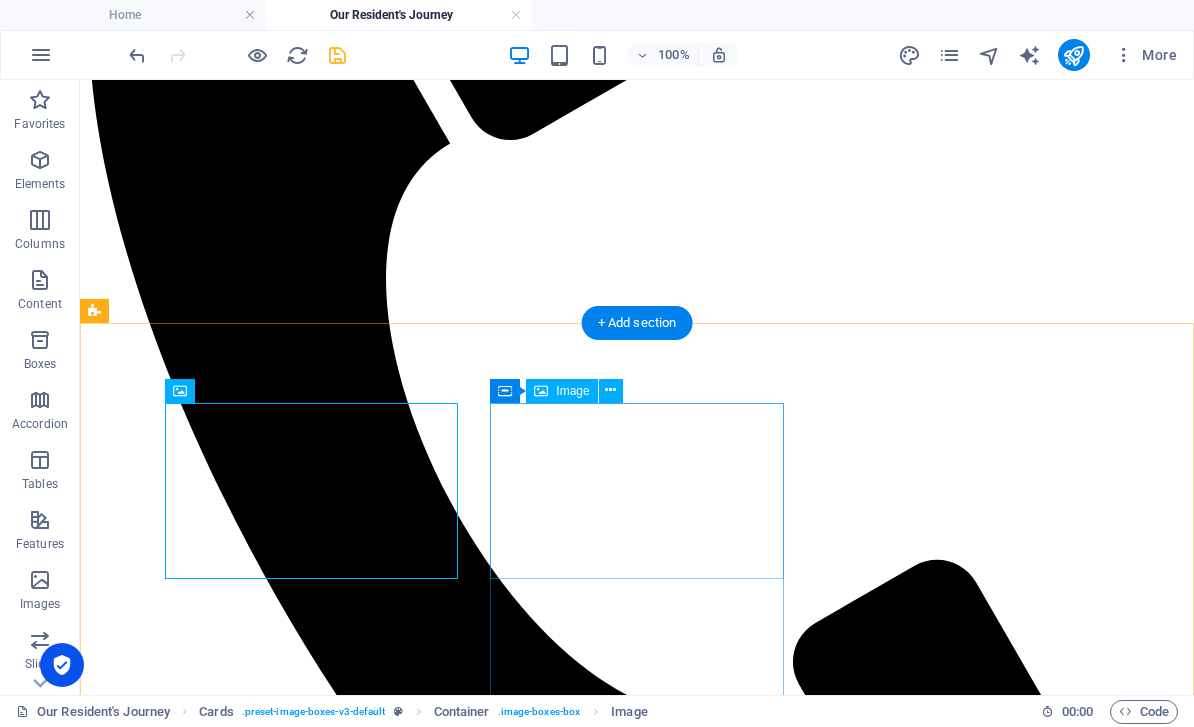 click at bounding box center (637, 8063) 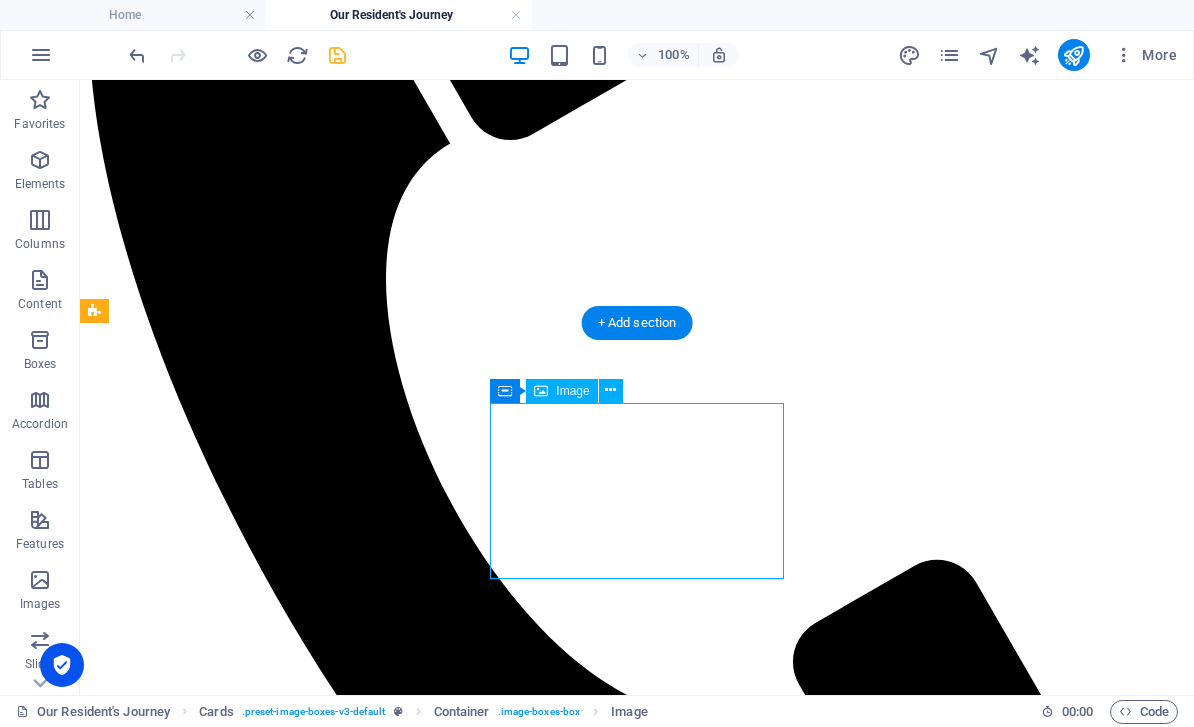 click at bounding box center [637, 8063] 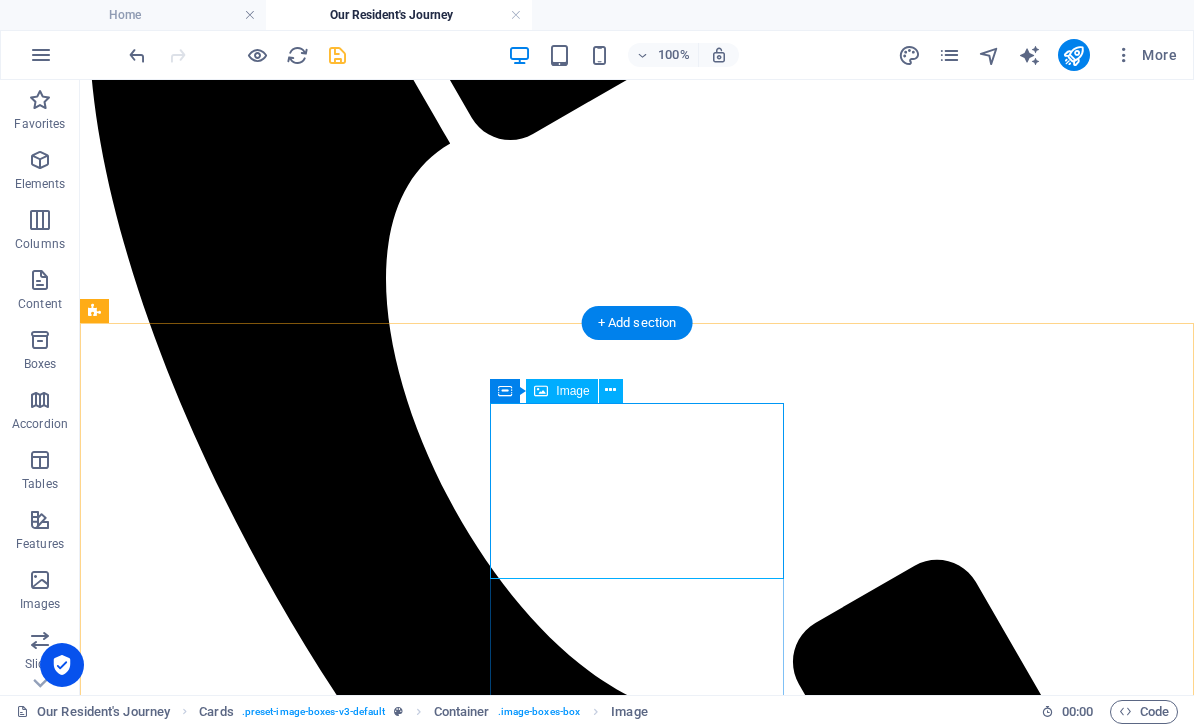 click at bounding box center (337, 55) 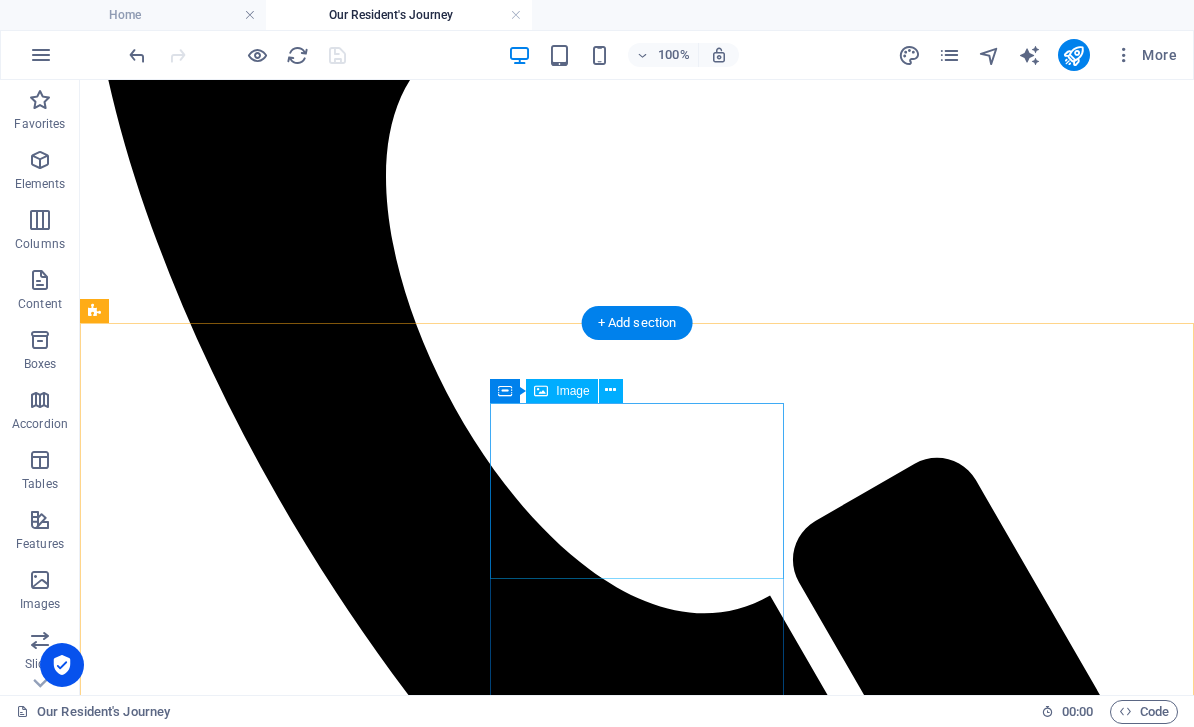 click at bounding box center [637, 7879] 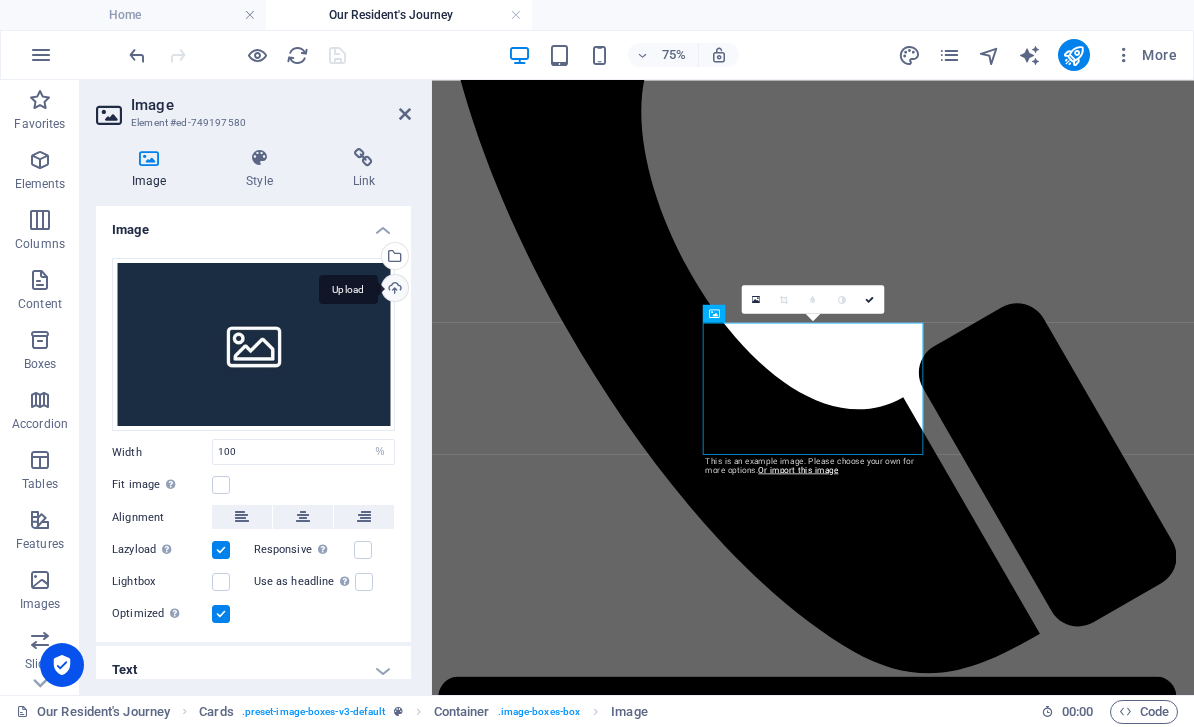 click on "Upload" at bounding box center (393, 290) 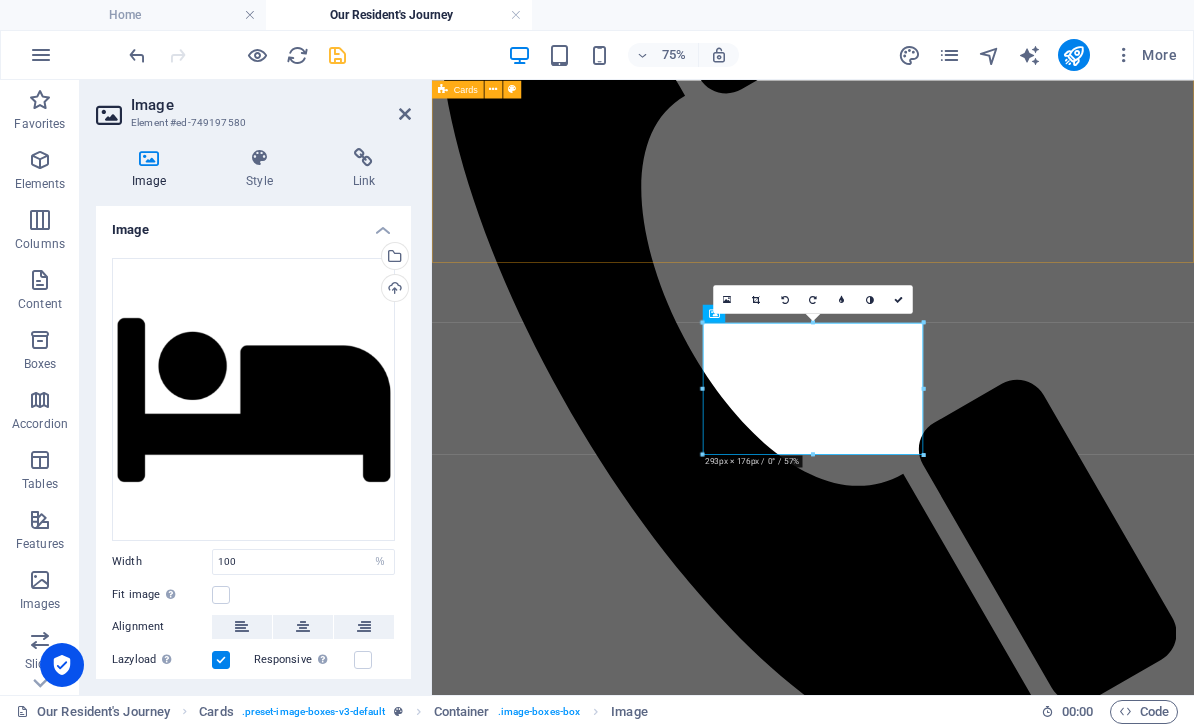 click on "Enquiry We have recently introduced our new dedicated enquiry team, available 24/7. No need to wait to give us a call or email us, we will handle your enquiry promptly and courteously.   We will make the necessary time for you, ensuring you have all the information you need and the opportunity for you to visit one or more of our homes, where our team will be able to show you around and provide you with further information. choosing unity Once you have decided which home feels right for your loved one, we will be here to support you every step of the way, we will  need your support in making this critical part of the journey as smooth as possible.   We are here to guide you through the process, we rely on you to provide the key information needed to move things forward.  It's very much a team effort - and at this stage you providing that key information will impact how quickly we can arrange for your loved one to join us. Pre arrival" at bounding box center [940, 4937] 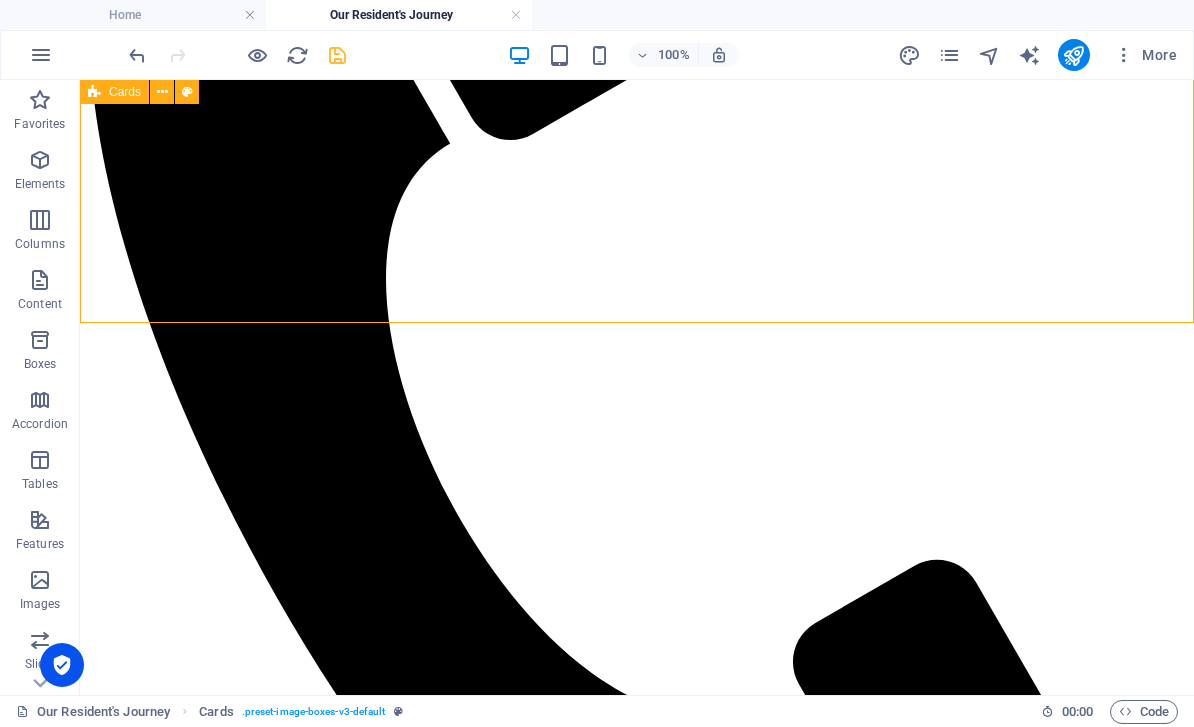 click at bounding box center (337, 55) 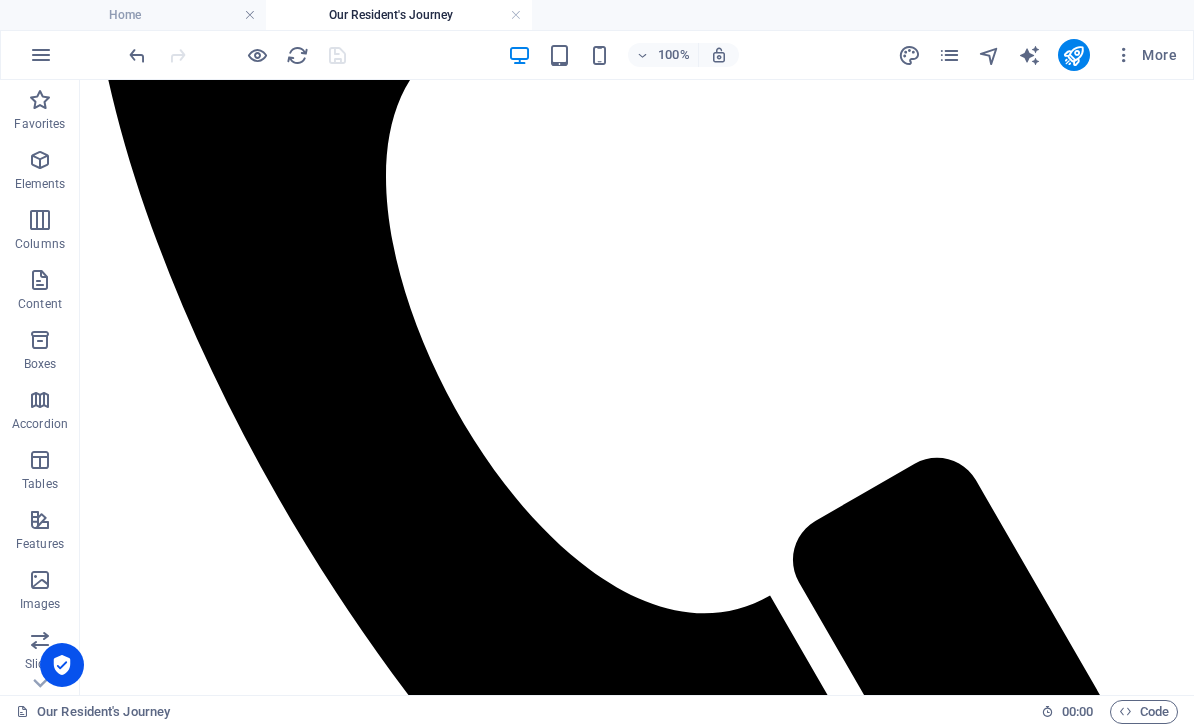 click at bounding box center (637, 9075) 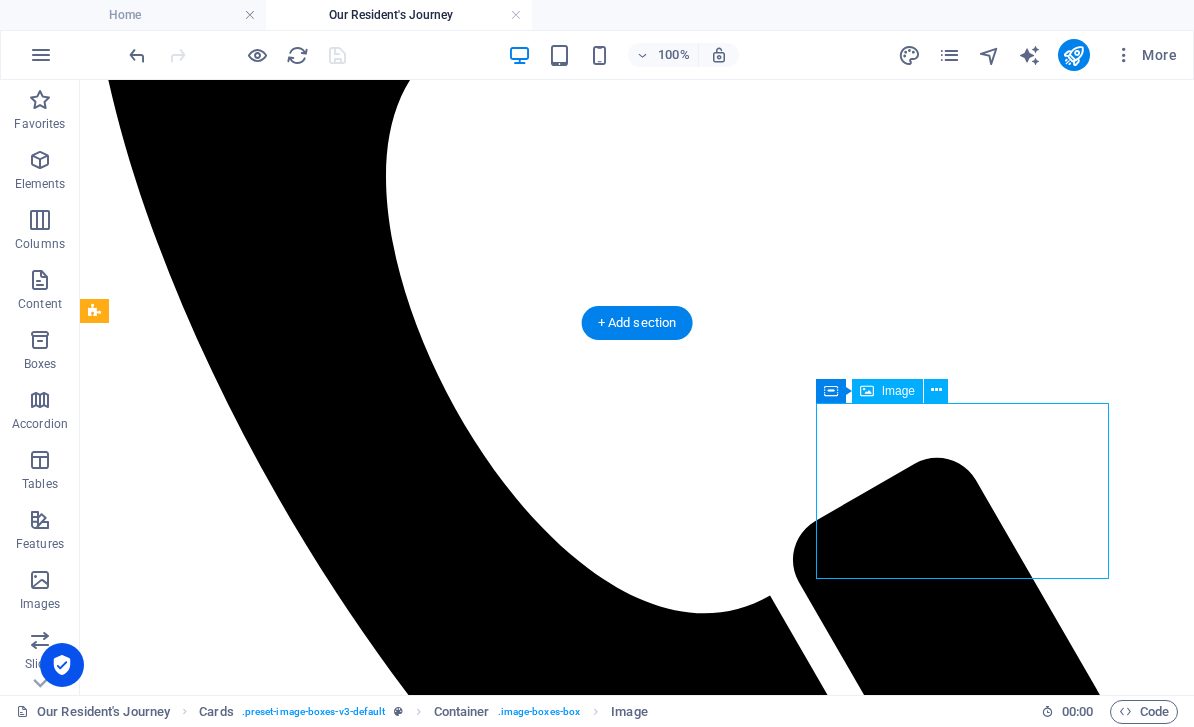 click at bounding box center (637, 9075) 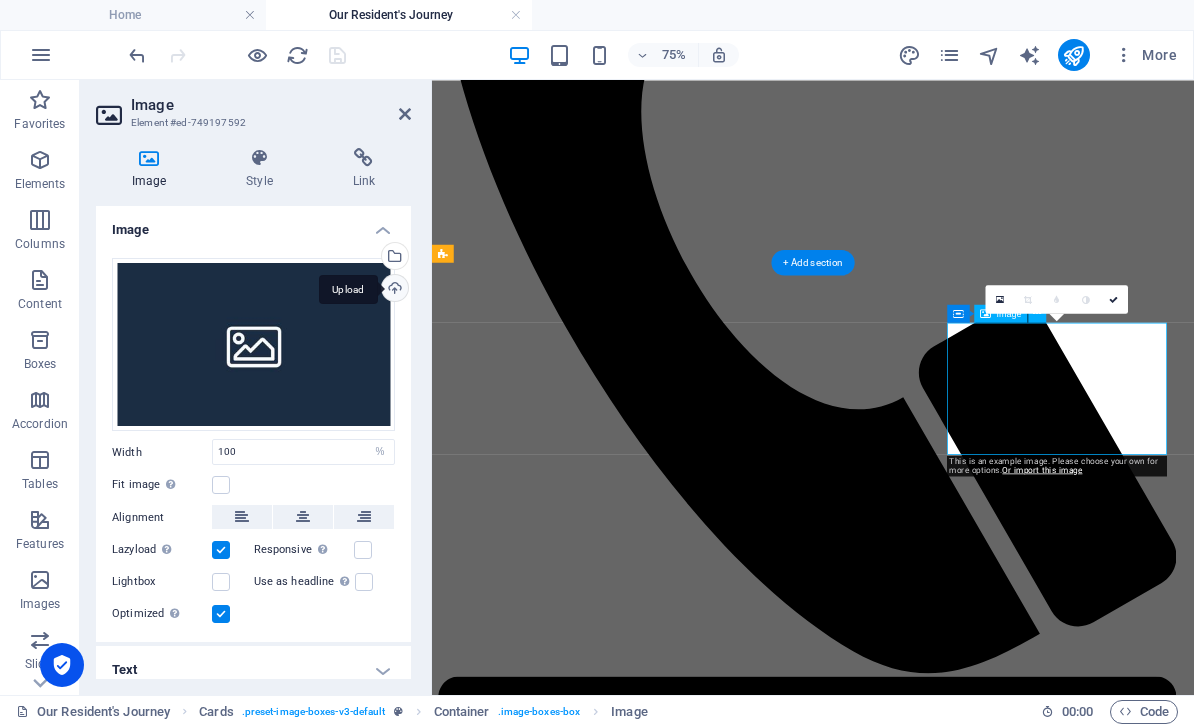 click on "Upload" at bounding box center [393, 290] 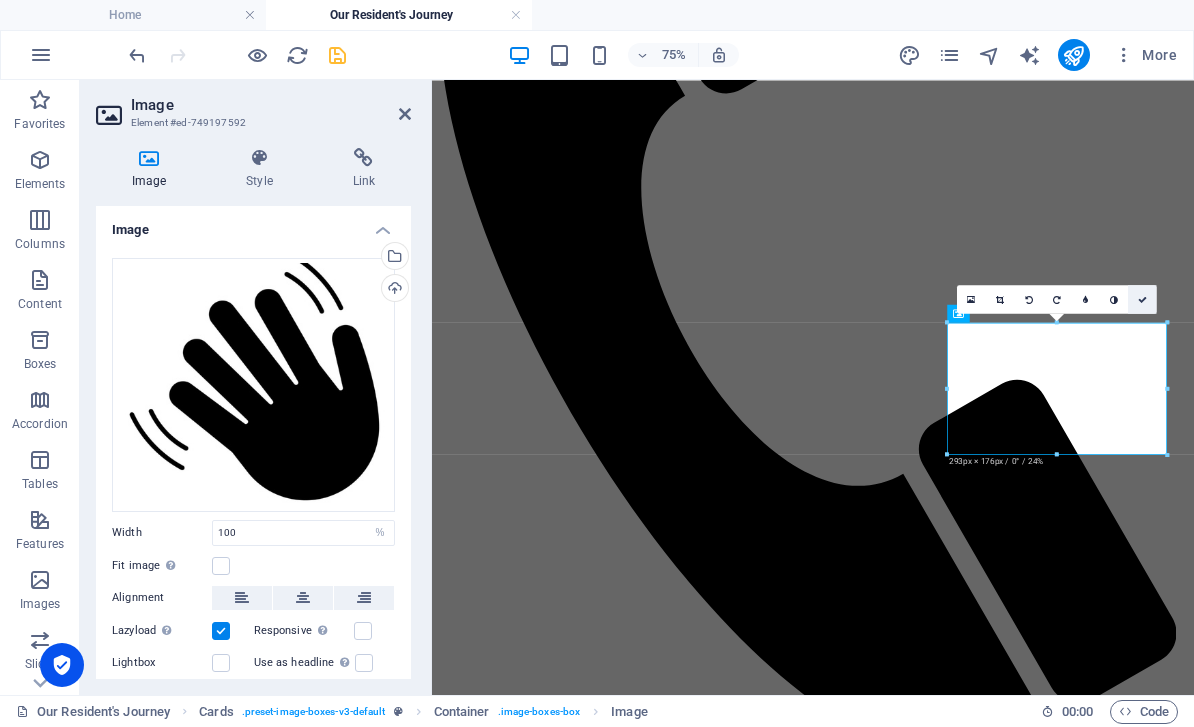 click at bounding box center [1142, 298] 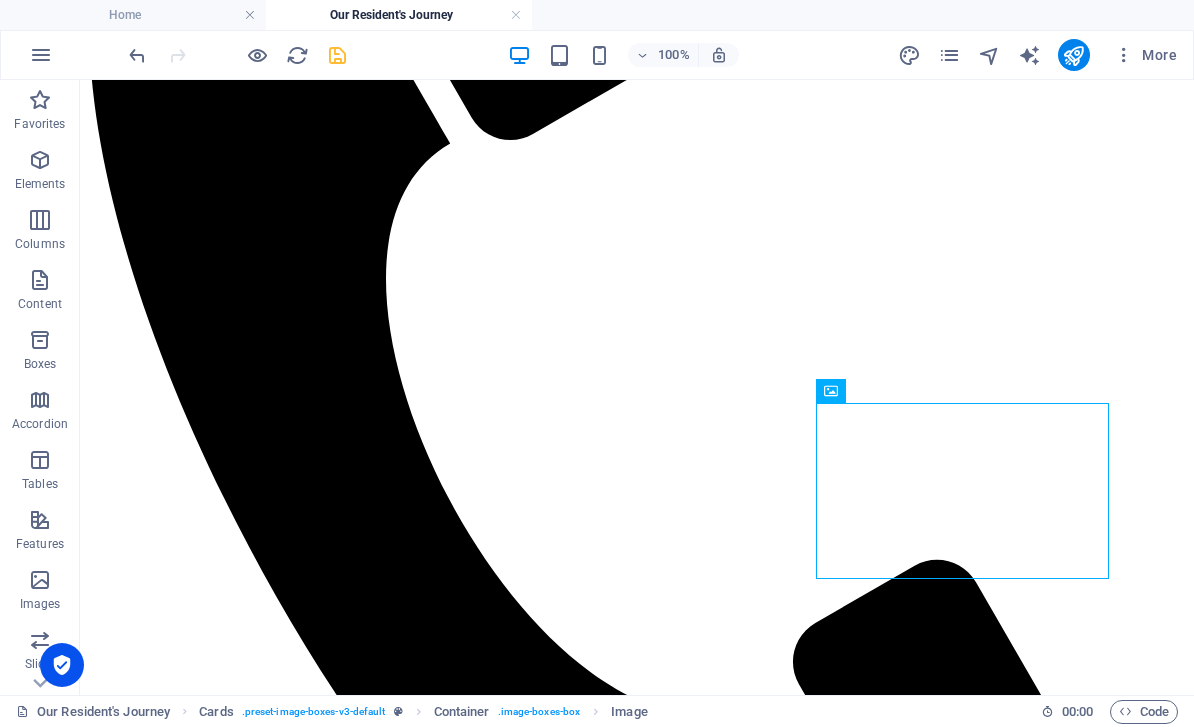 click at bounding box center [337, 55] 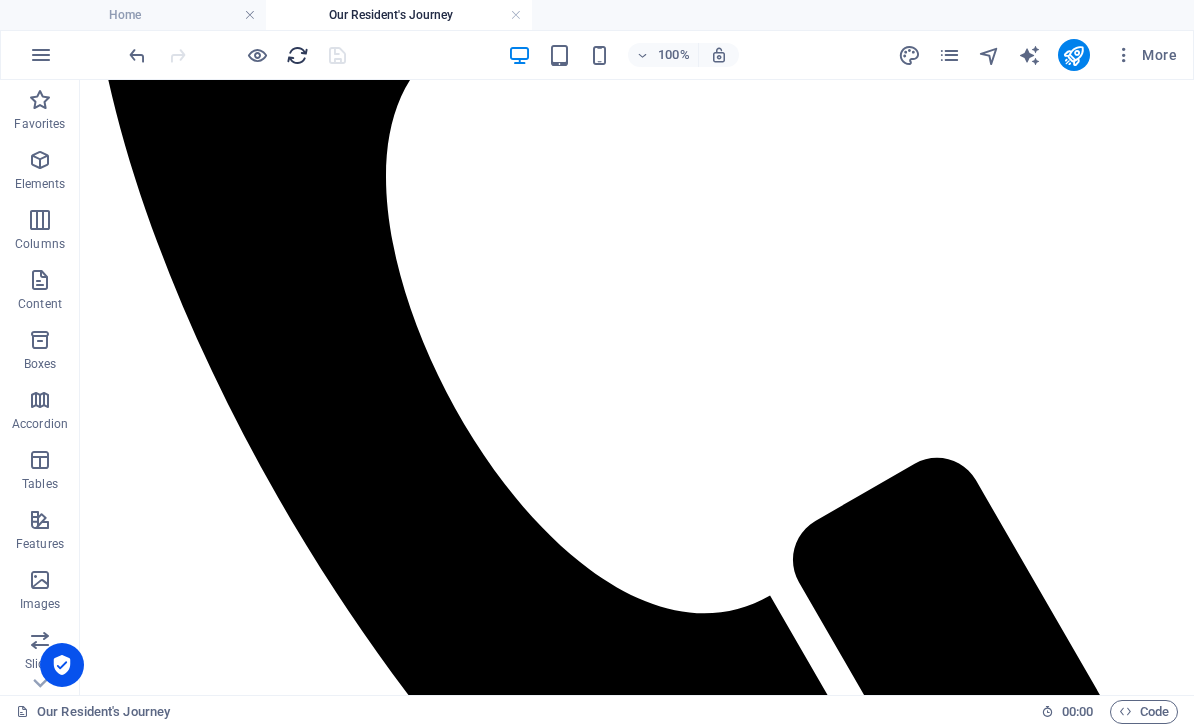click at bounding box center (297, 55) 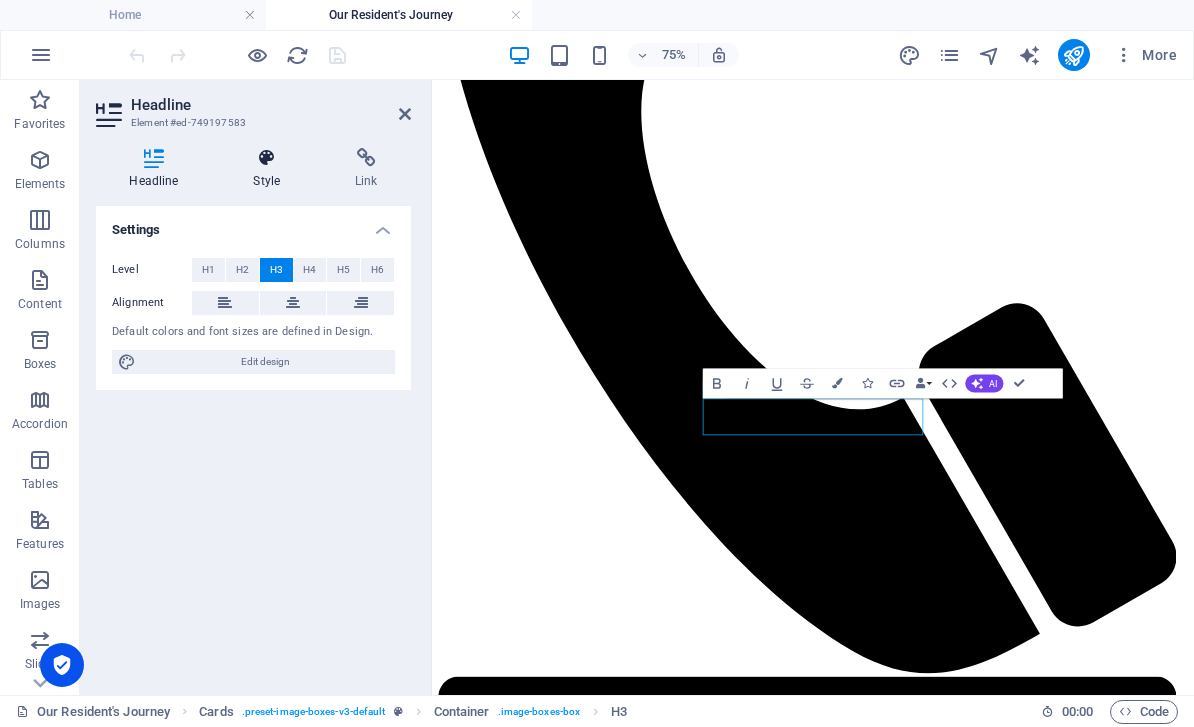 click on "Style" at bounding box center [271, 169] 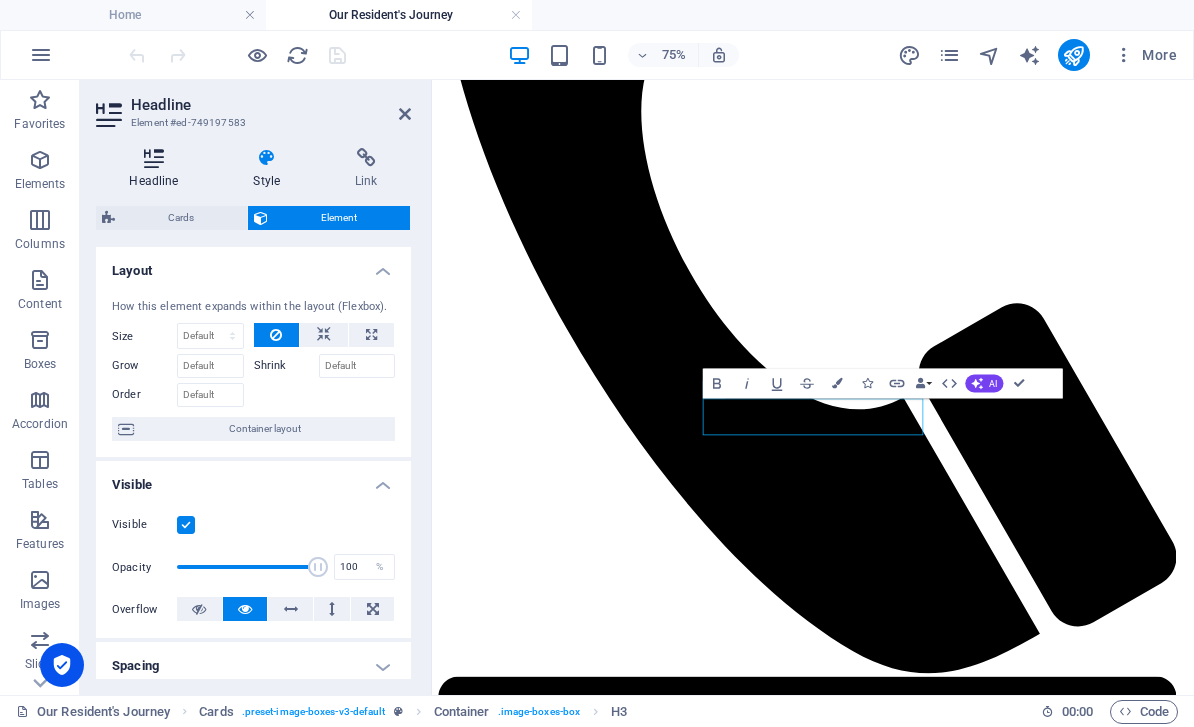 click at bounding box center [154, 158] 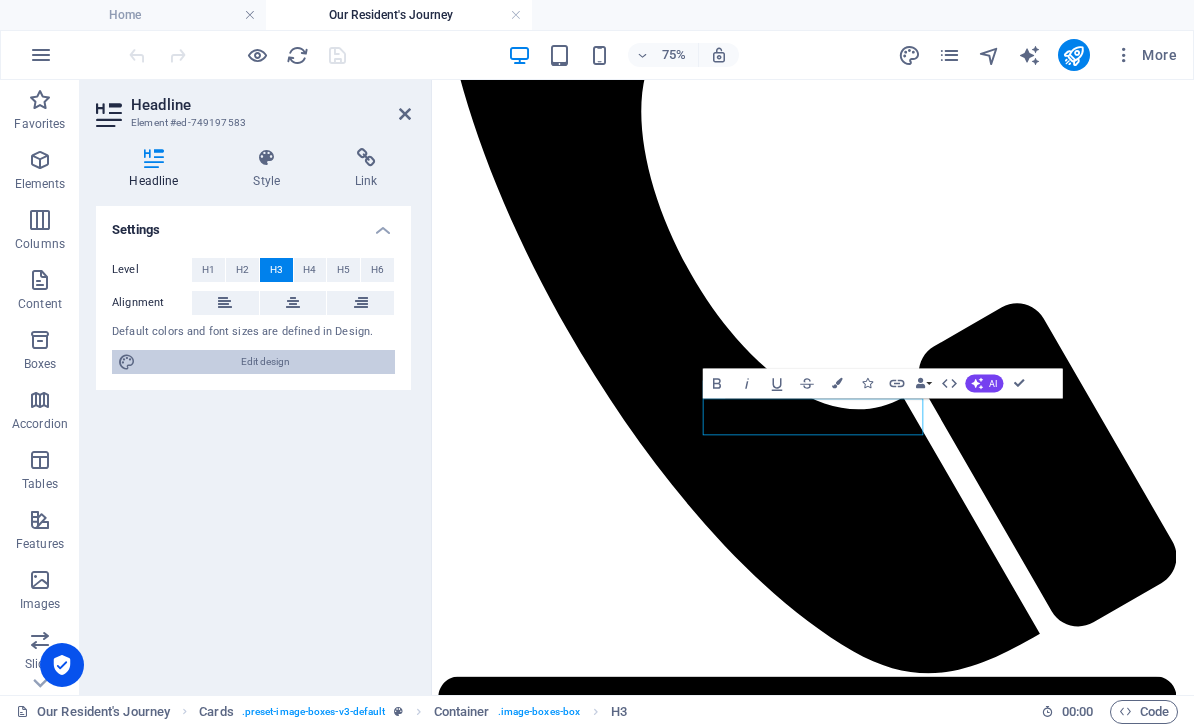 click on "Edit design" at bounding box center [265, 362] 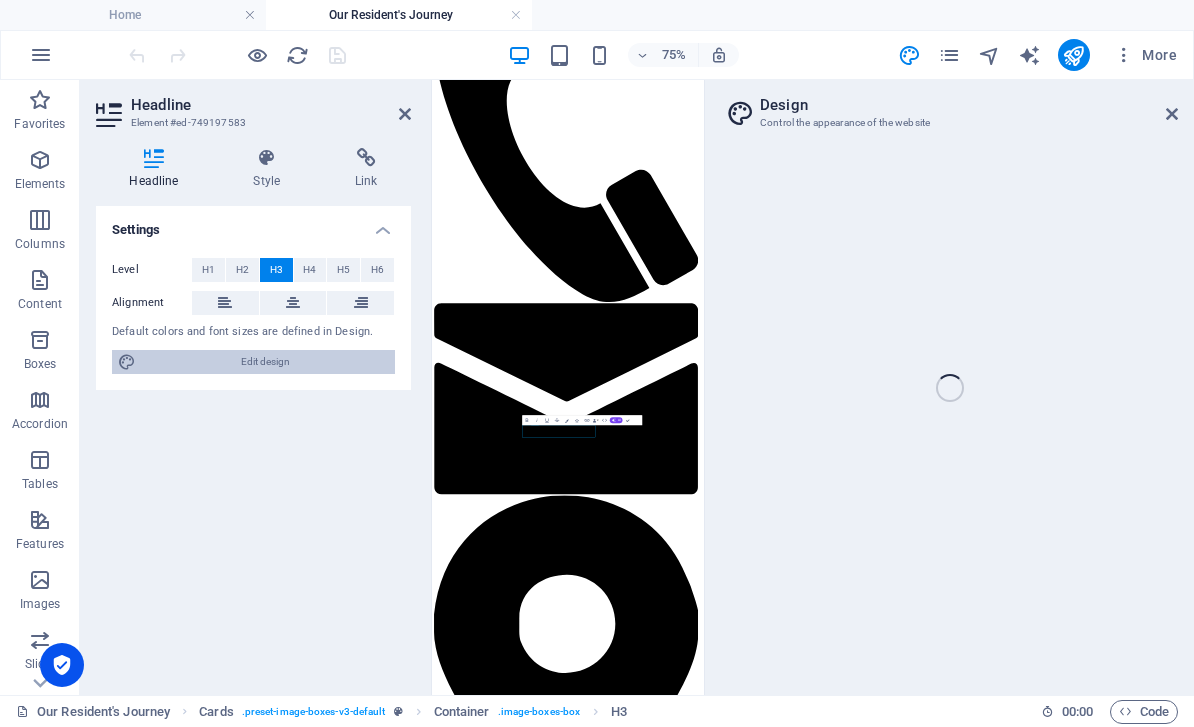 select on "px" 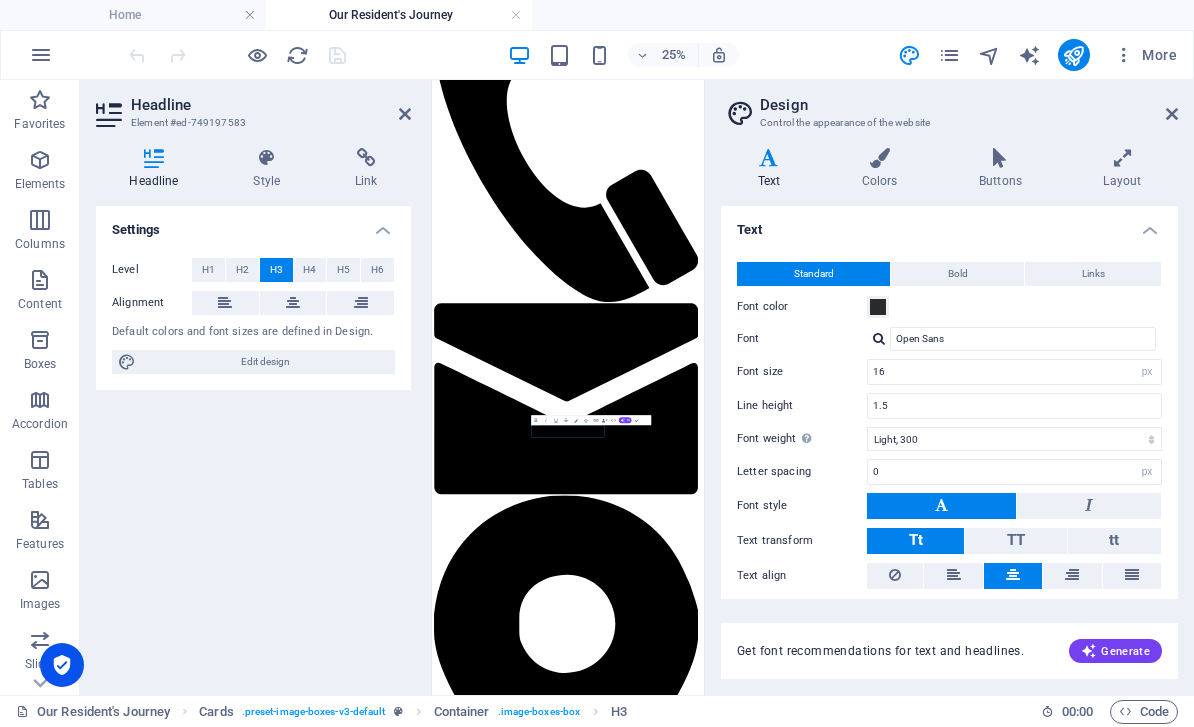 click on "Font color" at bounding box center [802, 307] 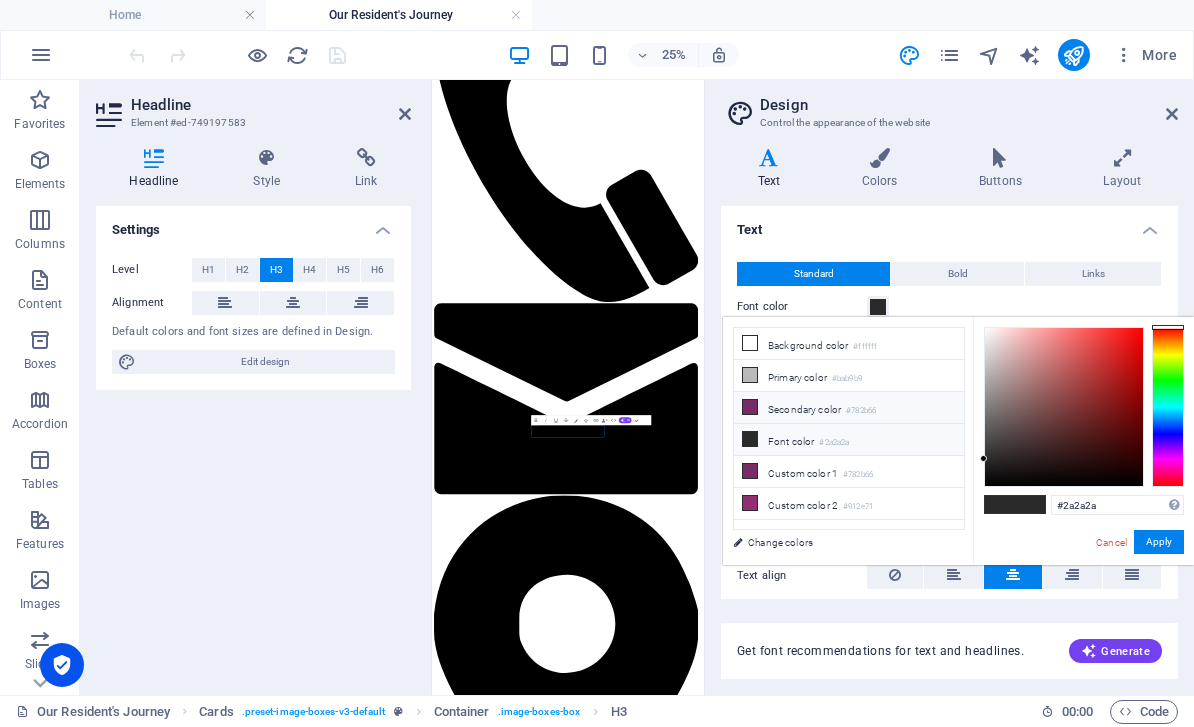 click on "Secondary color
#782b66" at bounding box center [849, 408] 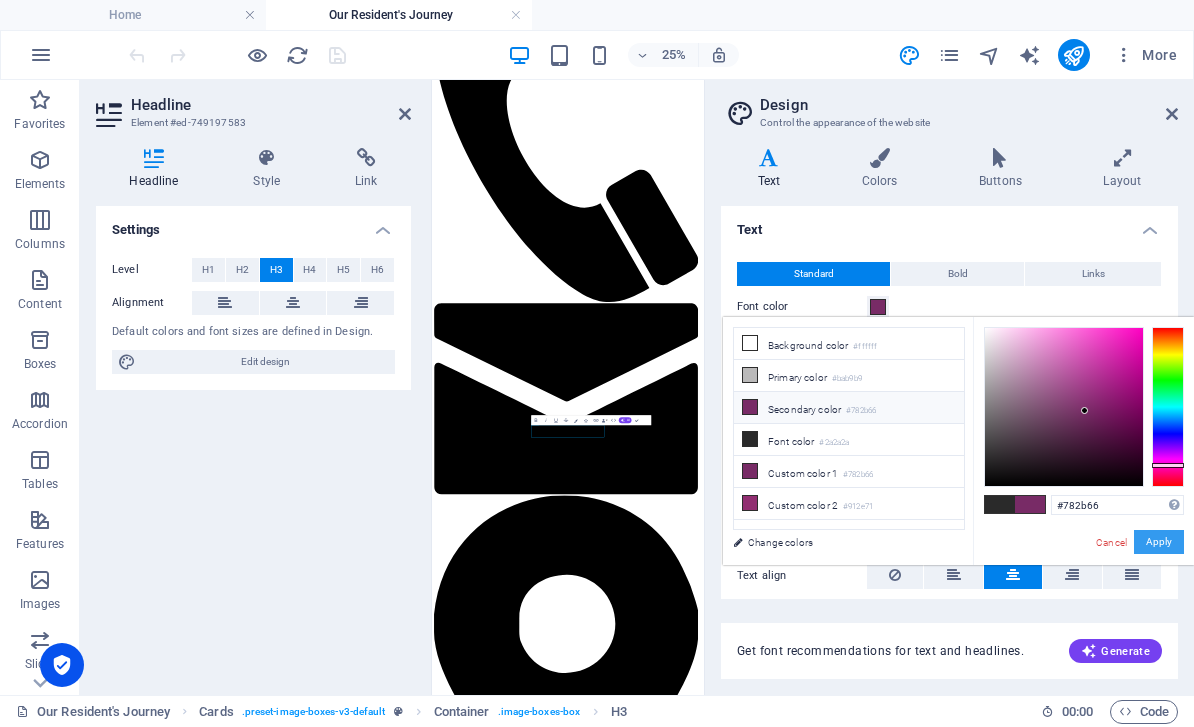 click on "Apply" at bounding box center (1159, 542) 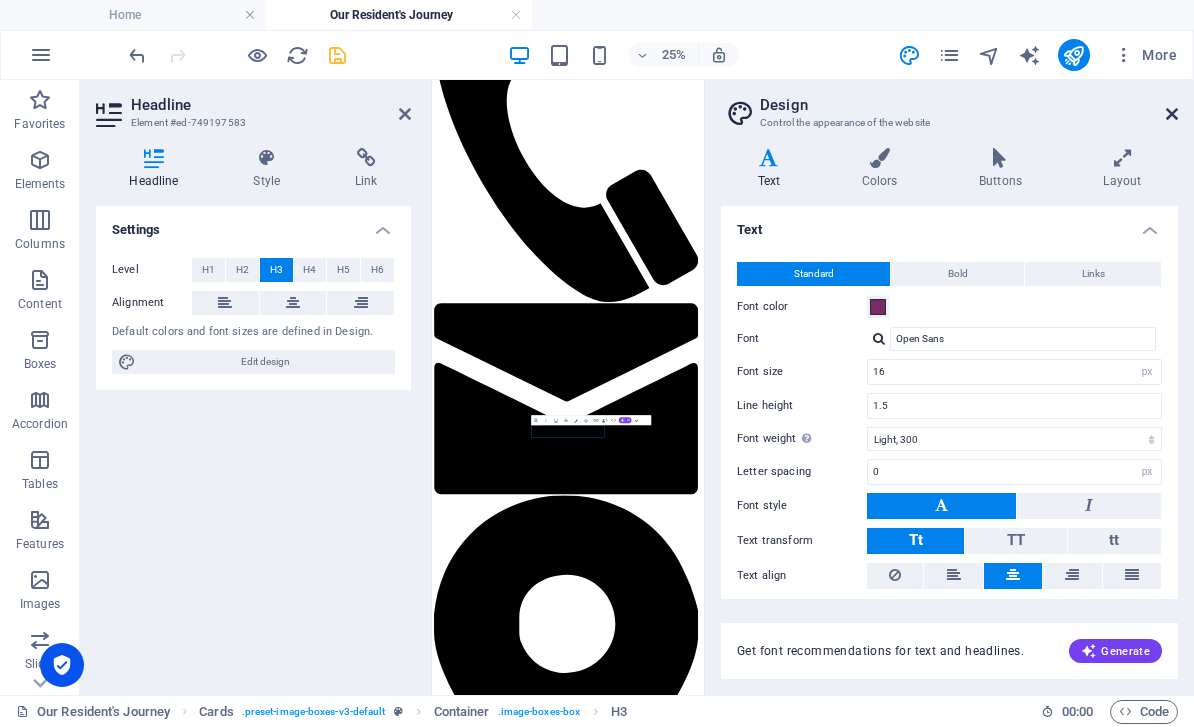 click at bounding box center [1172, 114] 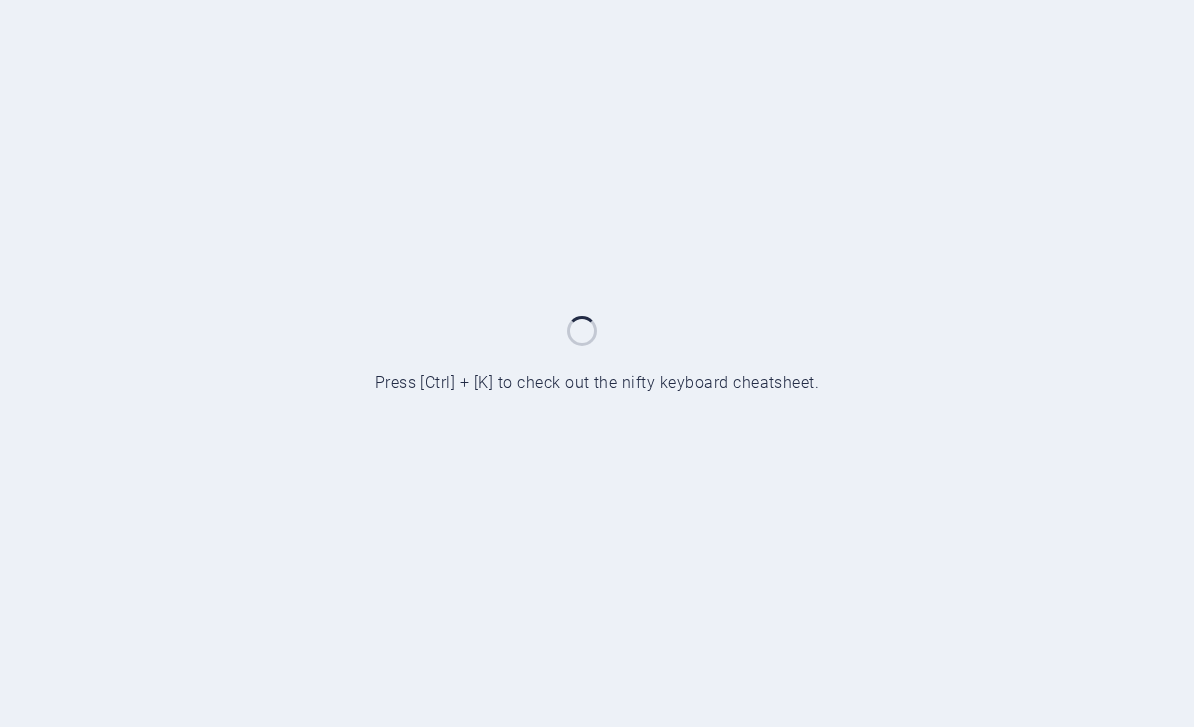 scroll, scrollTop: 0, scrollLeft: 0, axis: both 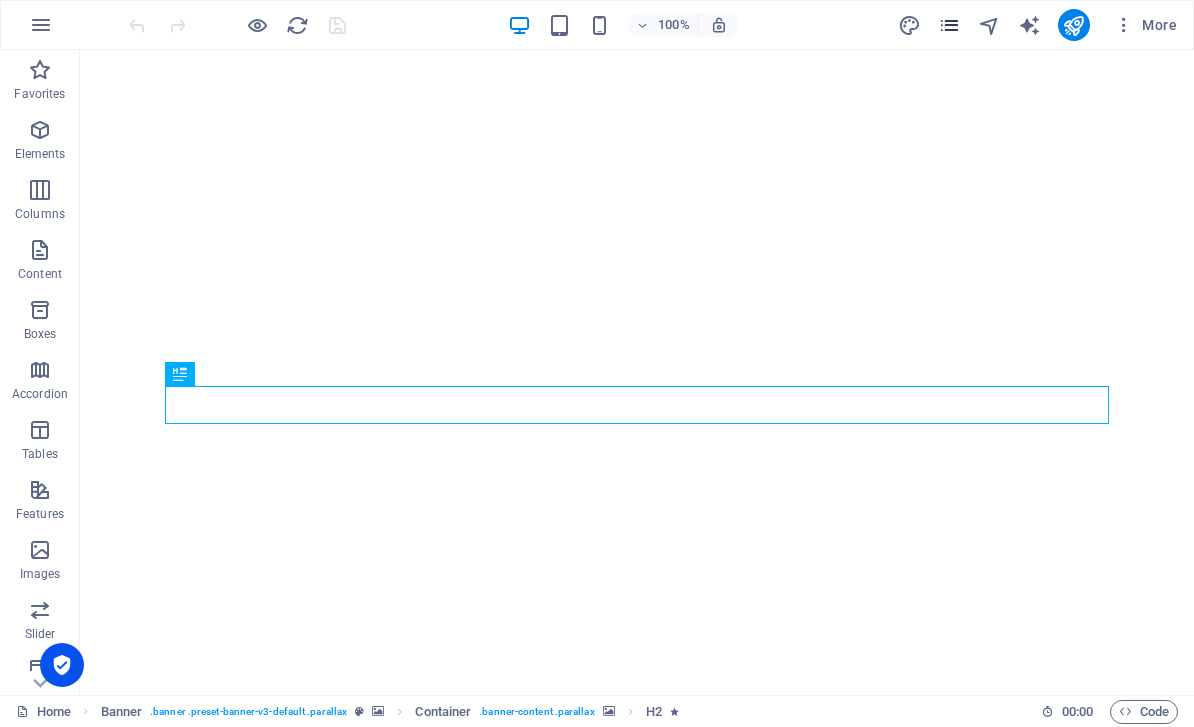 click at bounding box center [949, 25] 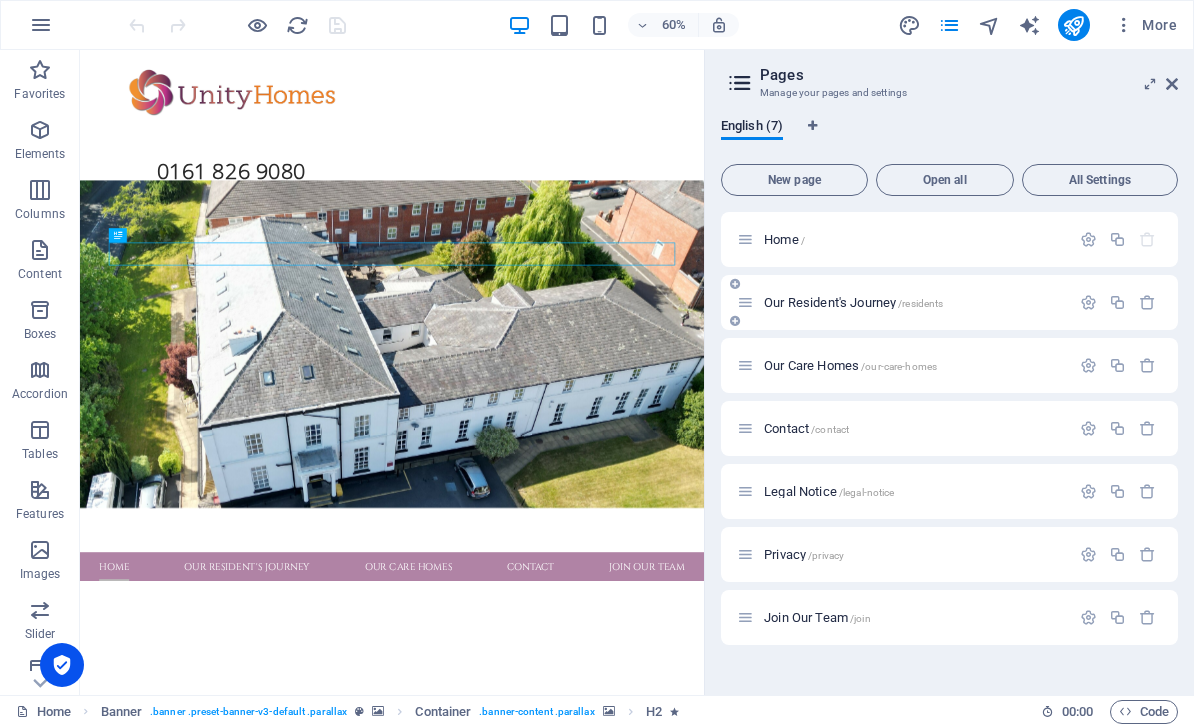 scroll, scrollTop: 0, scrollLeft: 0, axis: both 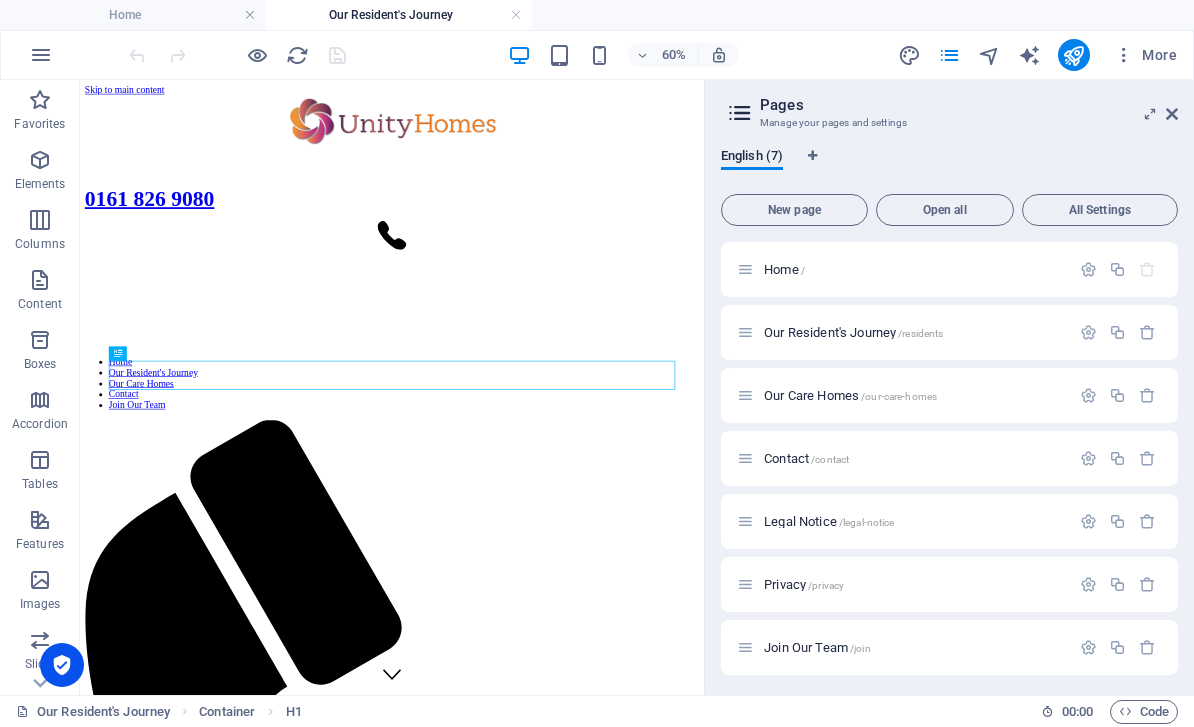click on "Pages Manage your pages and settings English (7) New page Open all All Settings Home / Our Resident's Journey /residents Our Care Homes /our-care-homes Contact /contact Legal Notice /legal-notice Privacy /privacy Join Our Team /join" at bounding box center [949, 387] 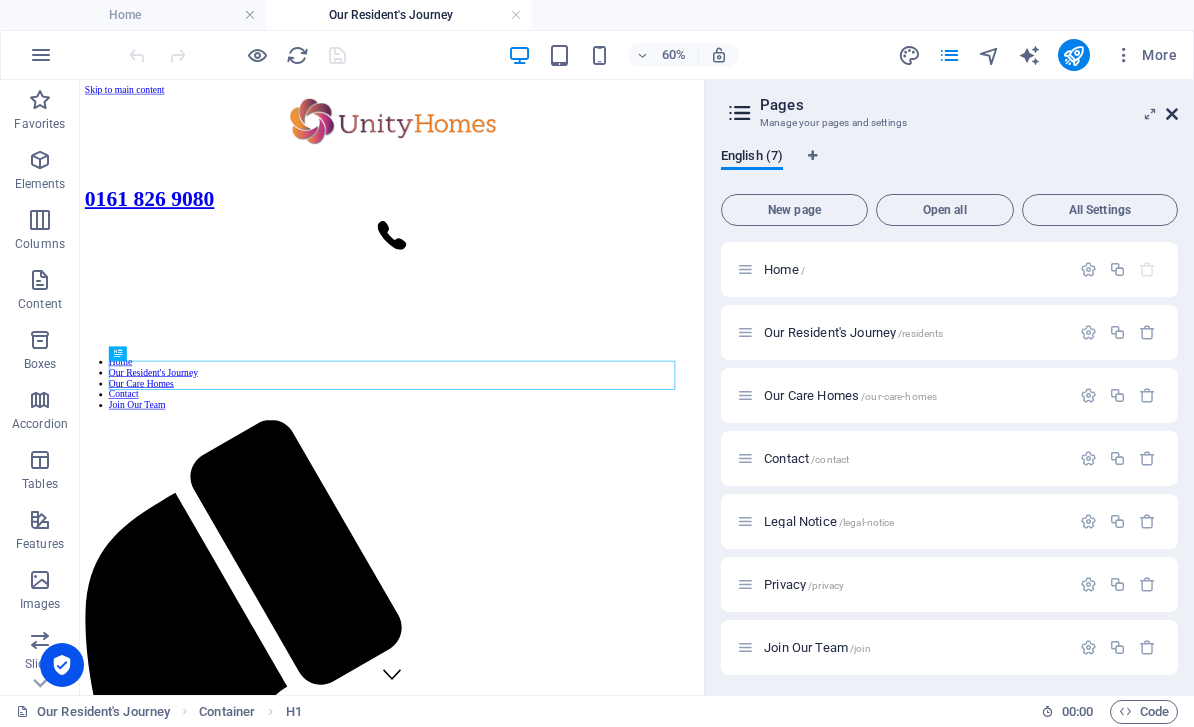 click at bounding box center [1172, 114] 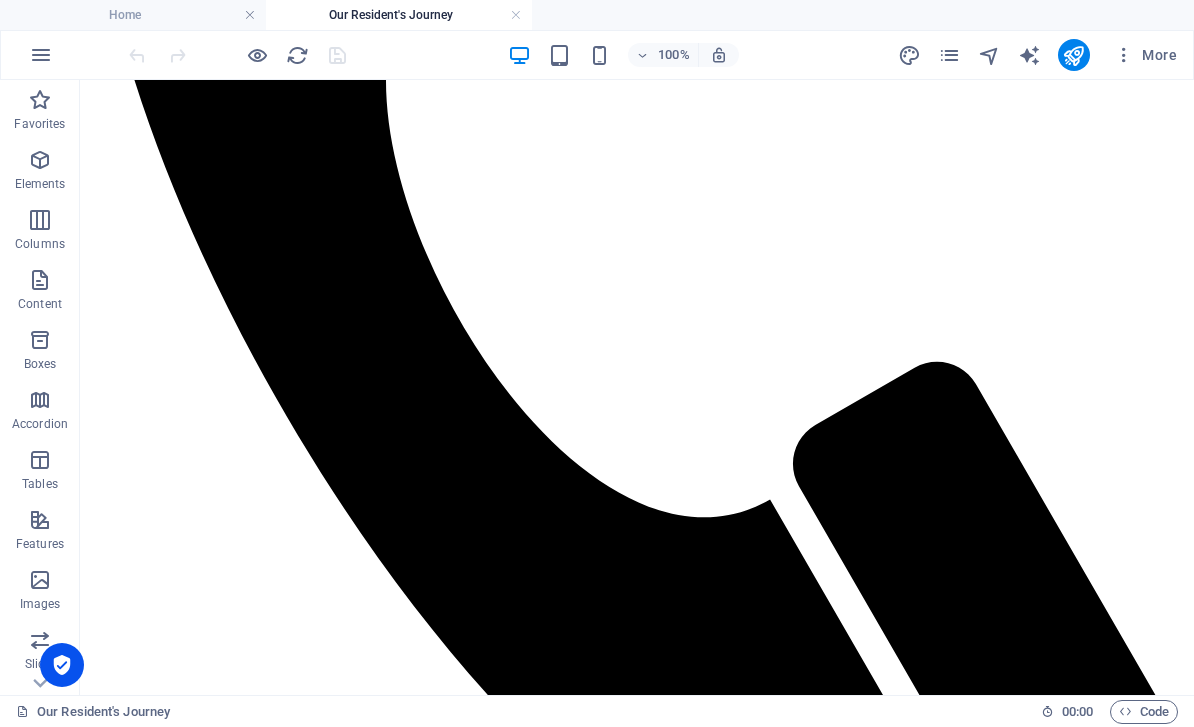 scroll, scrollTop: 1463, scrollLeft: 0, axis: vertical 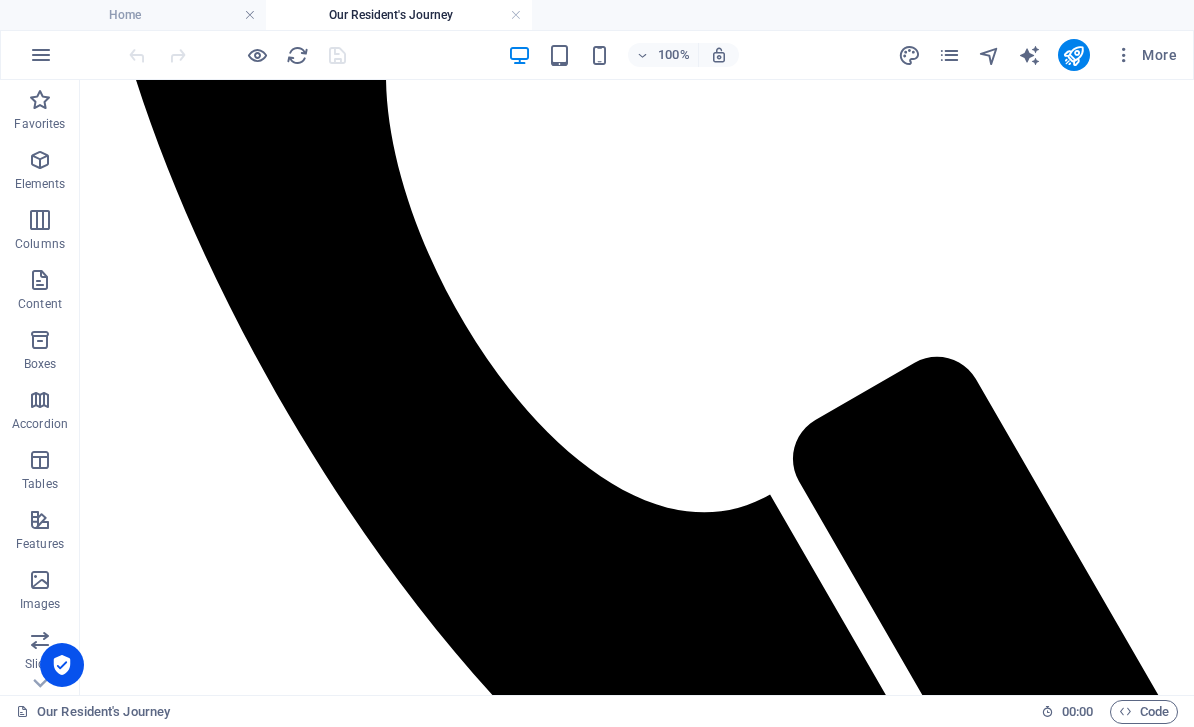 click at bounding box center [637, 6648] 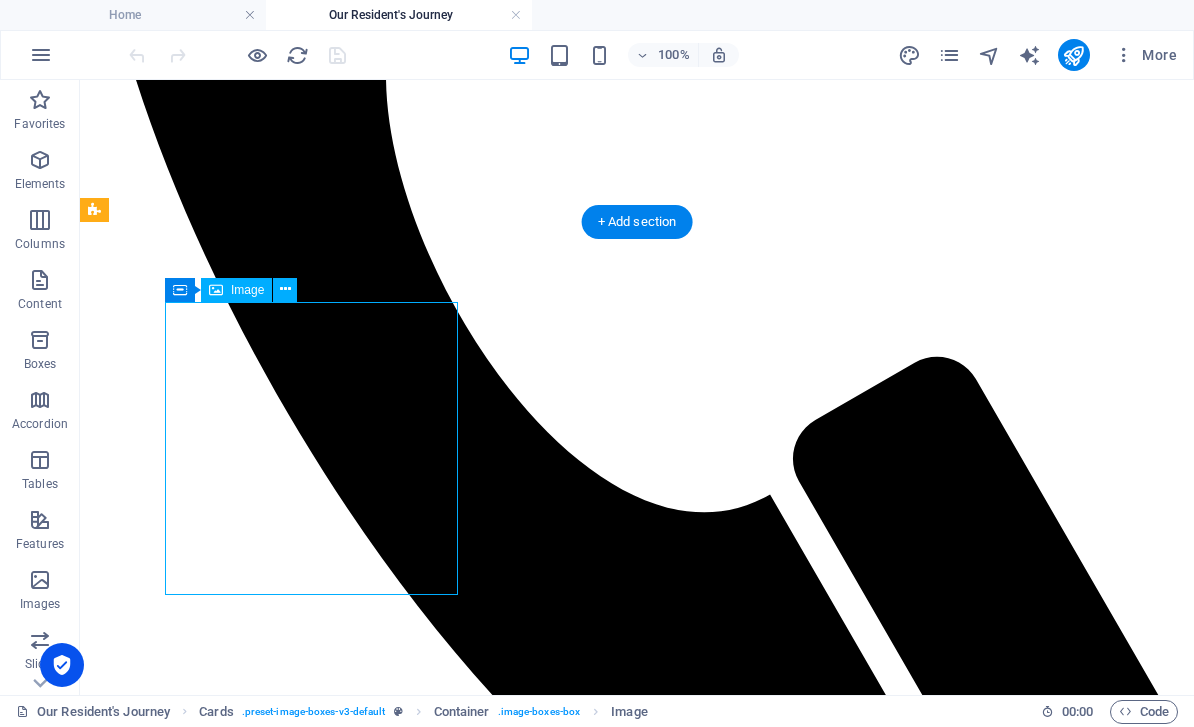 click at bounding box center [637, 6648] 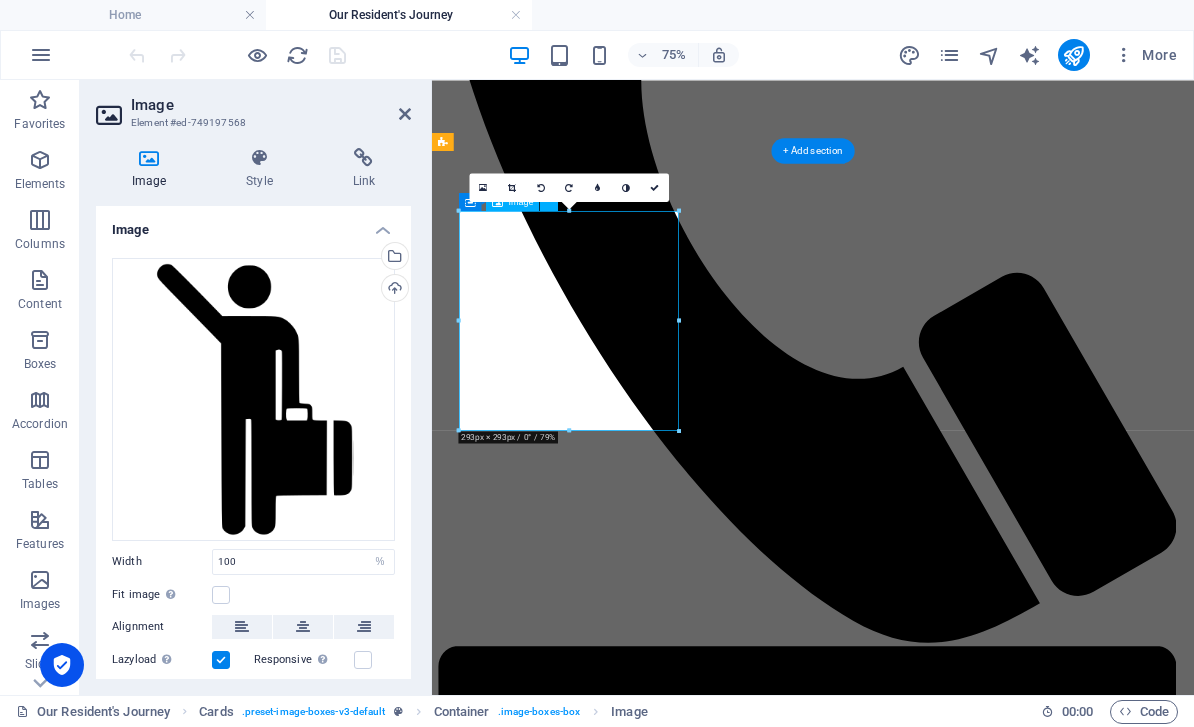 scroll, scrollTop: 1498, scrollLeft: 0, axis: vertical 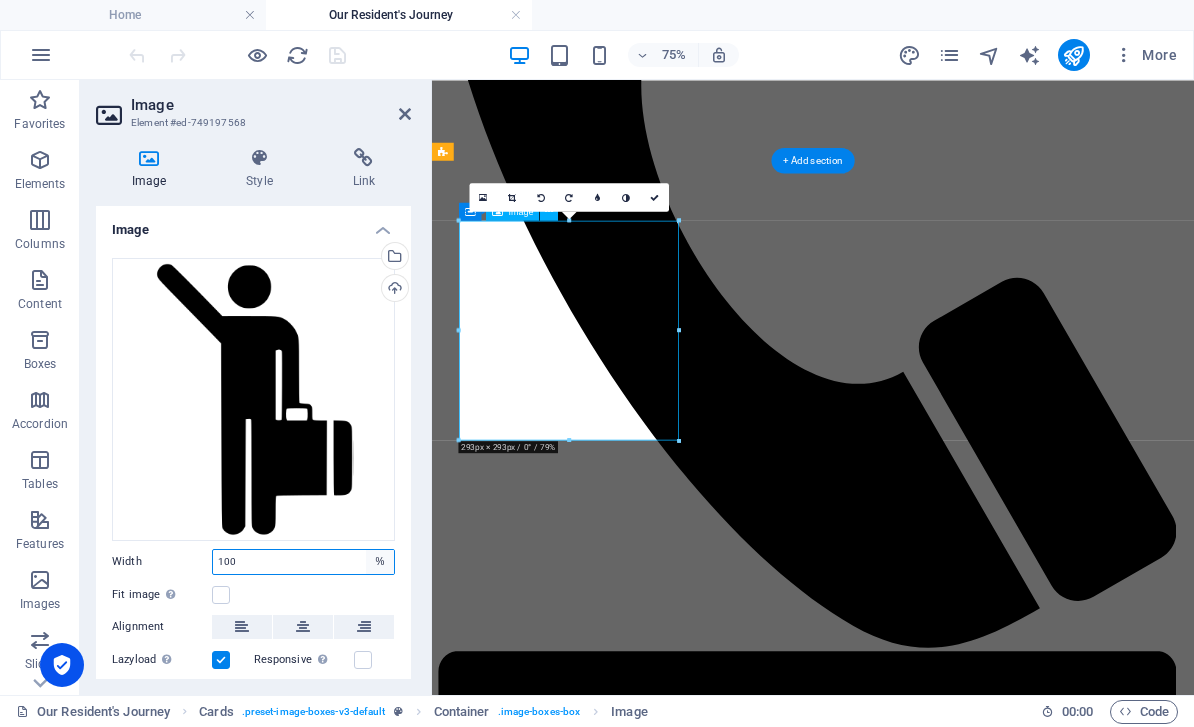 click on "Default auto px rem % em vh vw" at bounding box center [380, 562] 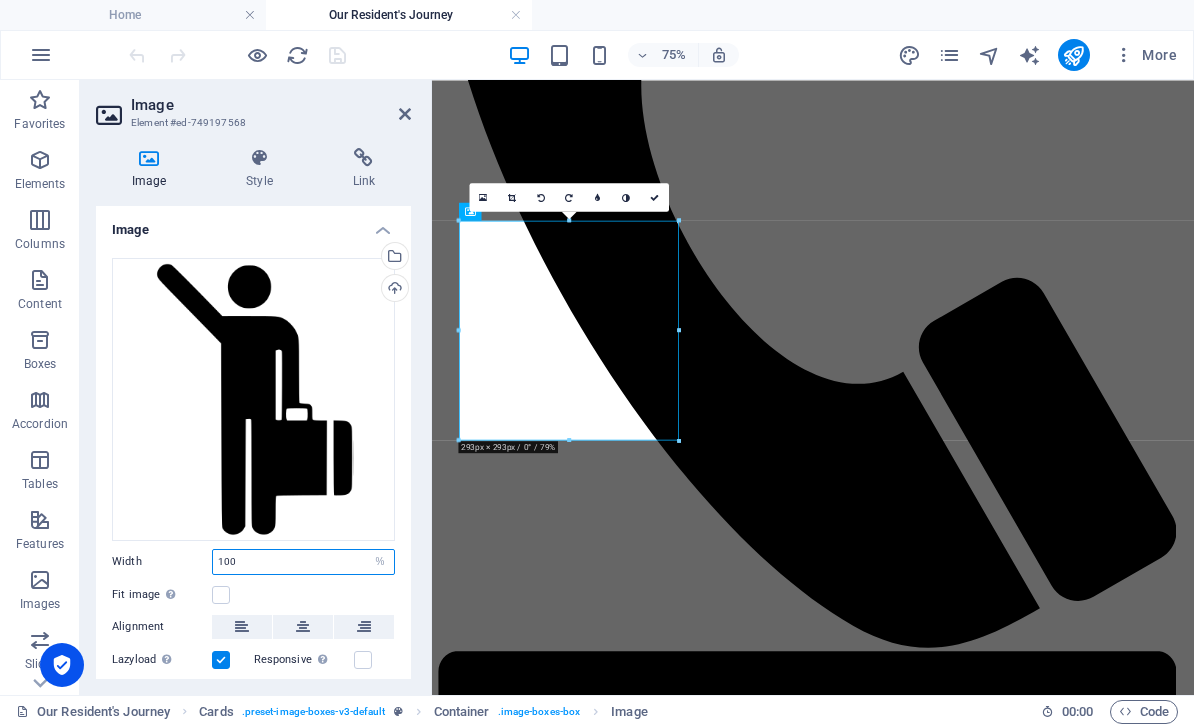 click on "100" at bounding box center (303, 562) 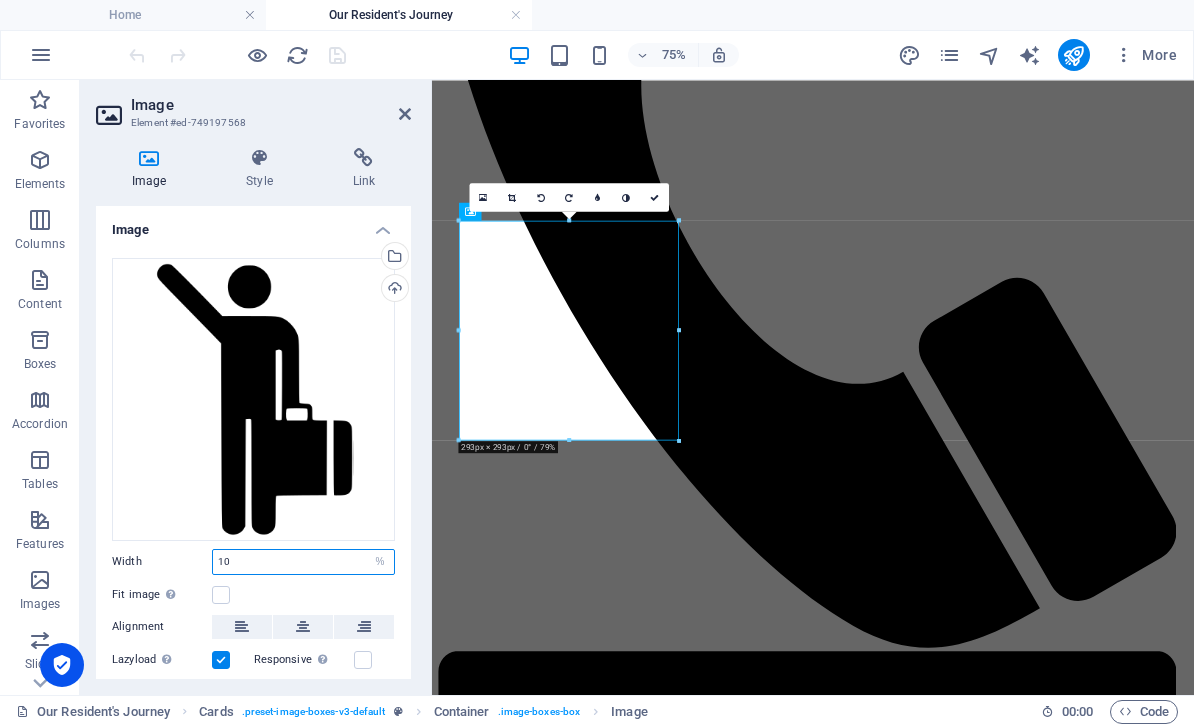 type on "1" 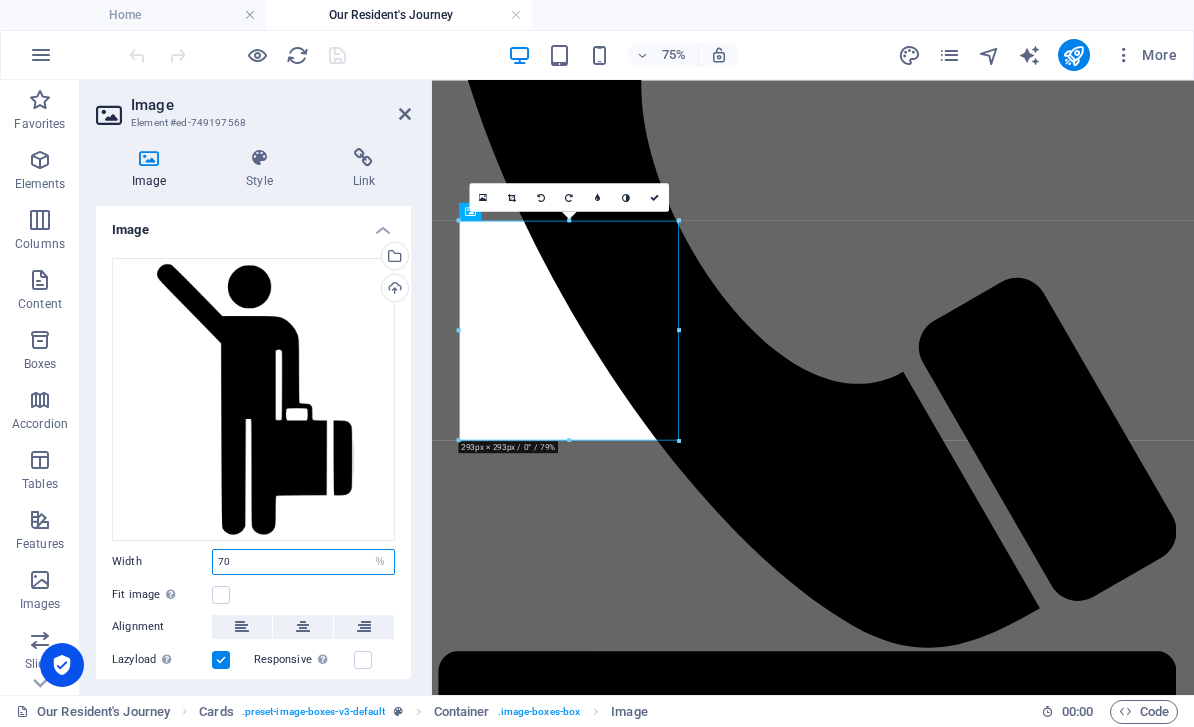 type on "70" 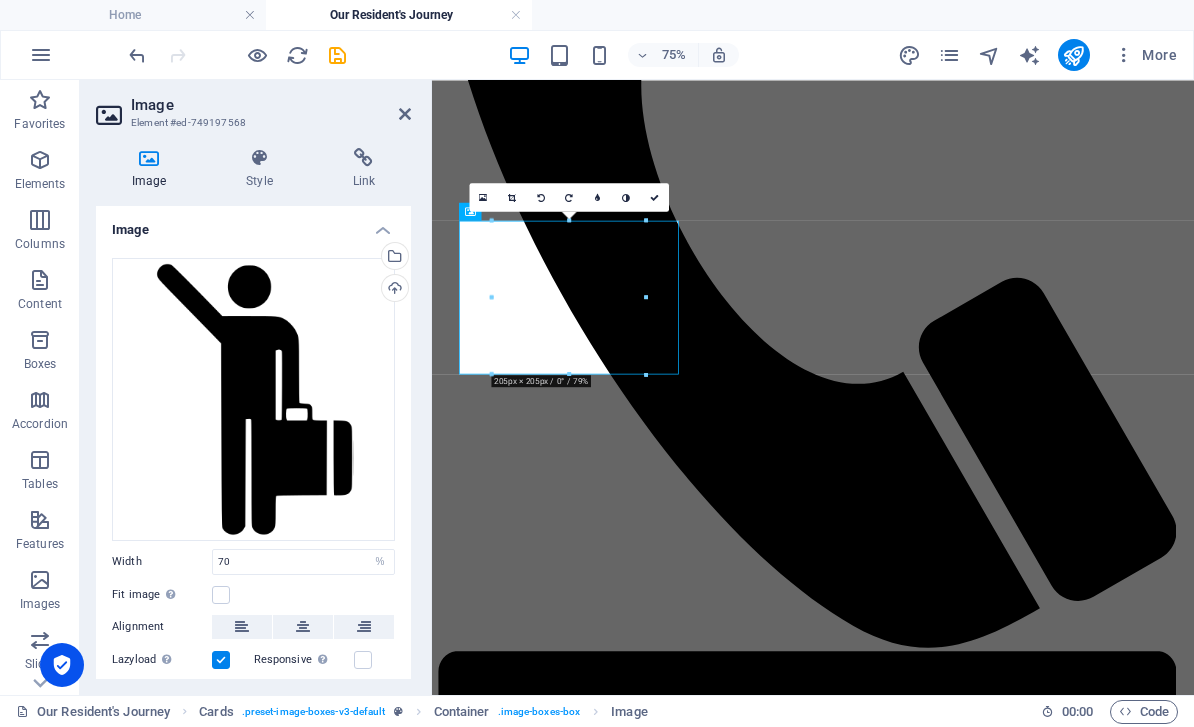 click at bounding box center [940, 7295] 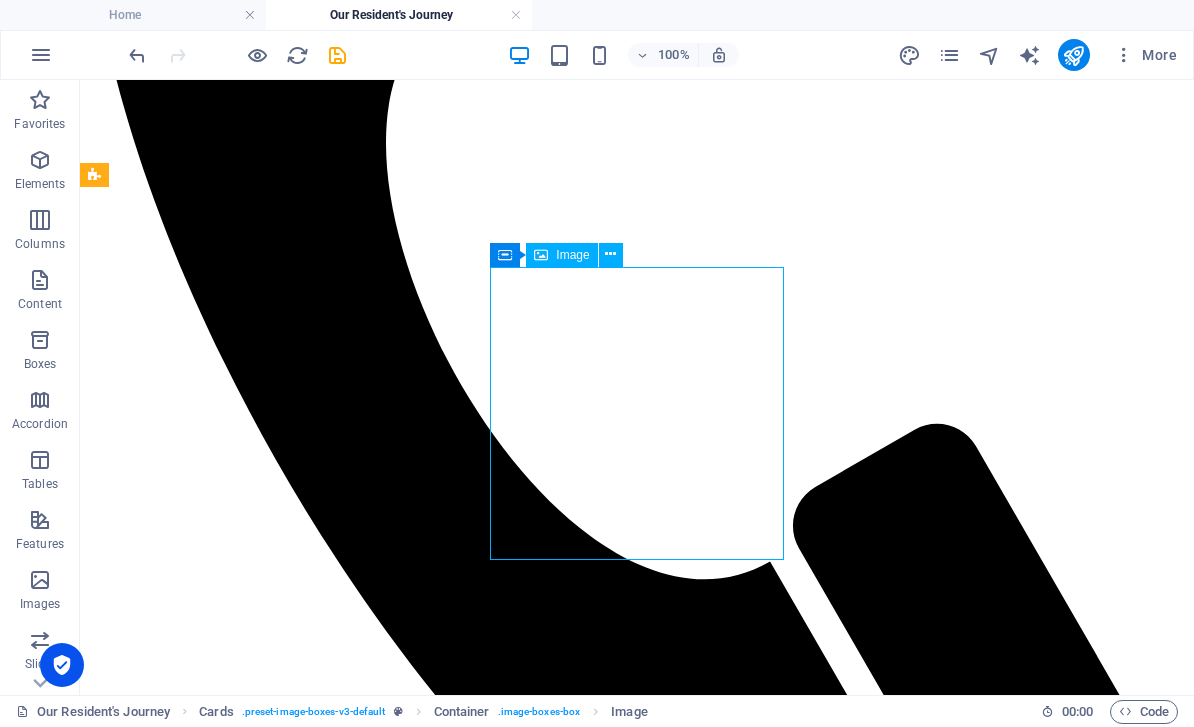 click at bounding box center (637, 7817) 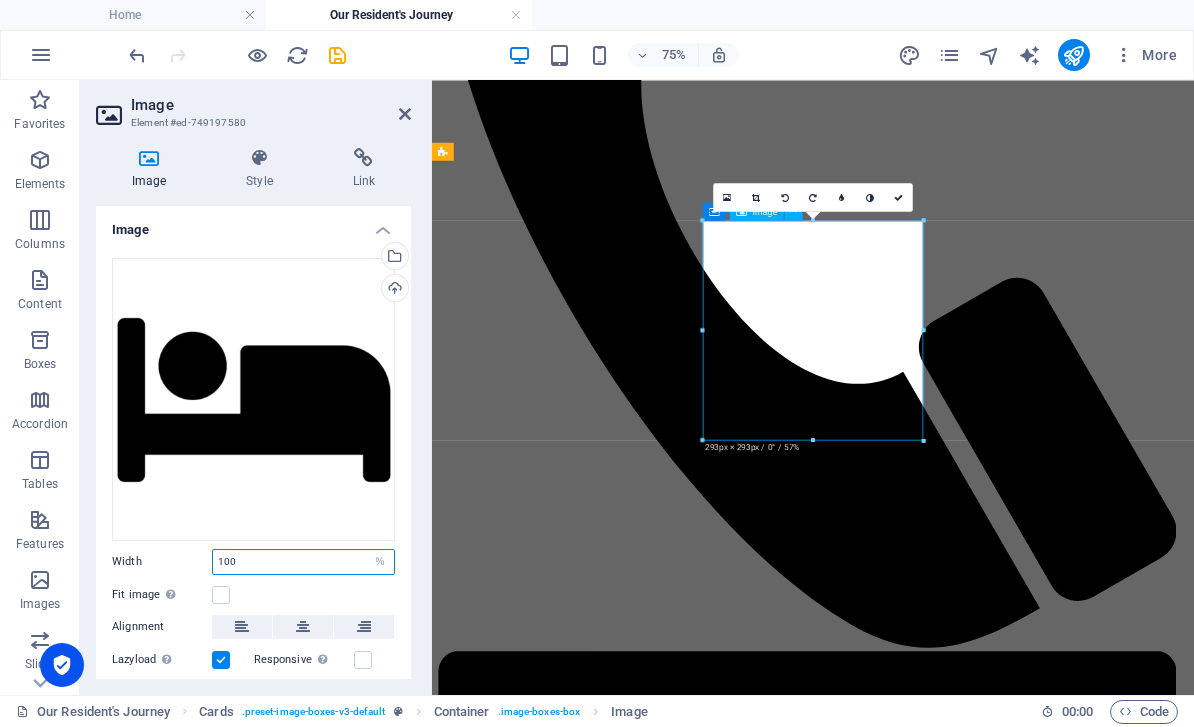 click on "100" at bounding box center (303, 562) 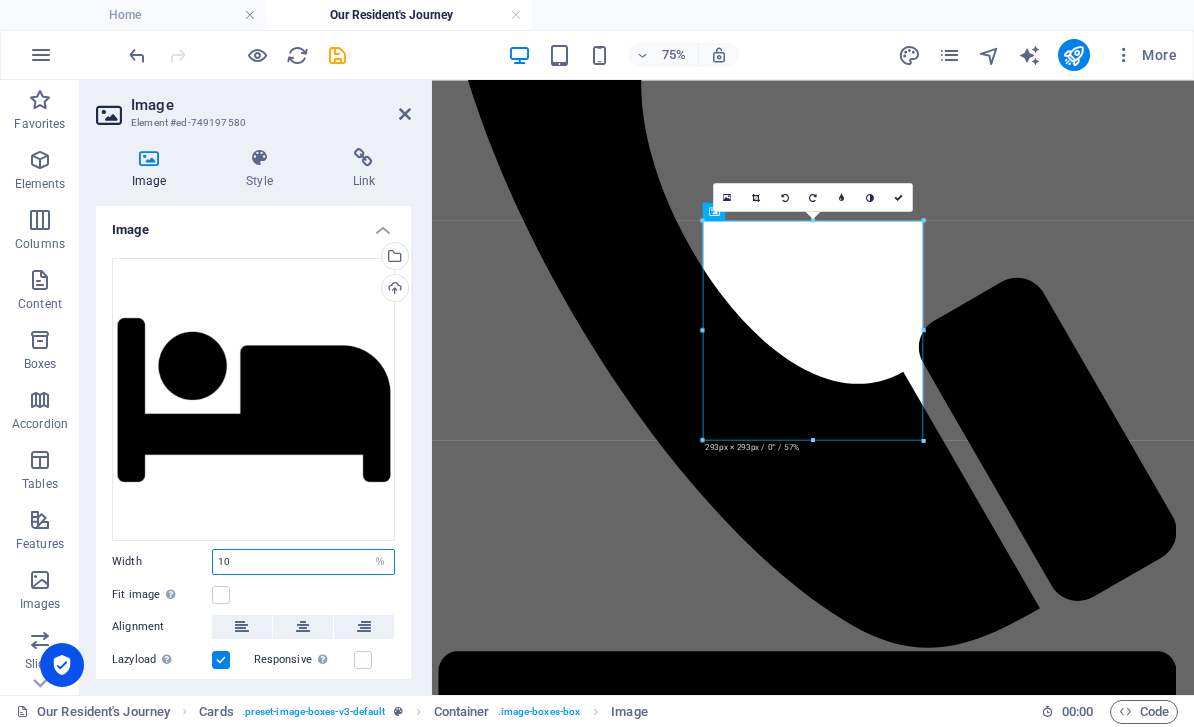 type on "1" 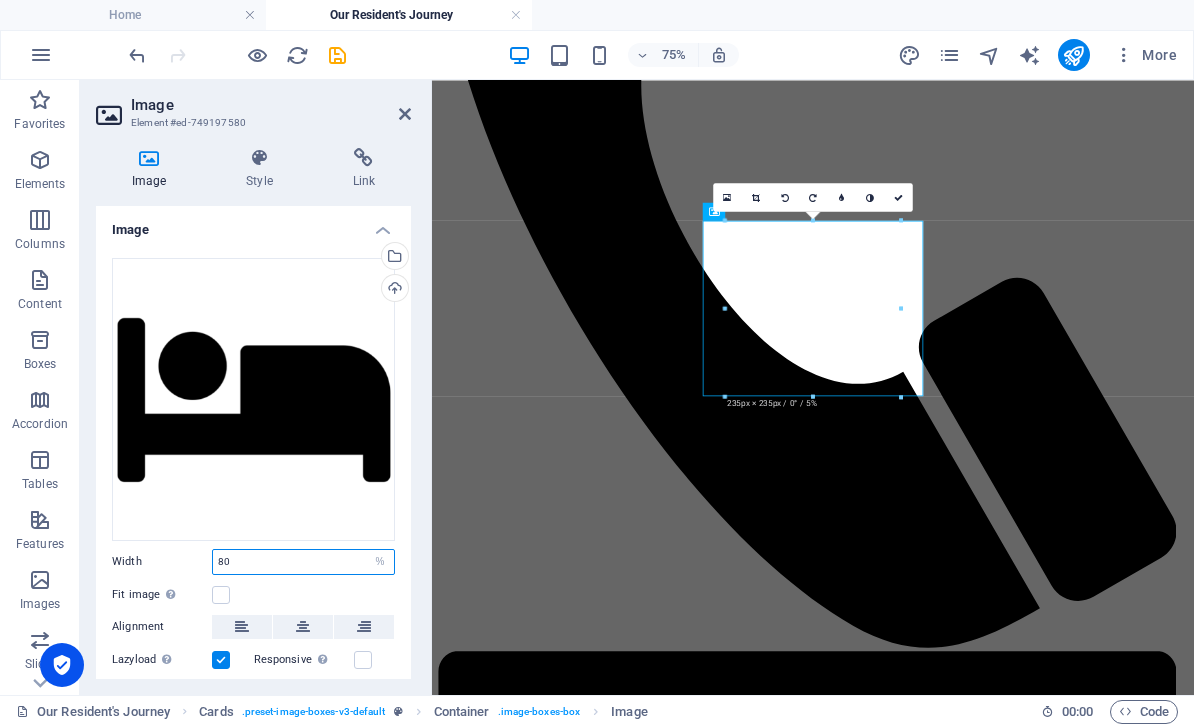 type on "8" 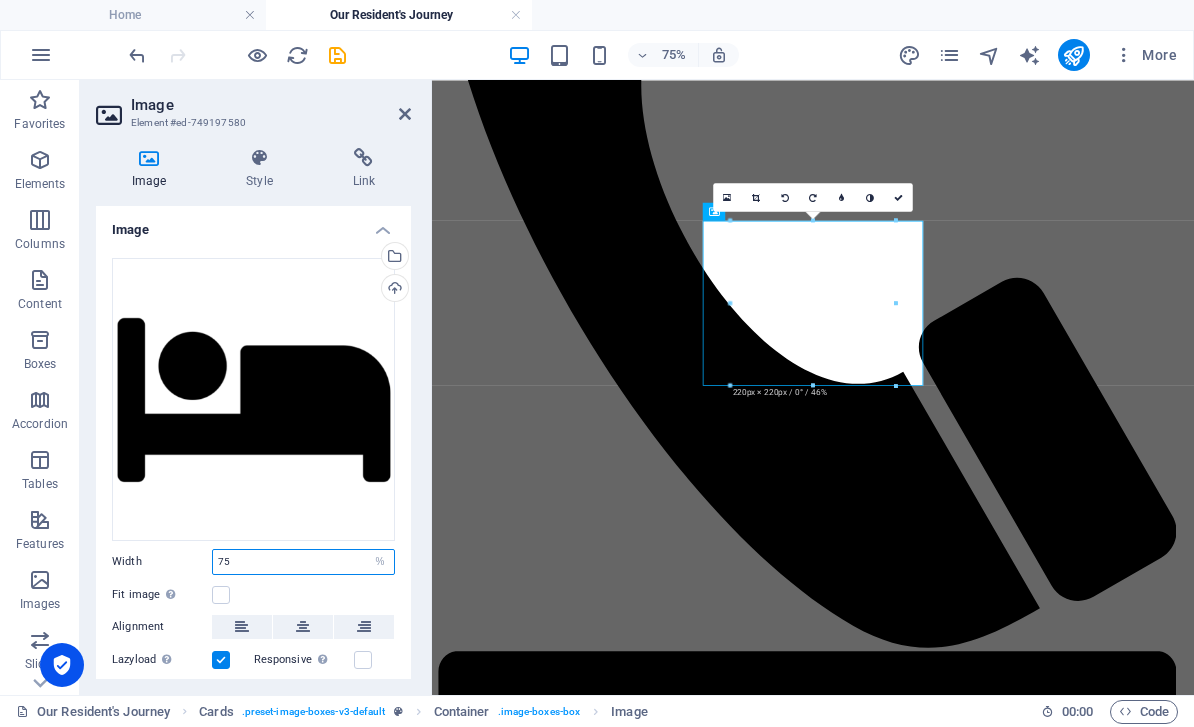 type on "75" 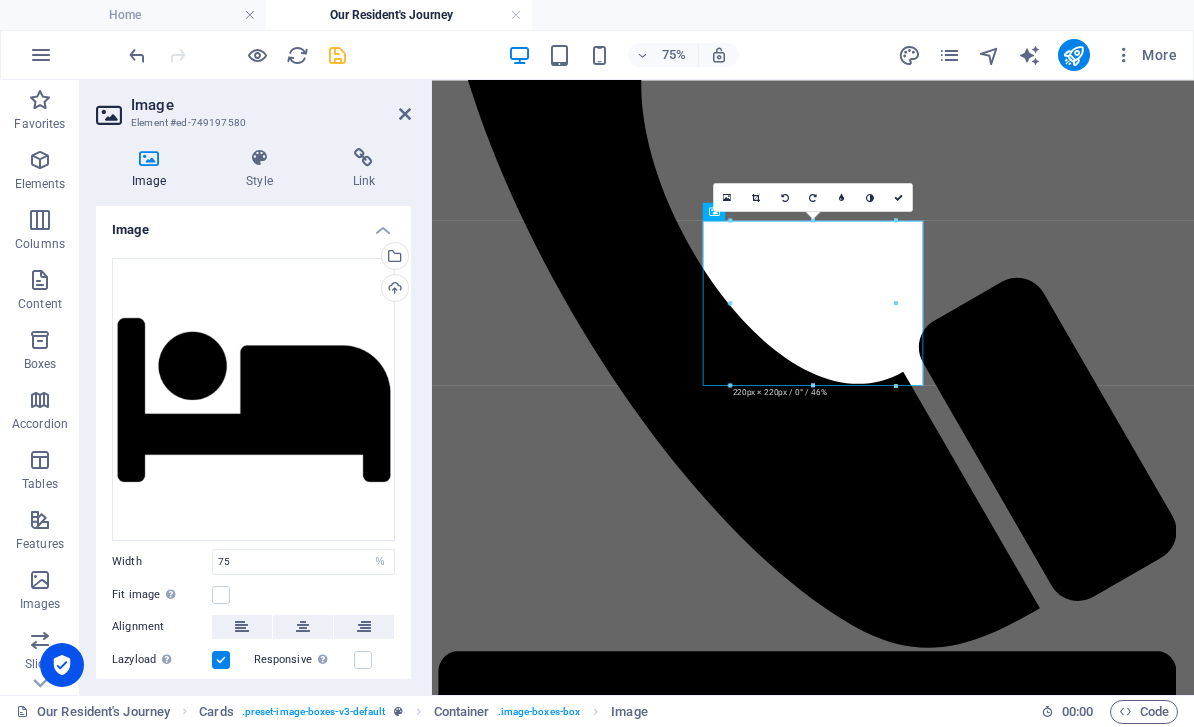 click at bounding box center (337, 55) 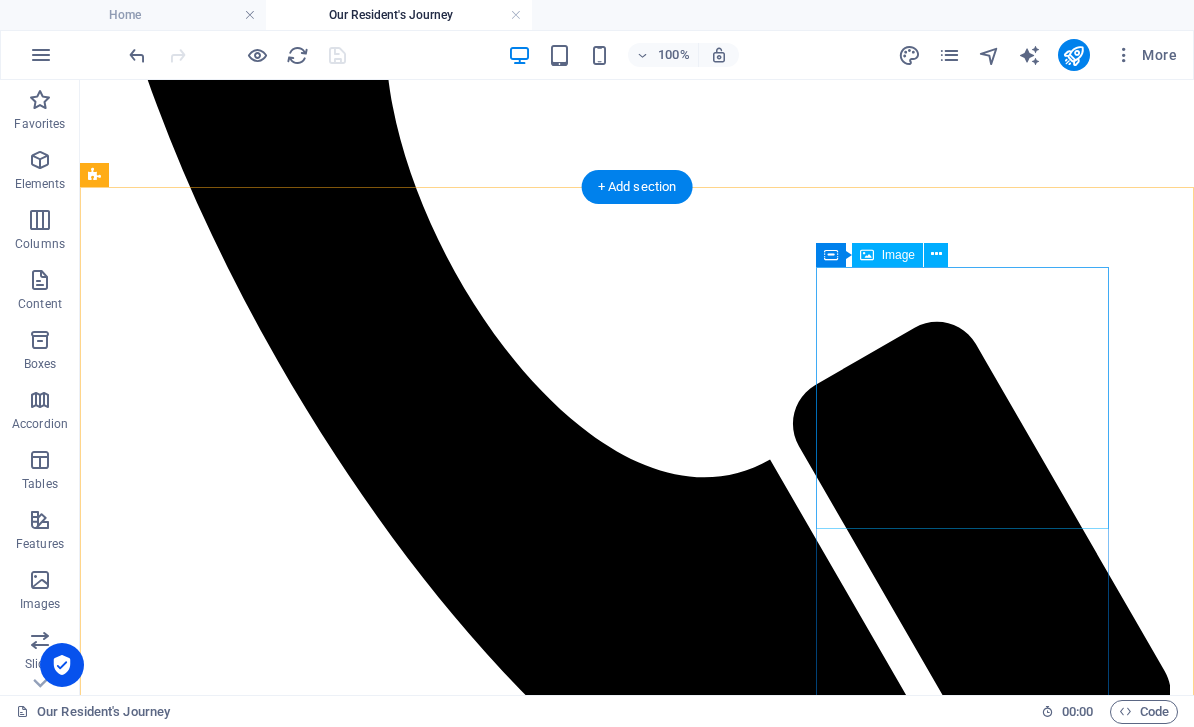 click at bounding box center [637, 8496] 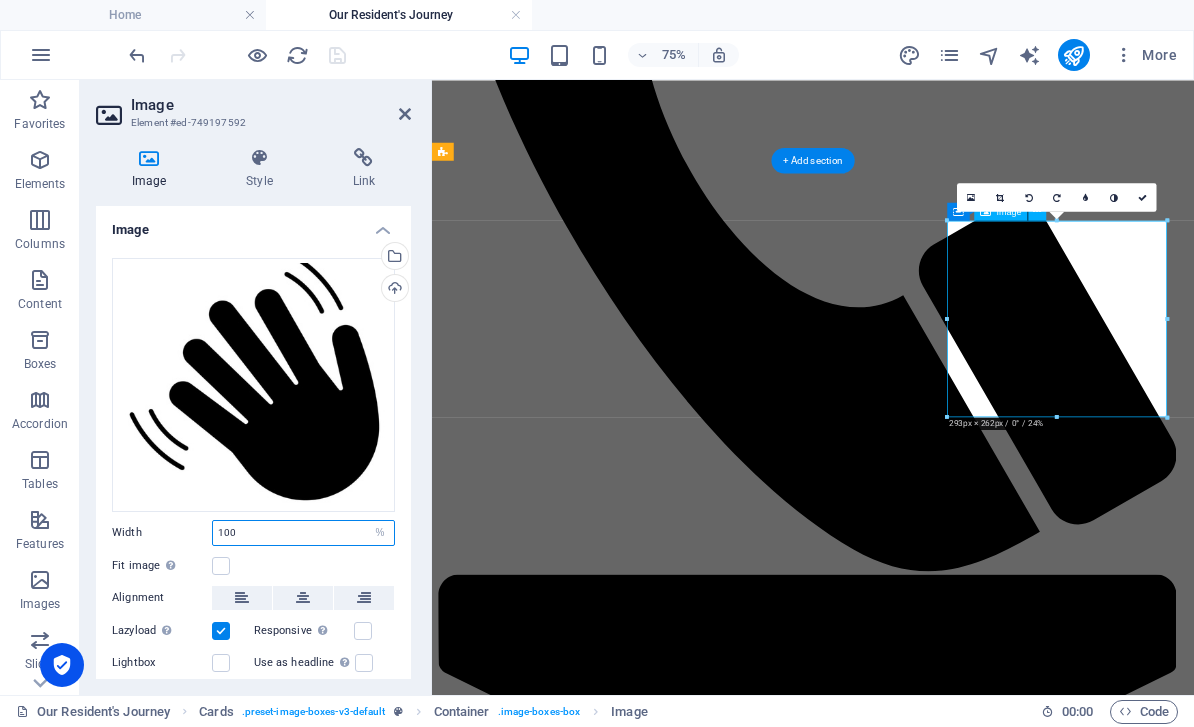 click on "100" at bounding box center (303, 533) 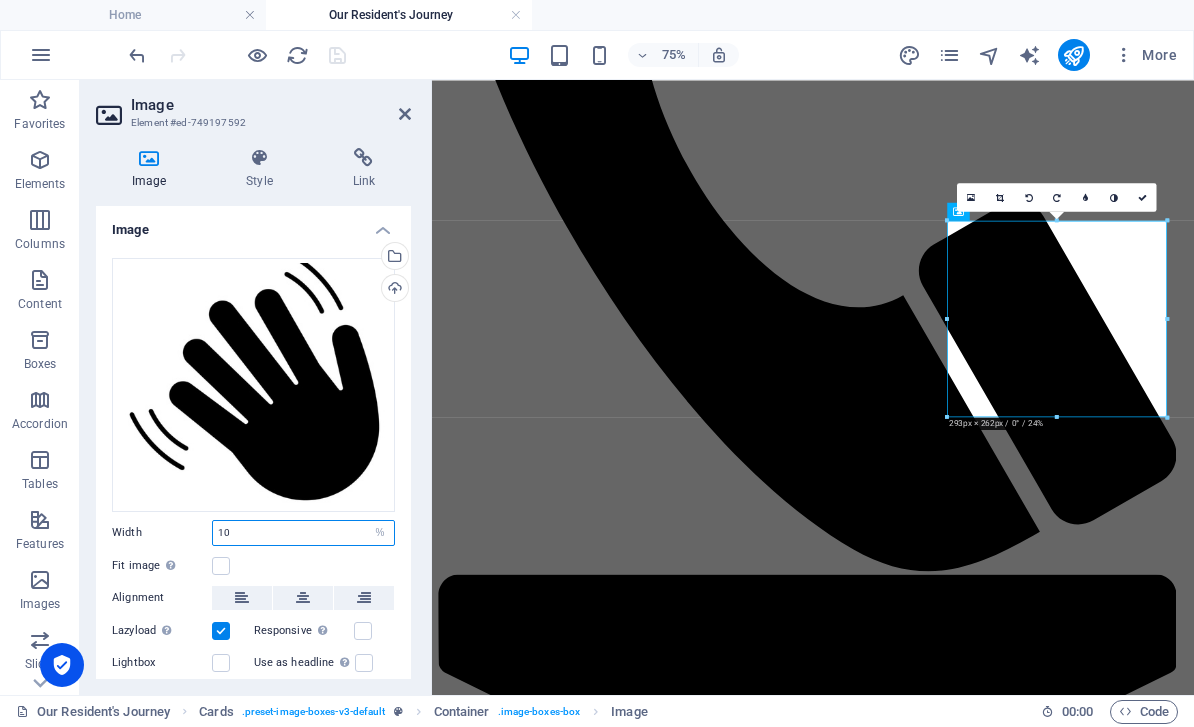 type on "1" 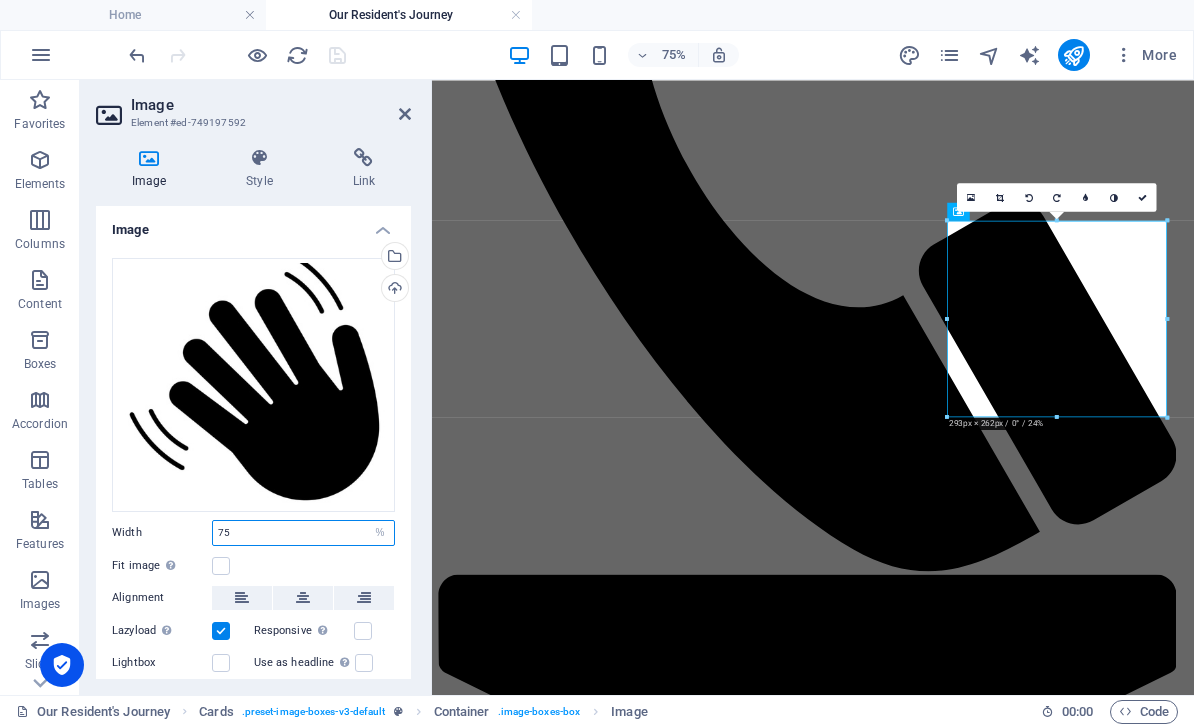 type on "75" 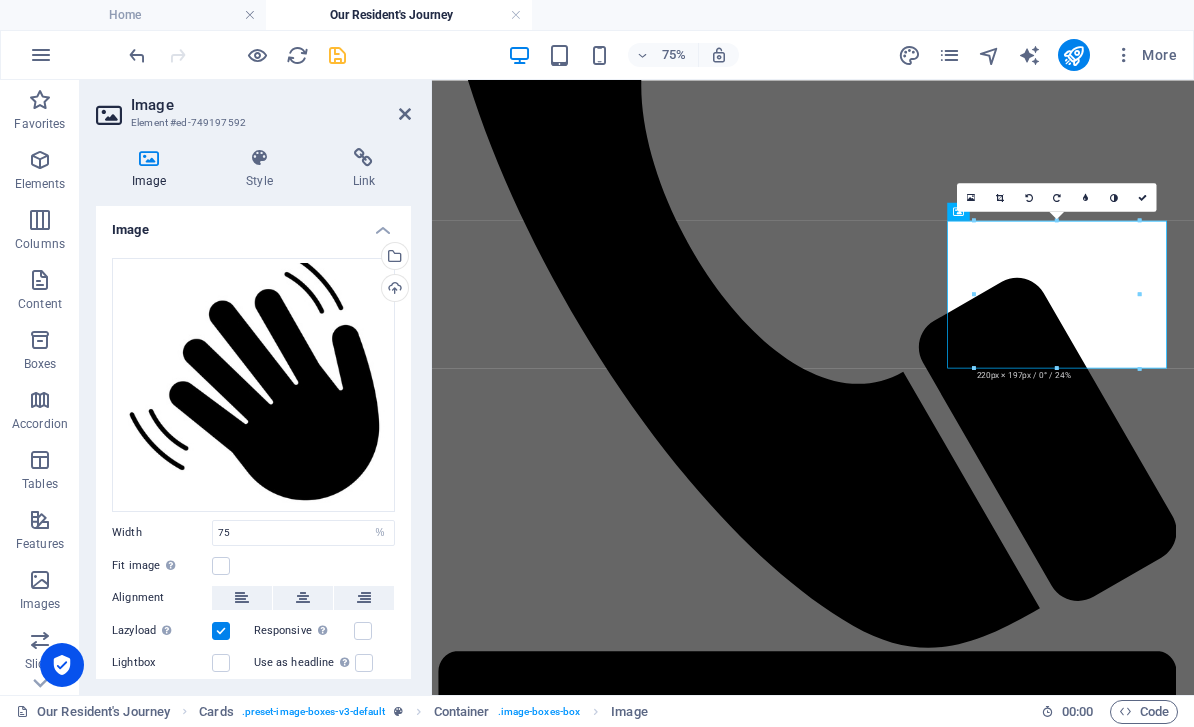 click at bounding box center [337, 55] 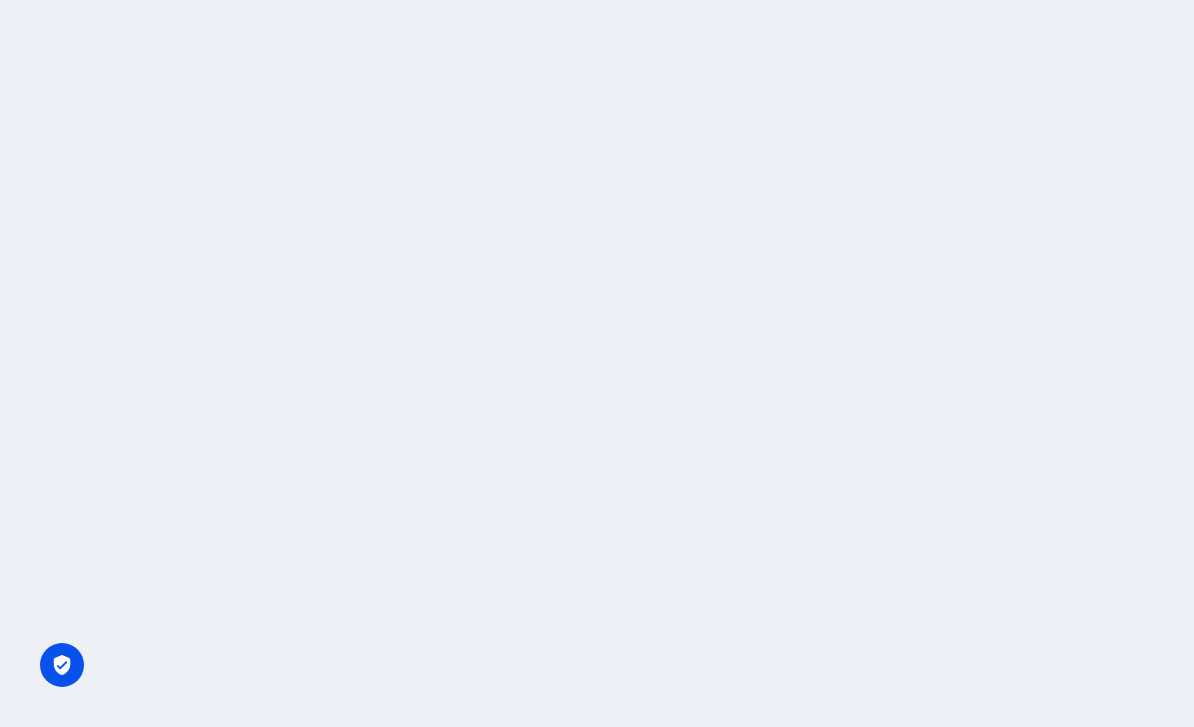 scroll, scrollTop: 0, scrollLeft: 0, axis: both 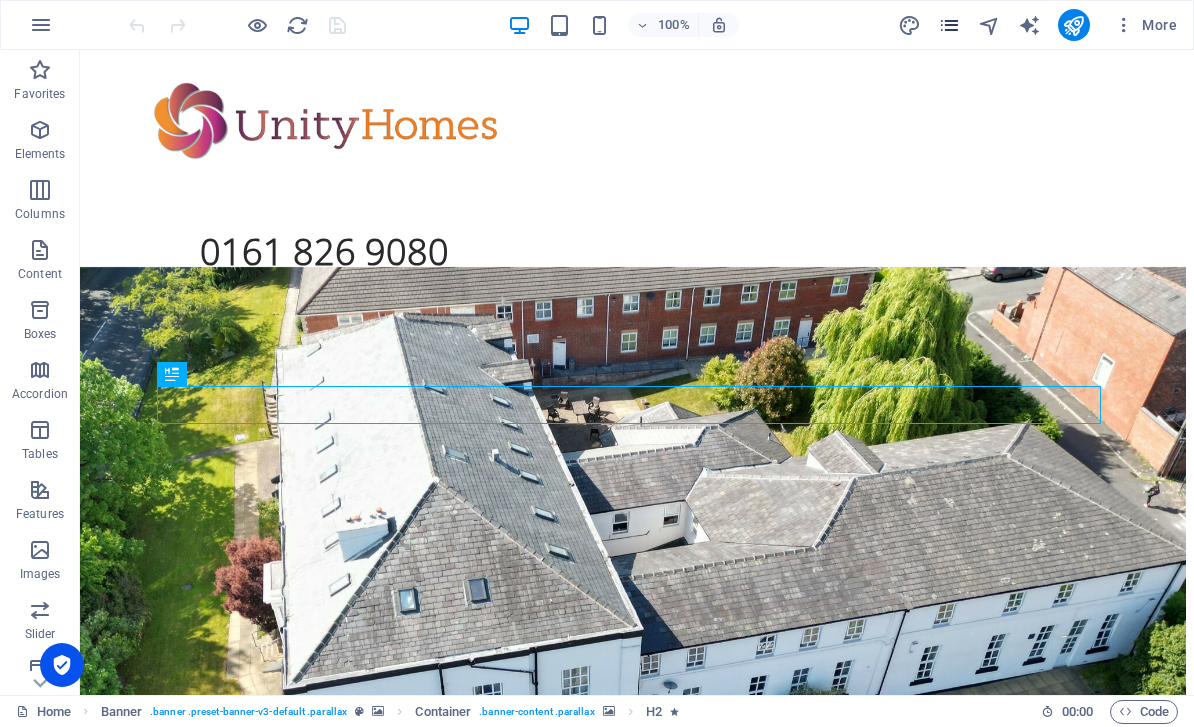 click at bounding box center (949, 25) 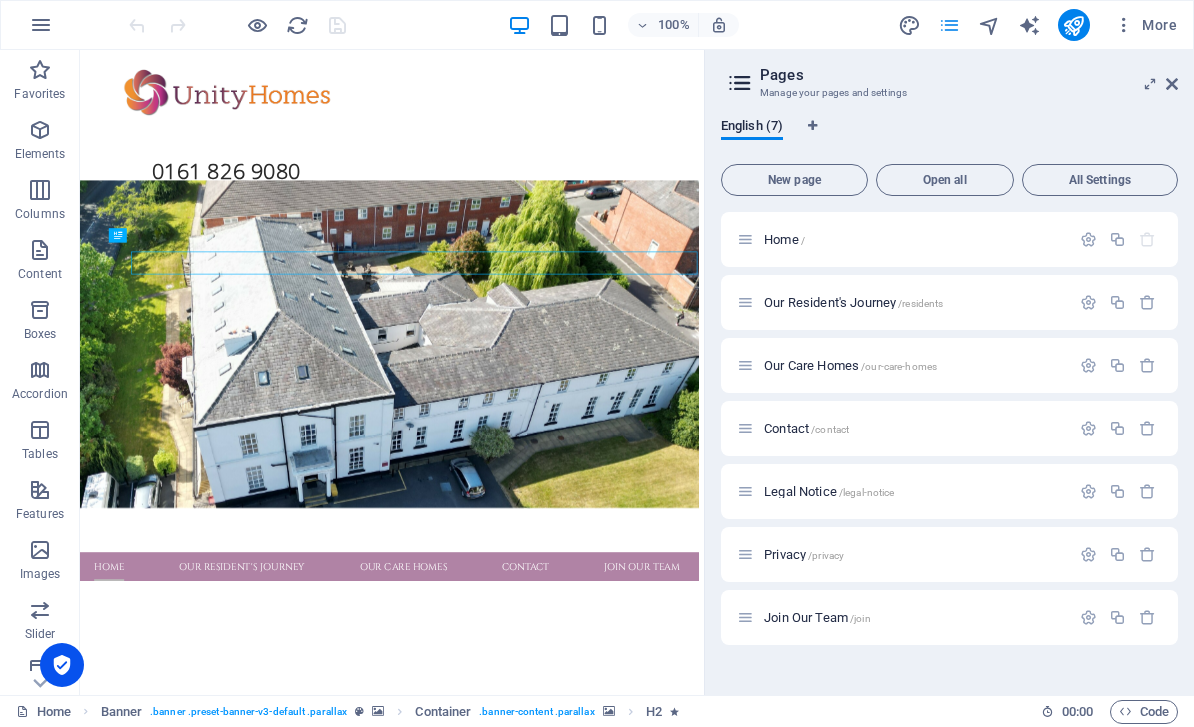 scroll, scrollTop: 0, scrollLeft: 0, axis: both 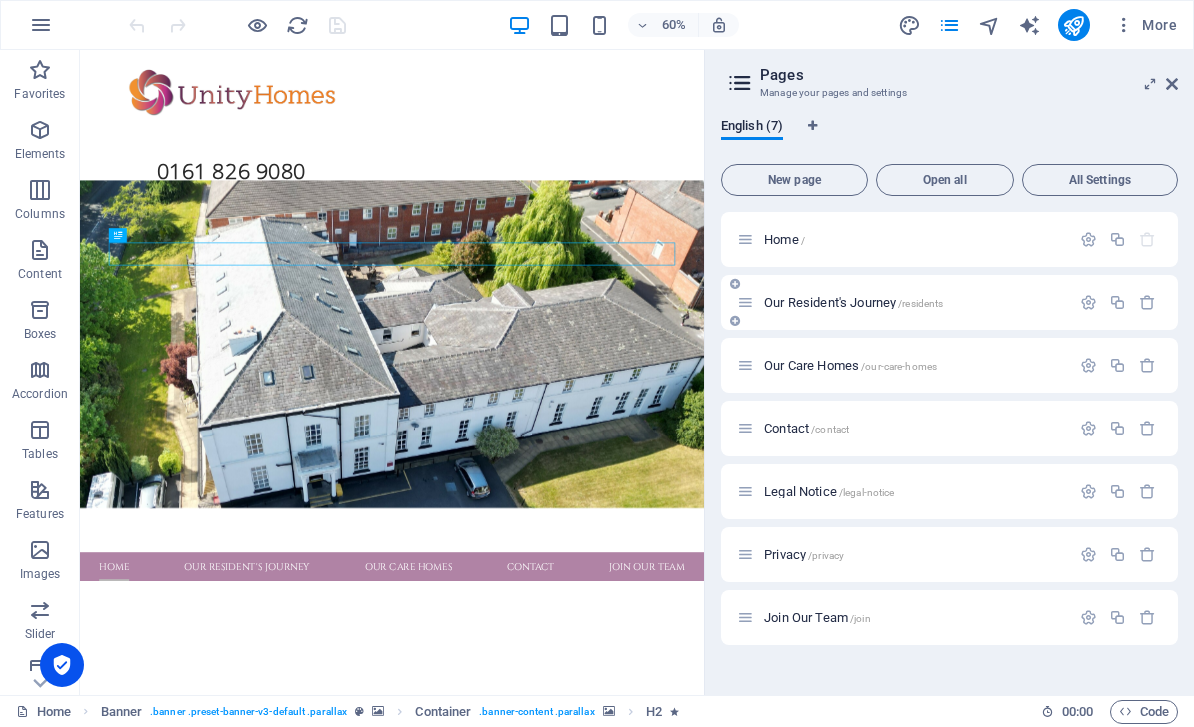 click on "Our Resident's Journey /residents" at bounding box center [903, 302] 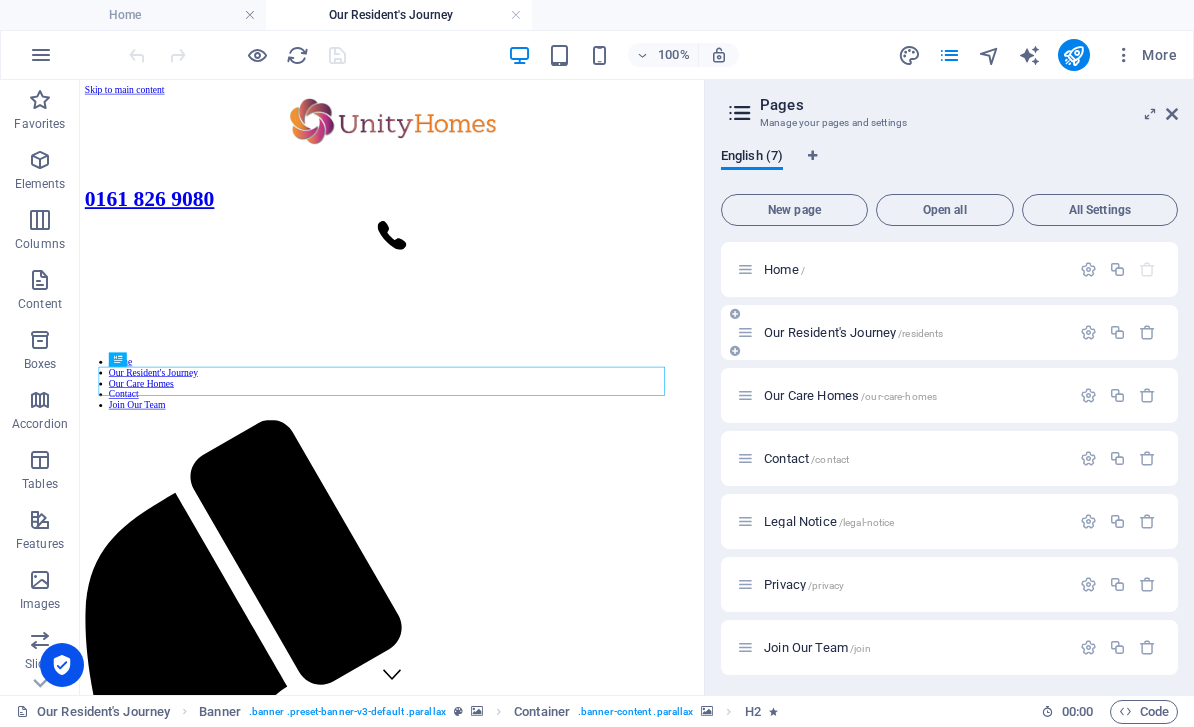 scroll, scrollTop: 0, scrollLeft: 0, axis: both 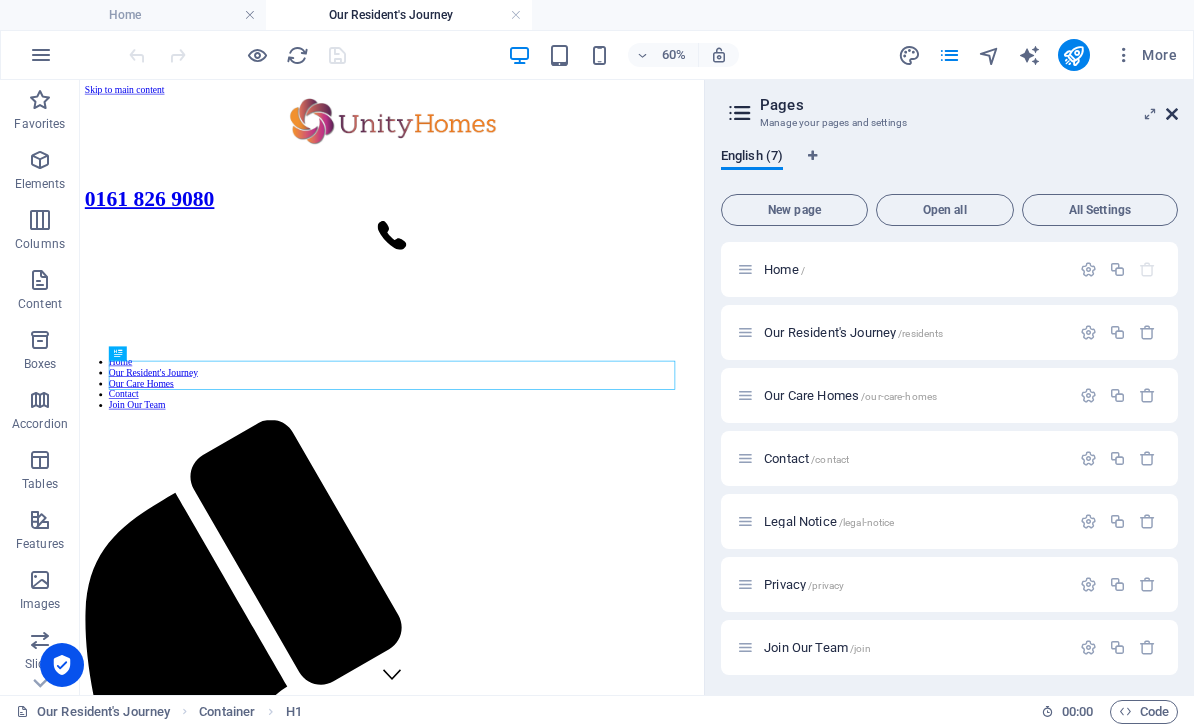 click at bounding box center [1172, 114] 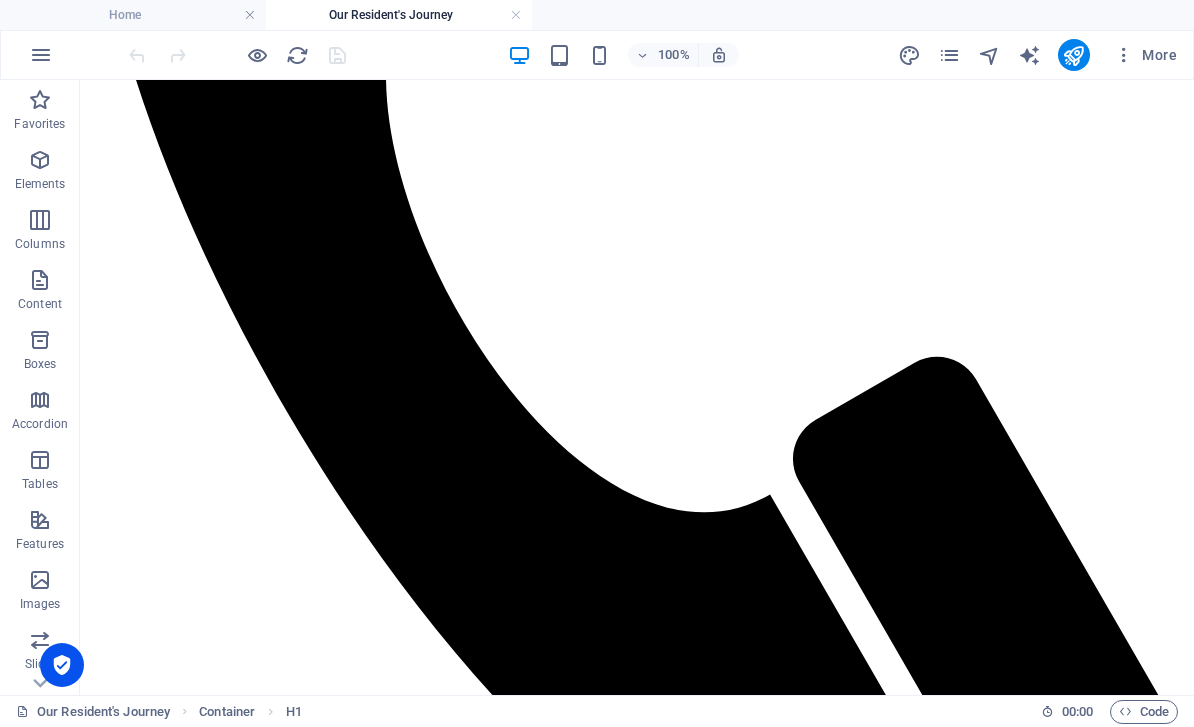 scroll, scrollTop: 1485, scrollLeft: 0, axis: vertical 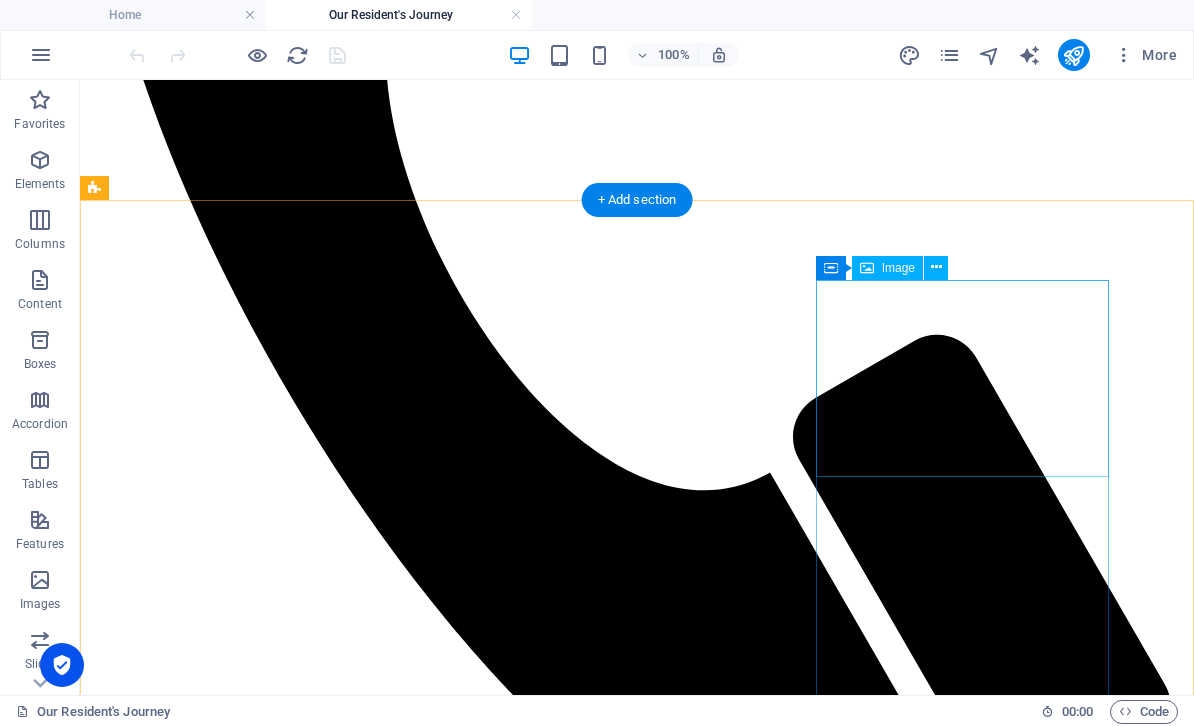 click at bounding box center [637, 8386] 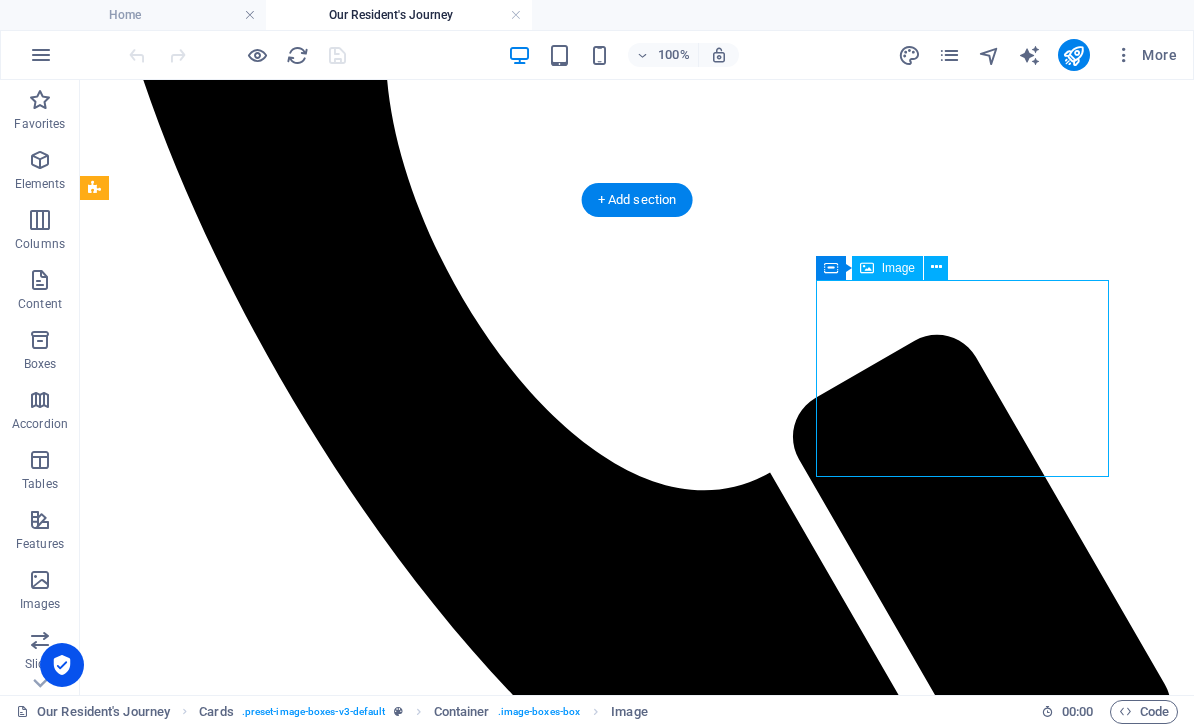 click at bounding box center (637, 8386) 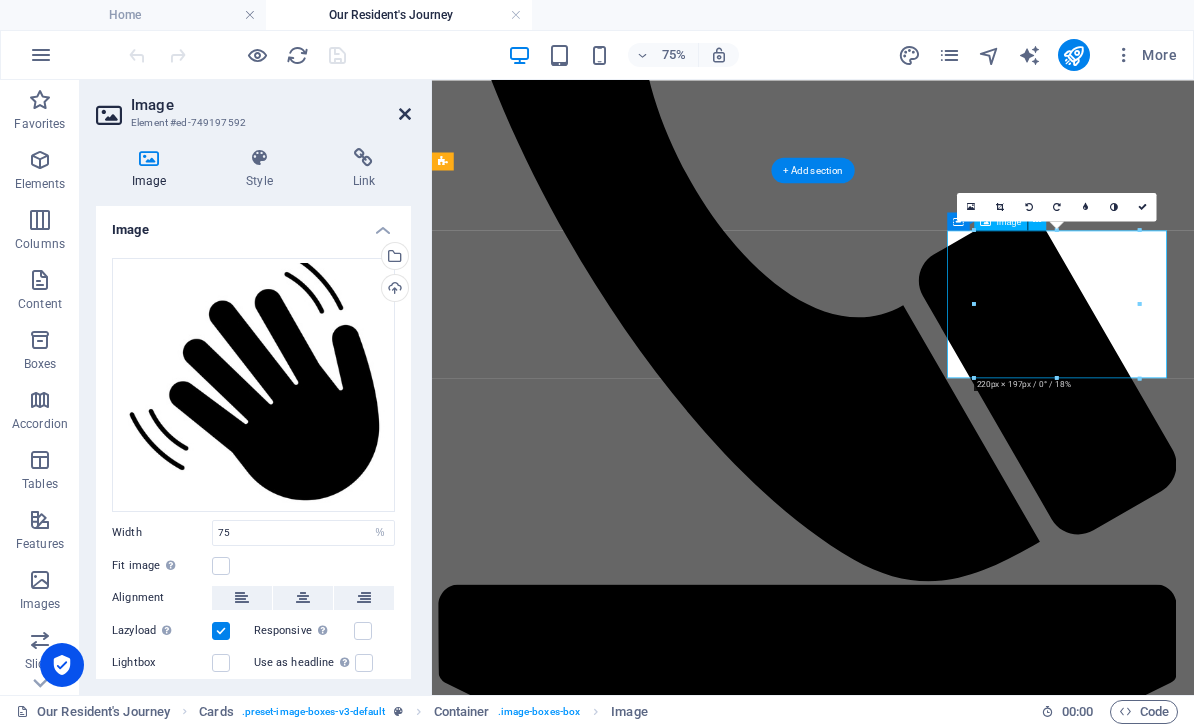 click at bounding box center (405, 114) 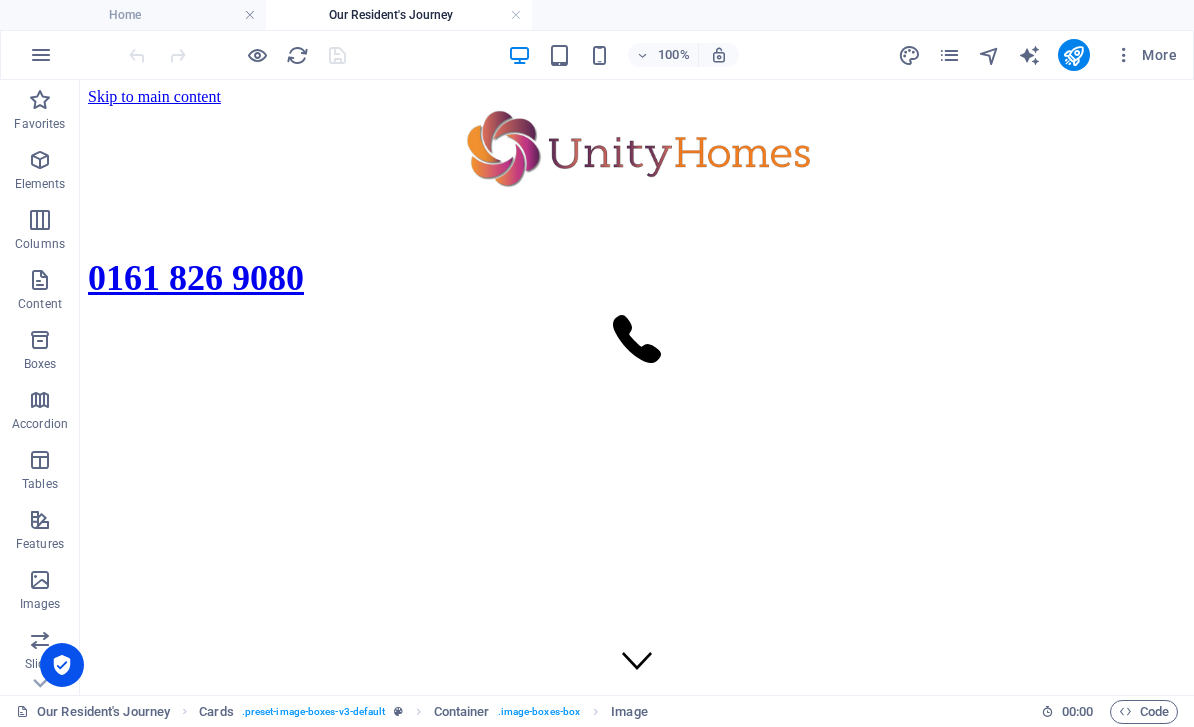 scroll, scrollTop: 0, scrollLeft: 0, axis: both 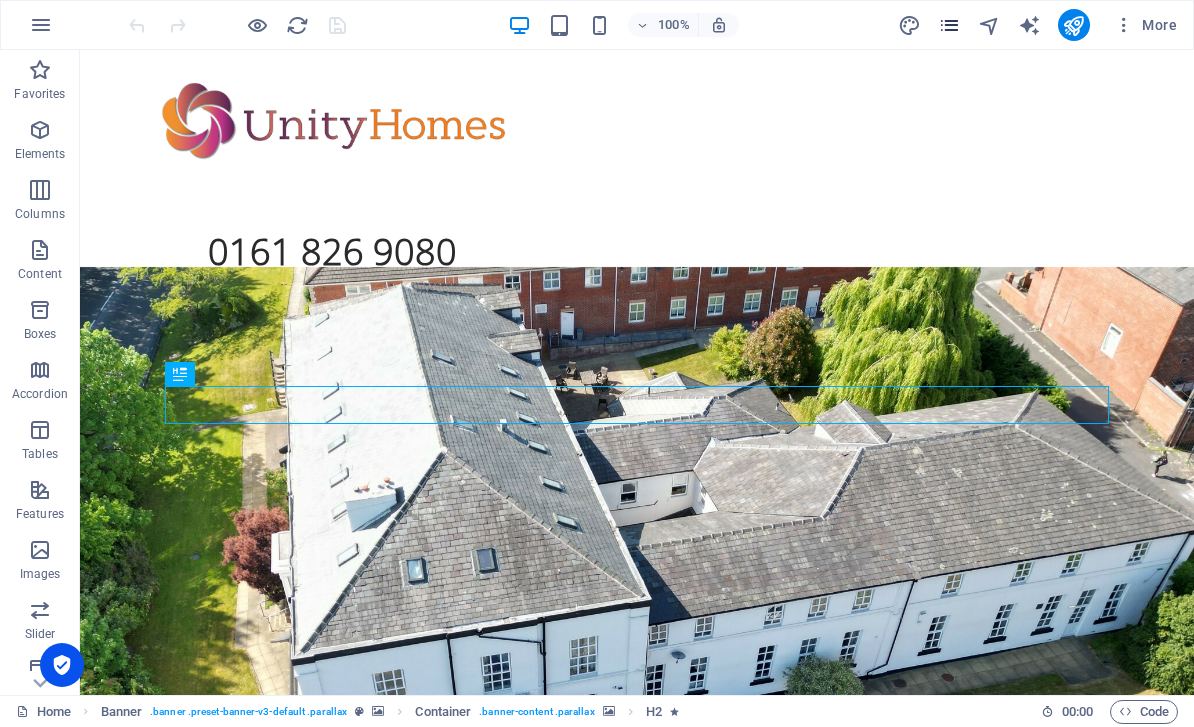 click at bounding box center (949, 25) 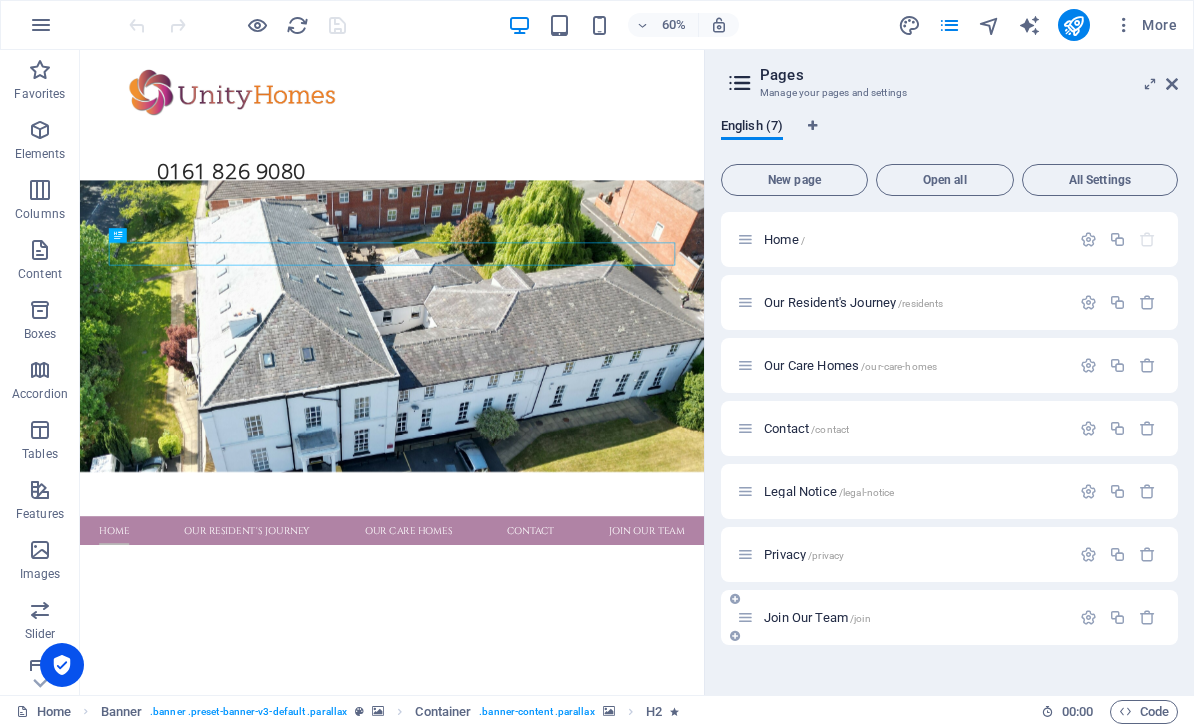 click on "Join Our Team /join" at bounding box center (817, 617) 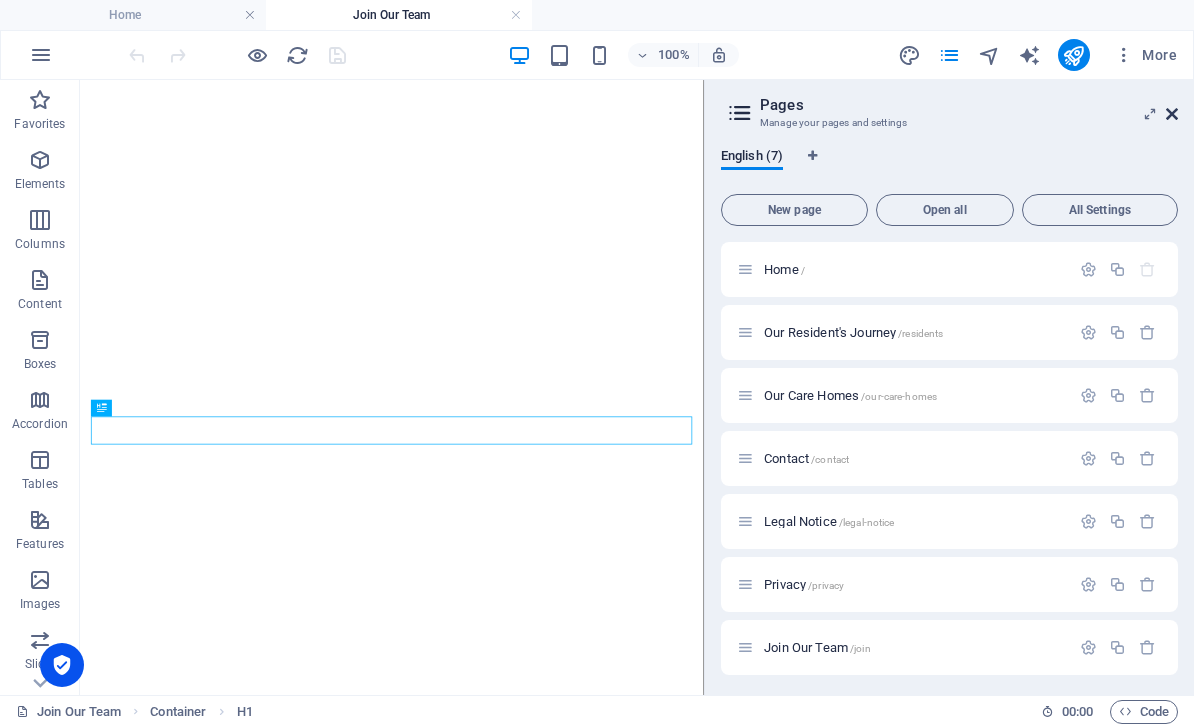 click at bounding box center (1172, 114) 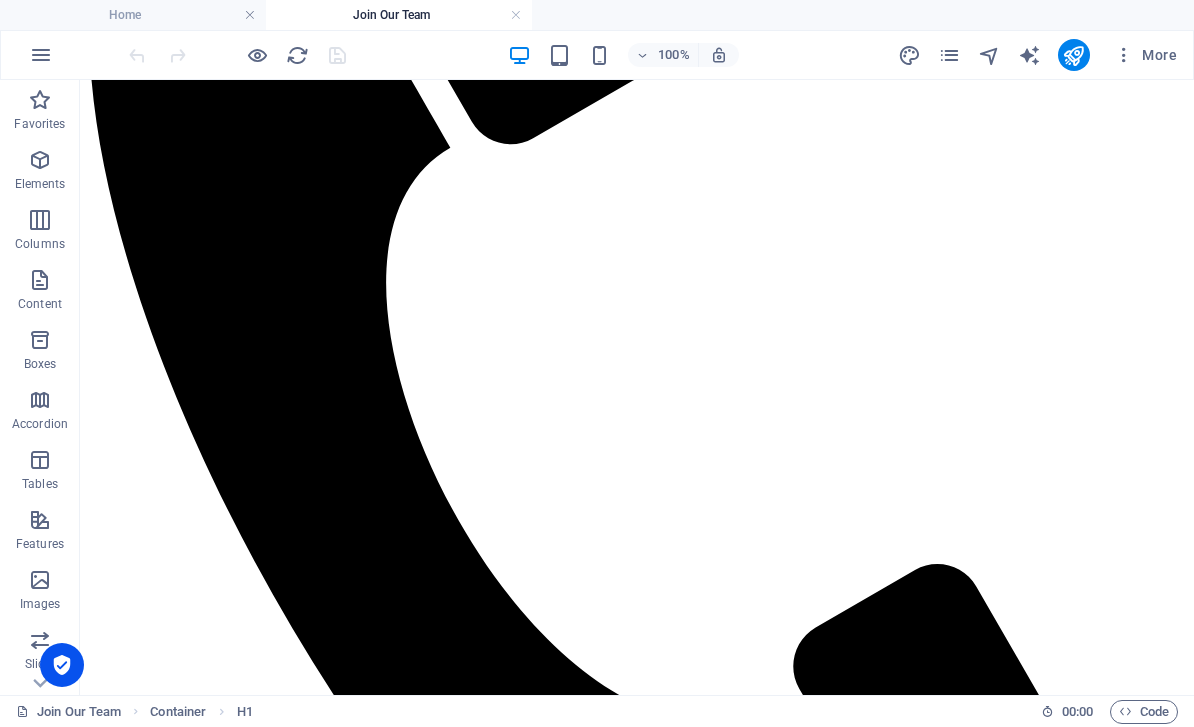 scroll, scrollTop: 555, scrollLeft: 0, axis: vertical 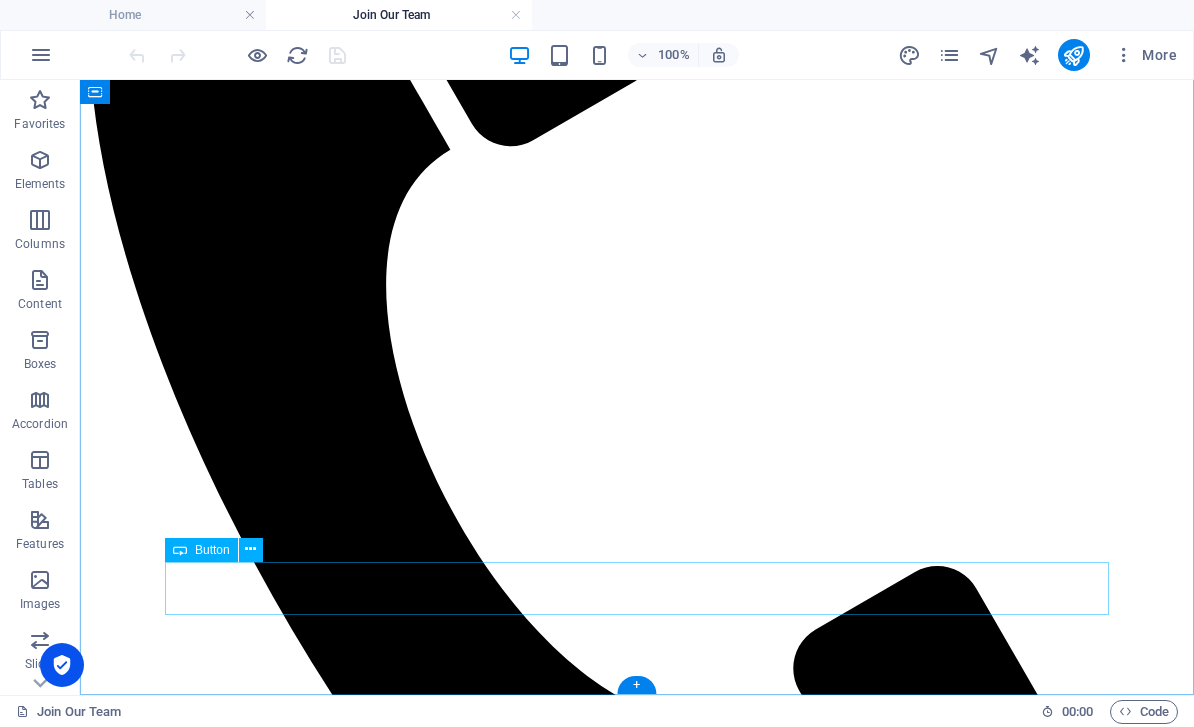 click on "click here for current vacancies" at bounding box center (637, 15807) 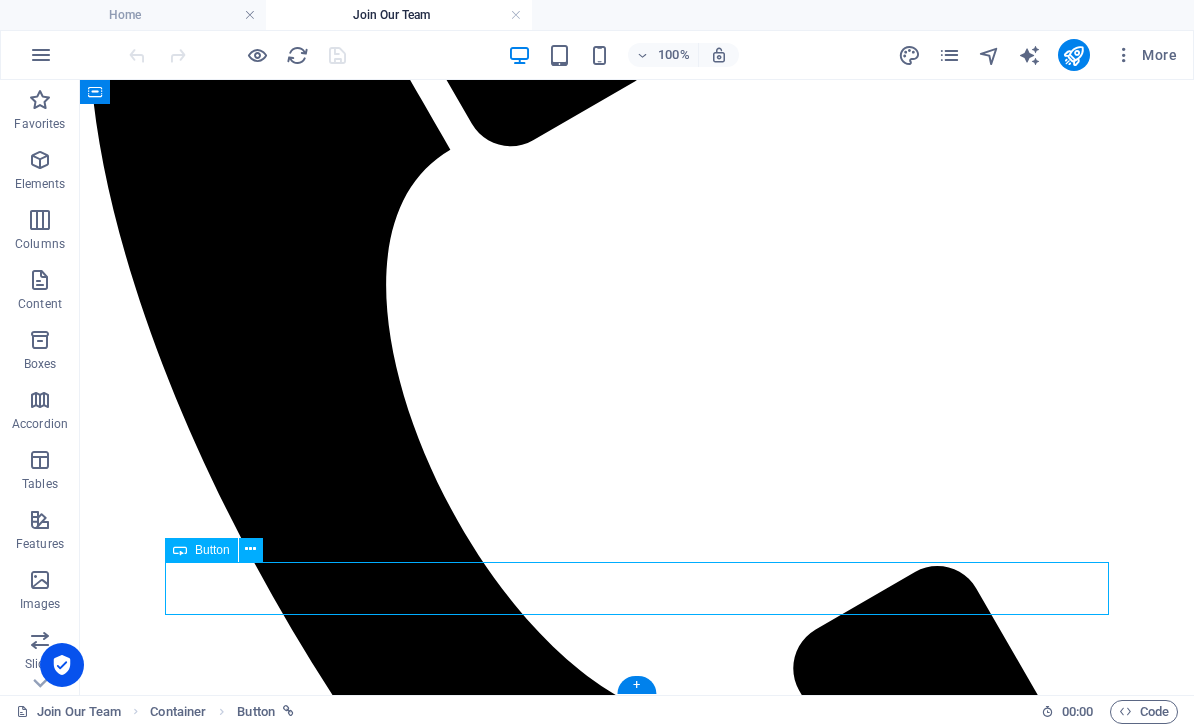 click on "click here for current vacancies" at bounding box center [637, 15807] 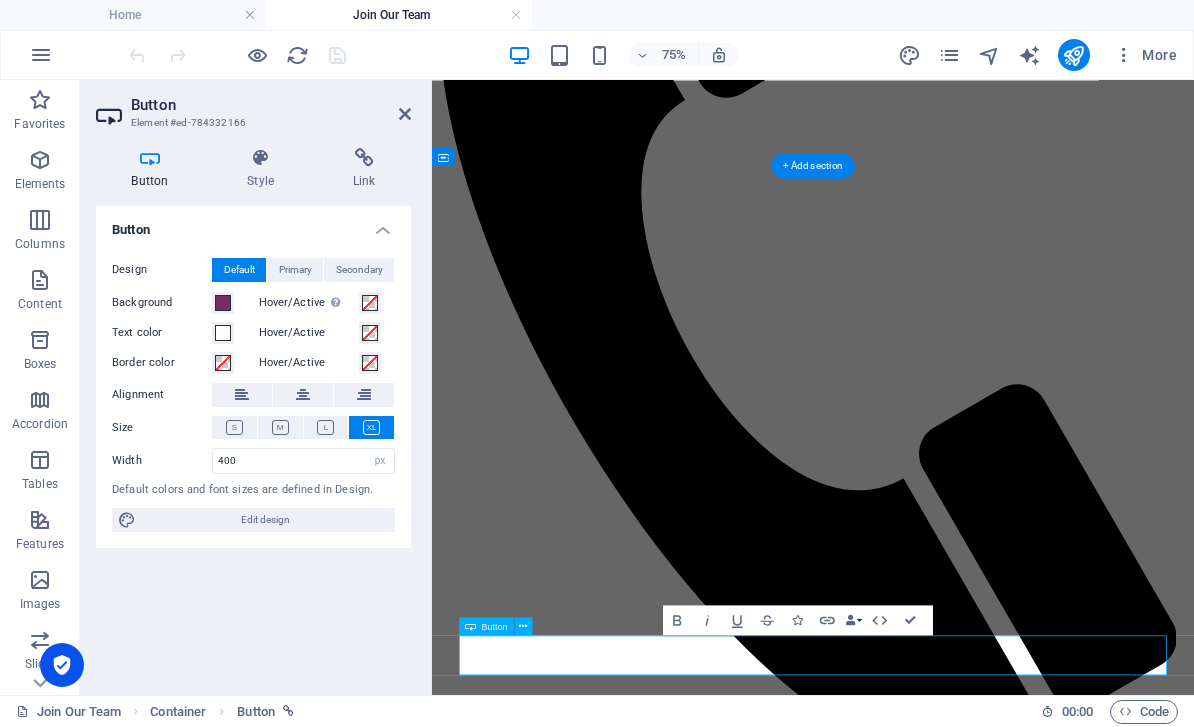 scroll, scrollTop: 297, scrollLeft: 0, axis: vertical 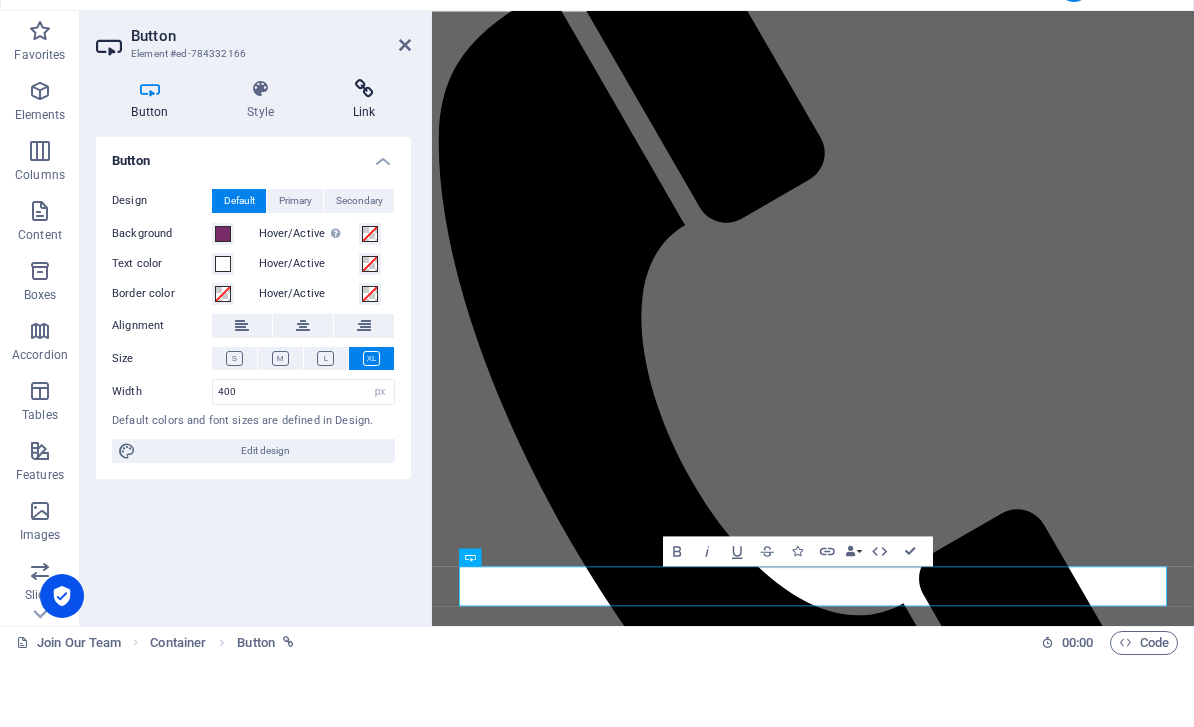 click on "Link" at bounding box center (364, 169) 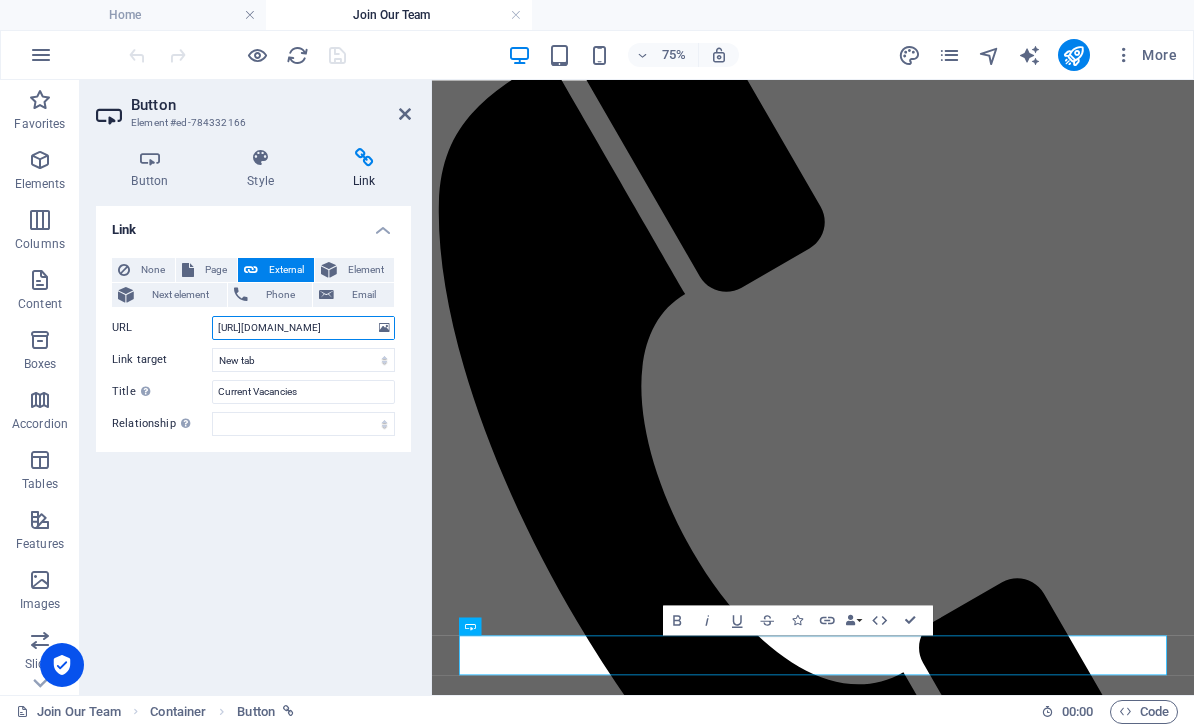 click on "https://www.carehome.co.uk/stats/stat_job_vacancies.cfm/id/65592" at bounding box center (303, 328) 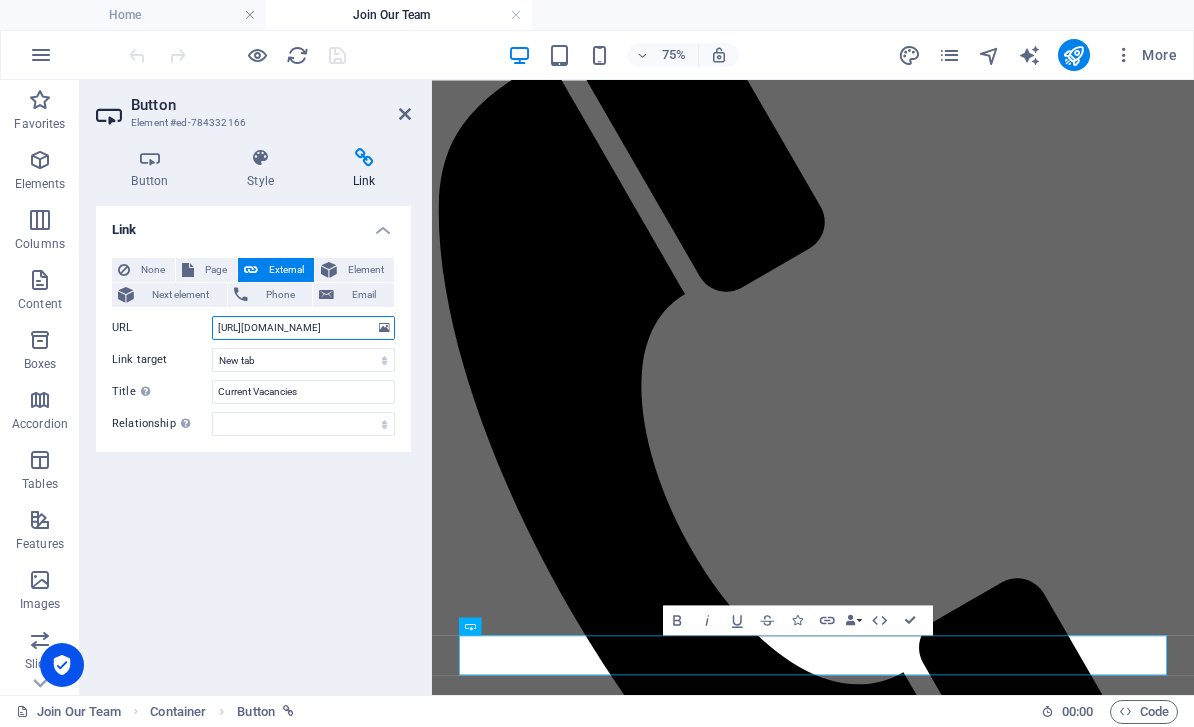 paste on "jobs/index.cfm/agent_id/65592/orderid/9" 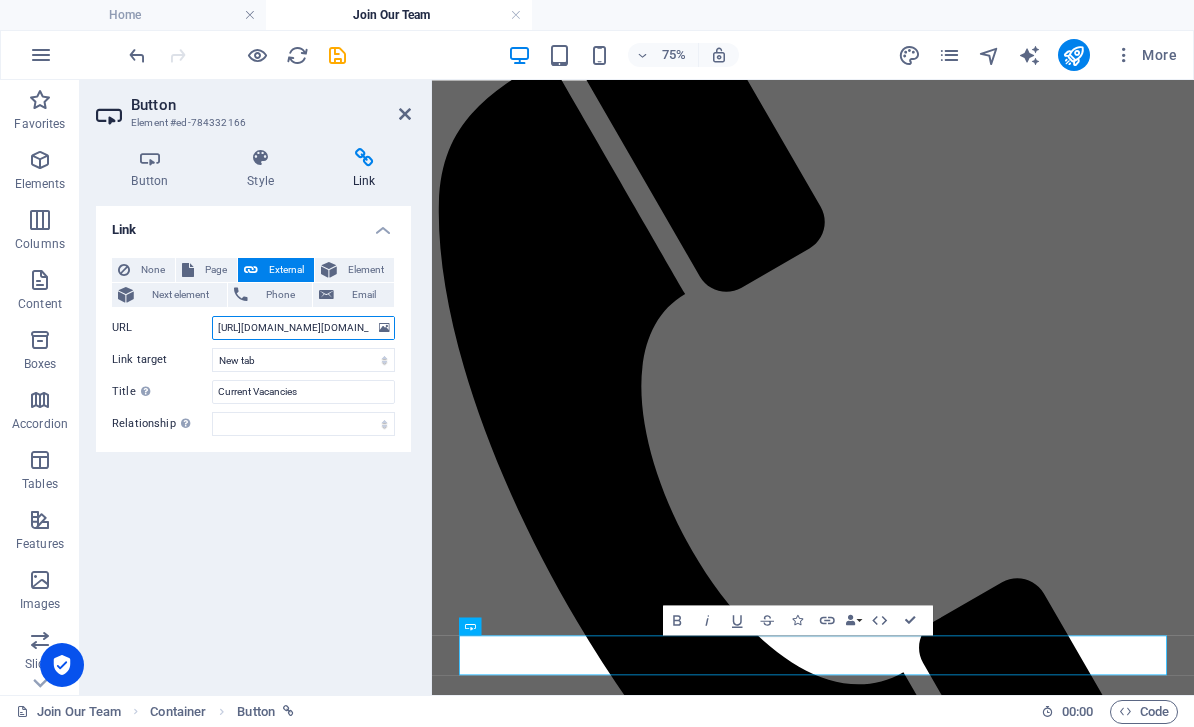 type on "https://www.carehome.co.uk/jobs/index.cfm/agent_id/65592/orderid/9" 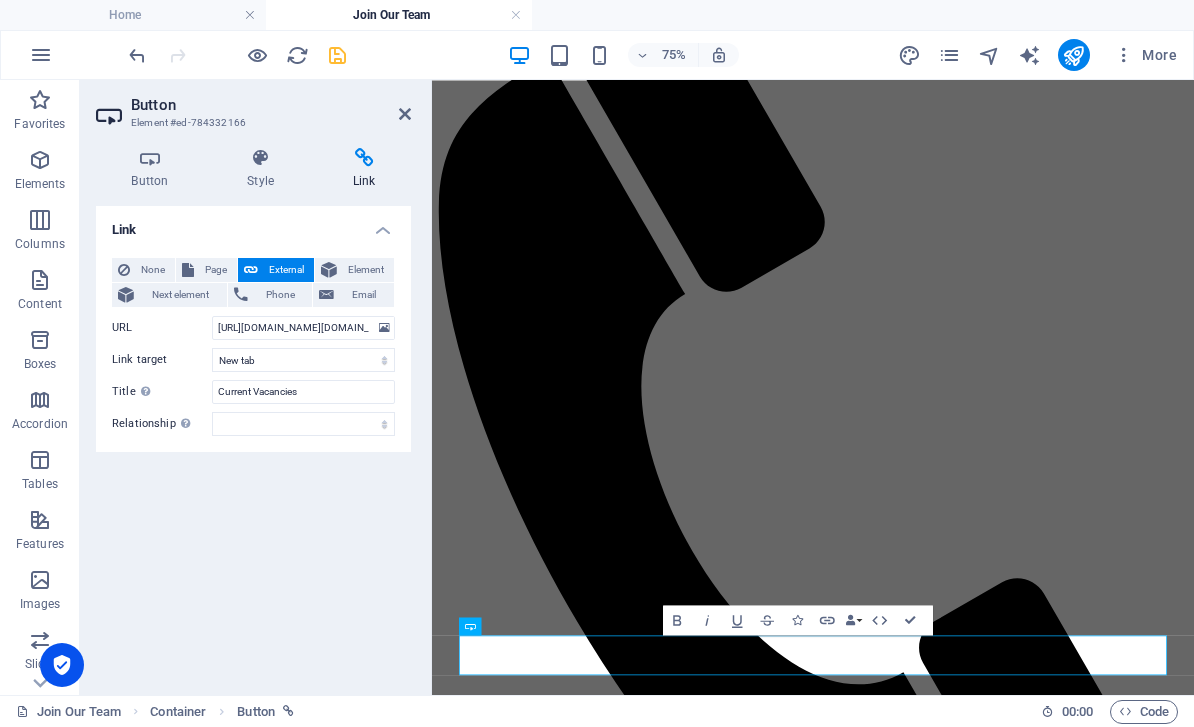 click at bounding box center [337, 55] 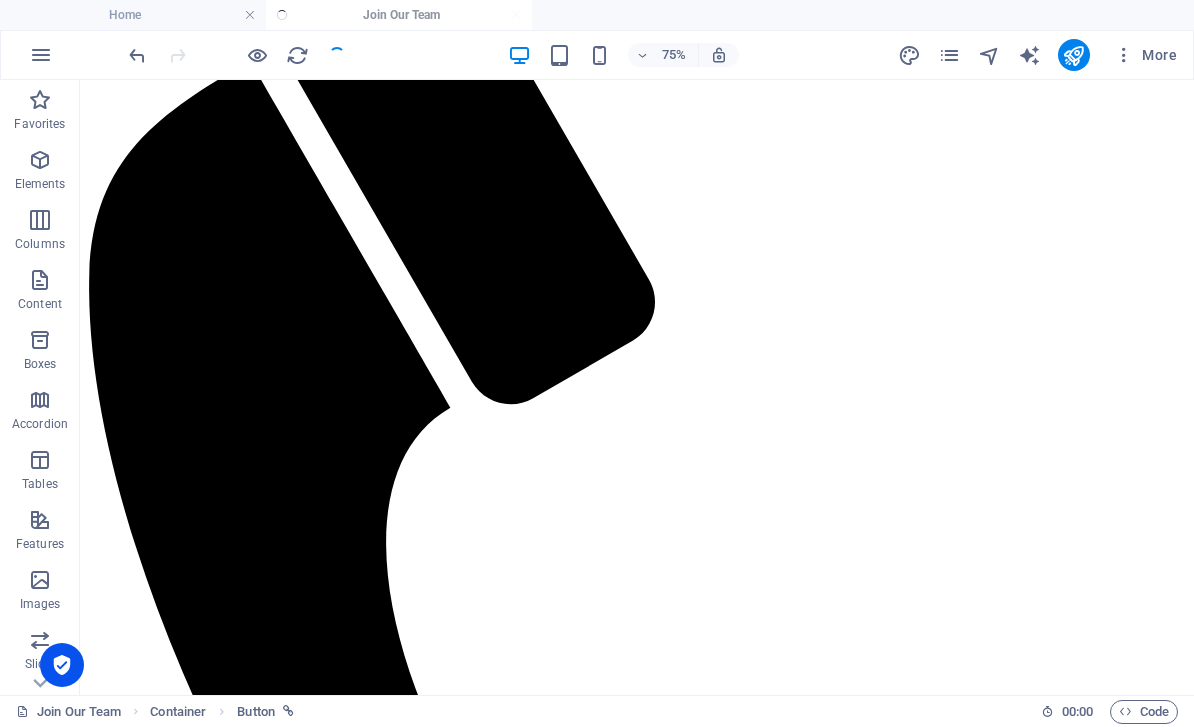 scroll, scrollTop: 555, scrollLeft: 0, axis: vertical 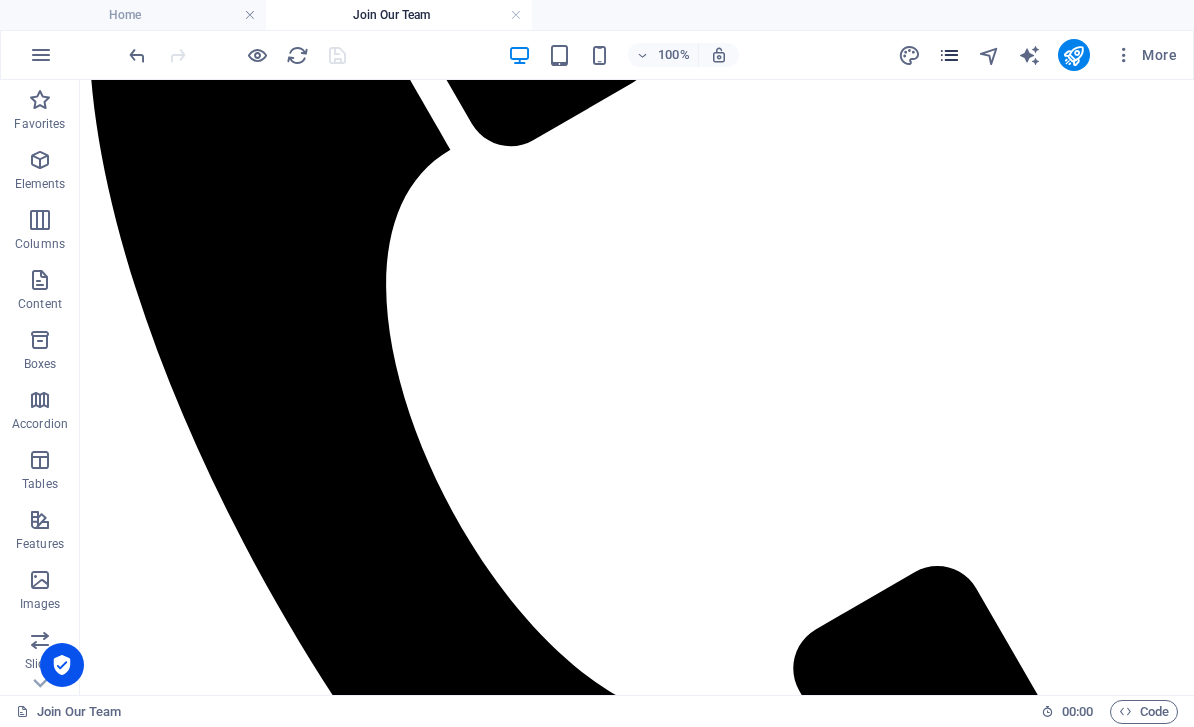 click at bounding box center [949, 55] 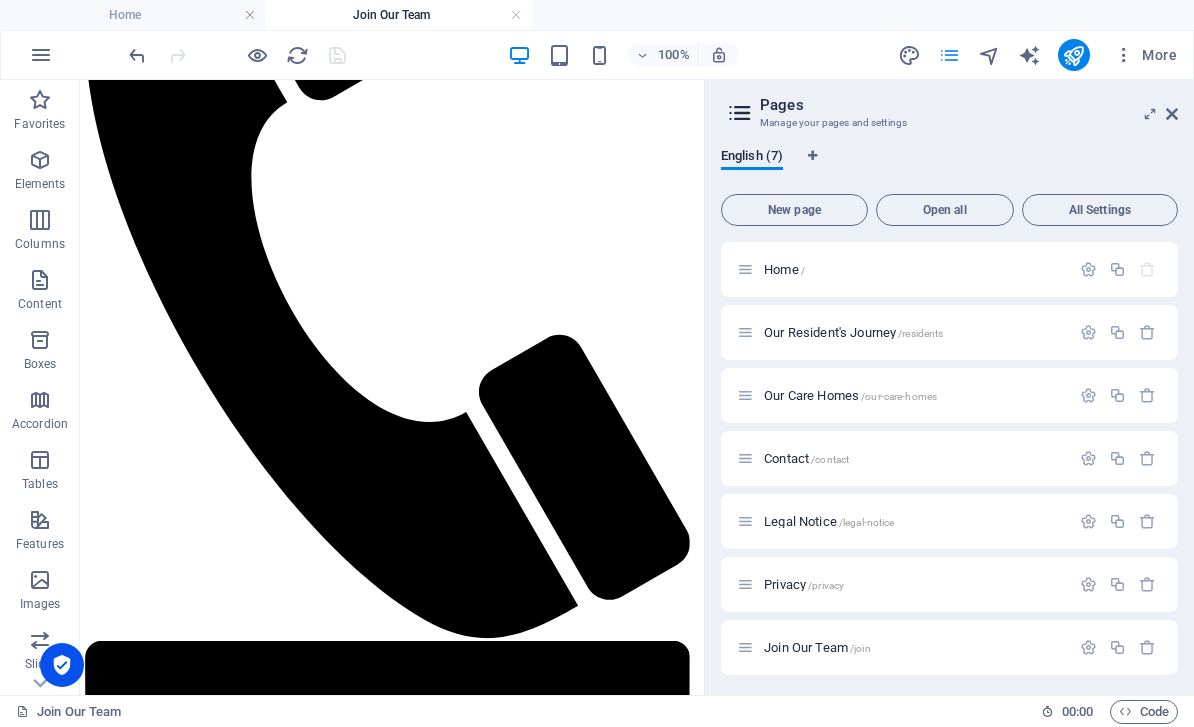 scroll, scrollTop: 145, scrollLeft: 0, axis: vertical 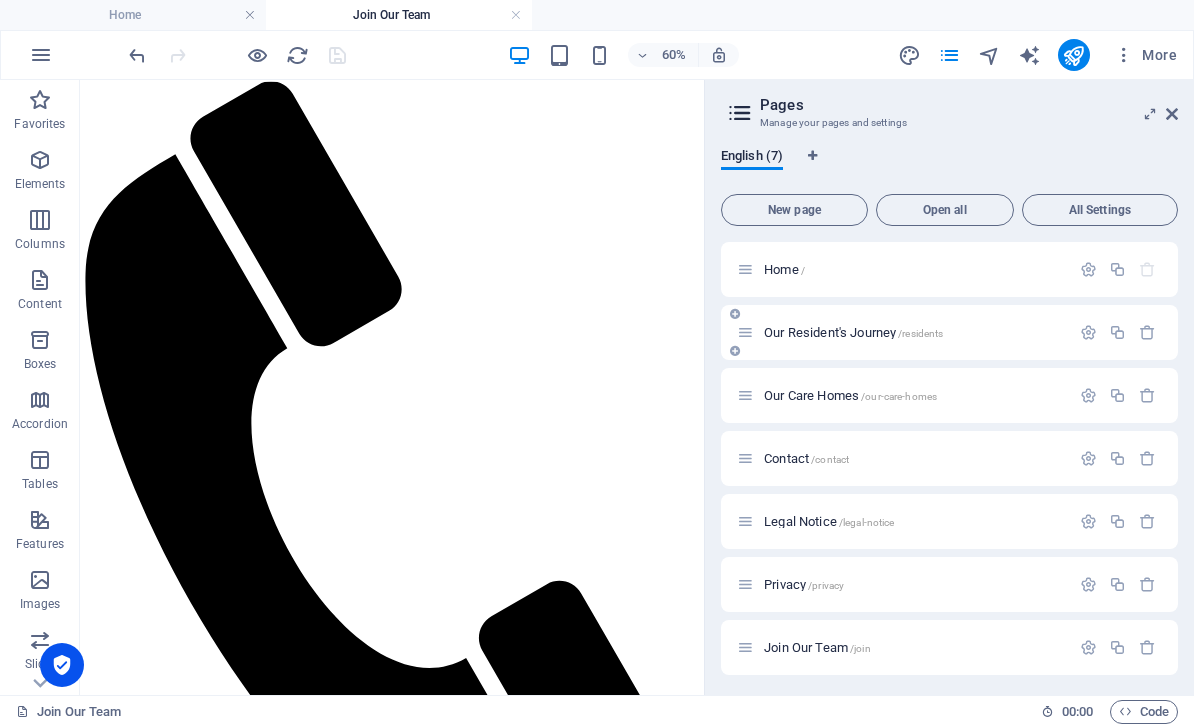 click on "Our Resident's Journey /residents" at bounding box center (853, 332) 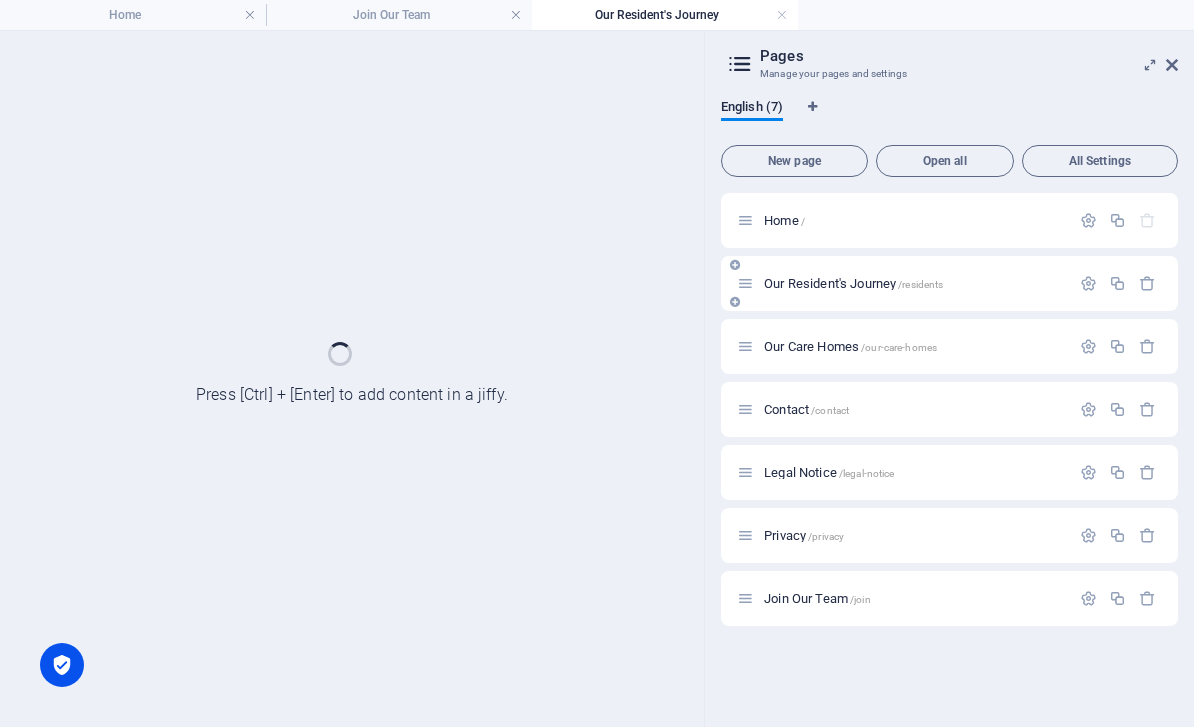 scroll, scrollTop: 10, scrollLeft: 0, axis: vertical 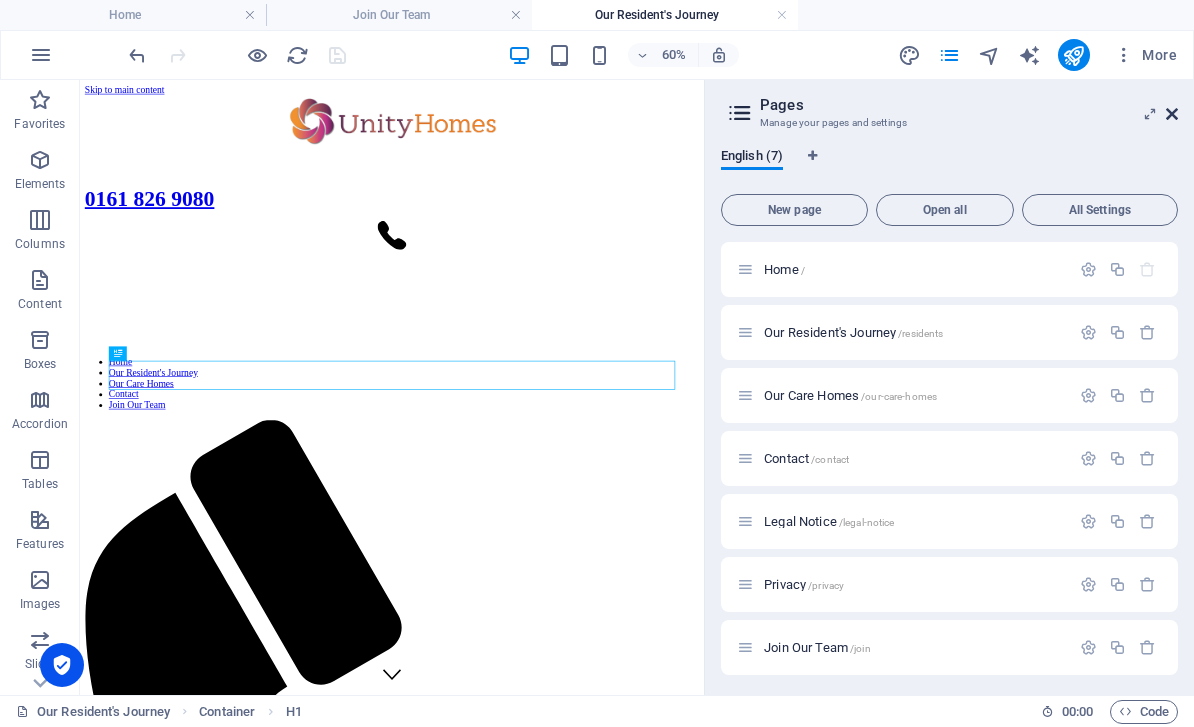 click at bounding box center (1172, 114) 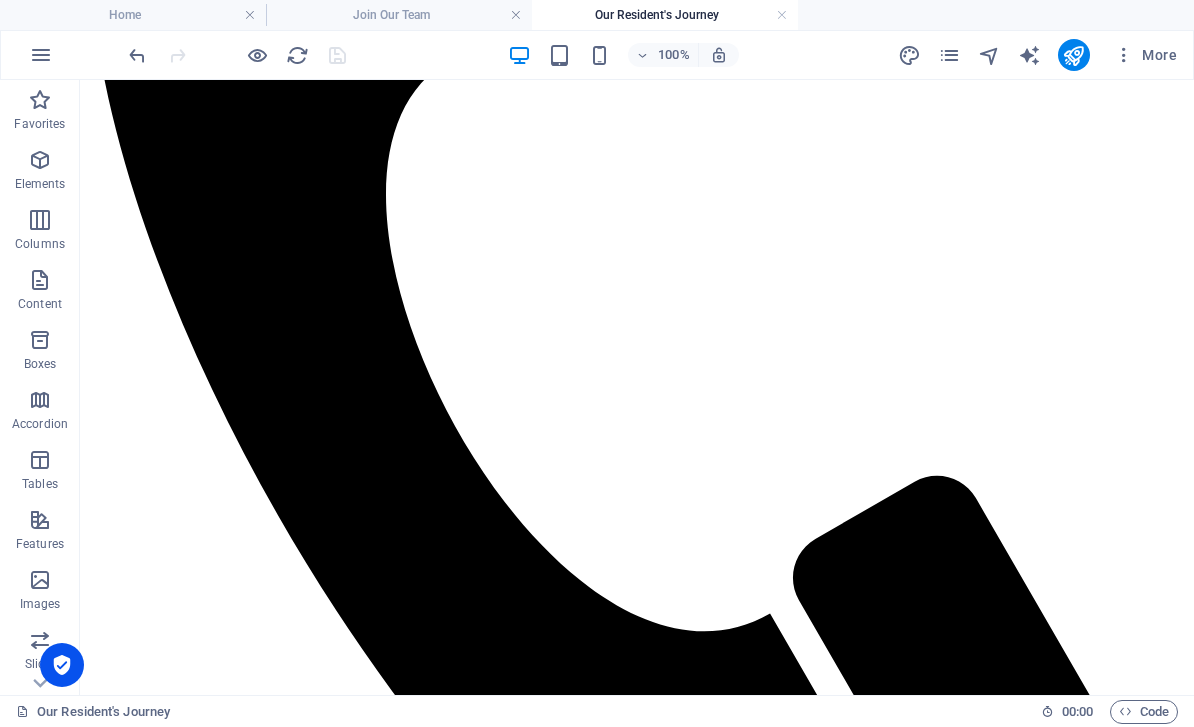 scroll, scrollTop: 1424, scrollLeft: 0, axis: vertical 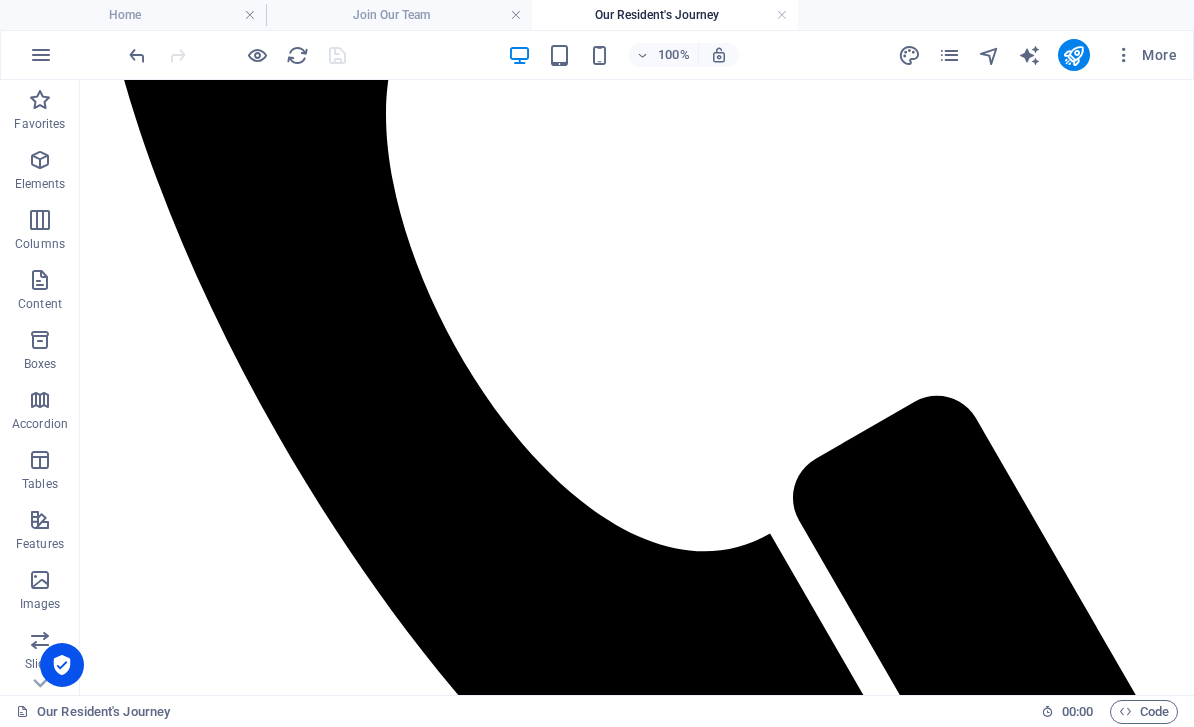 click at bounding box center [637, 6522] 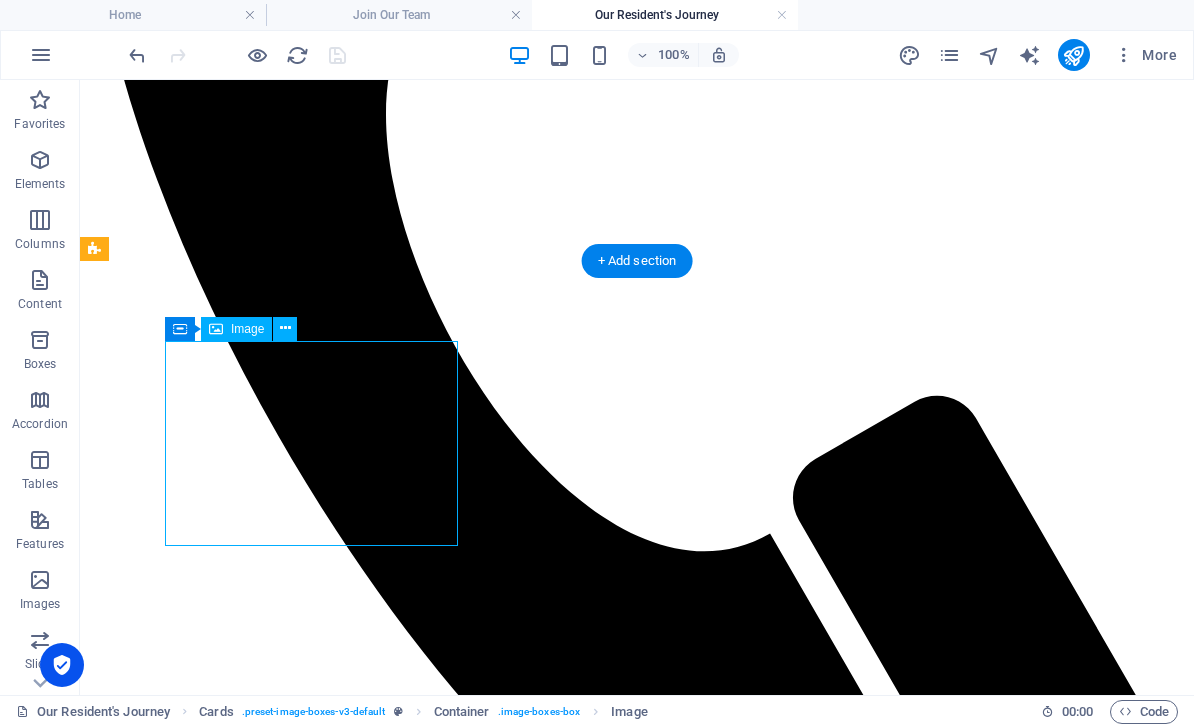 click at bounding box center [637, 6522] 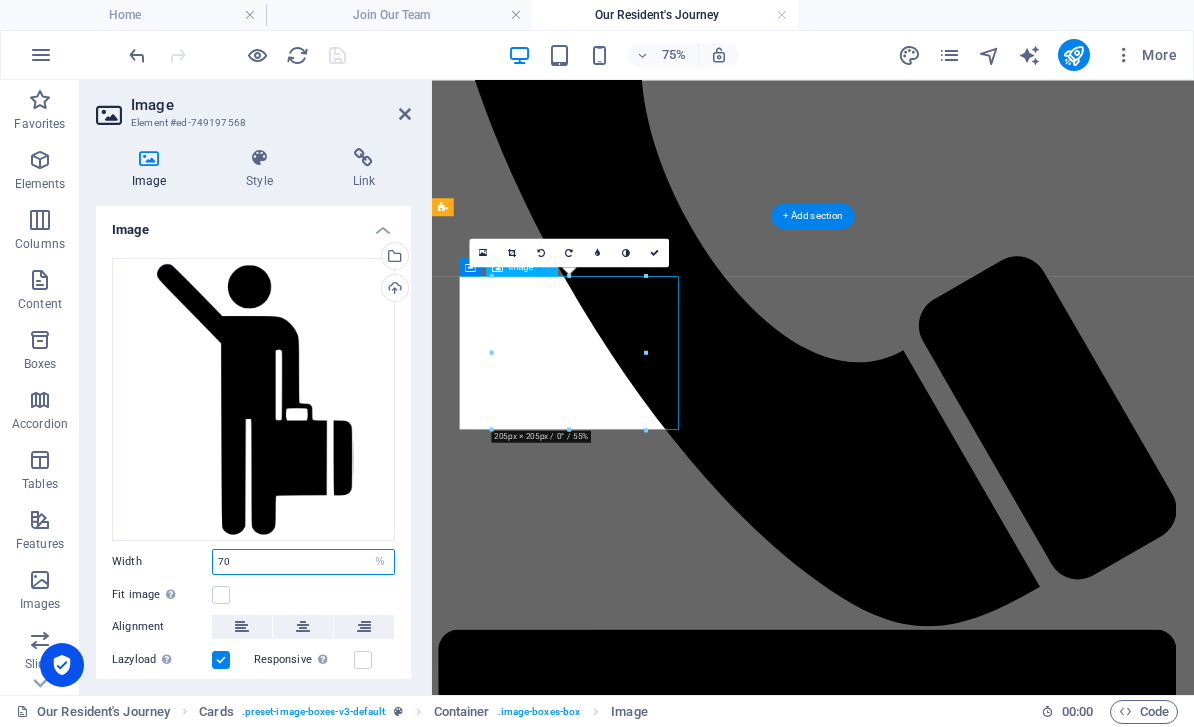 click on "70" at bounding box center [303, 562] 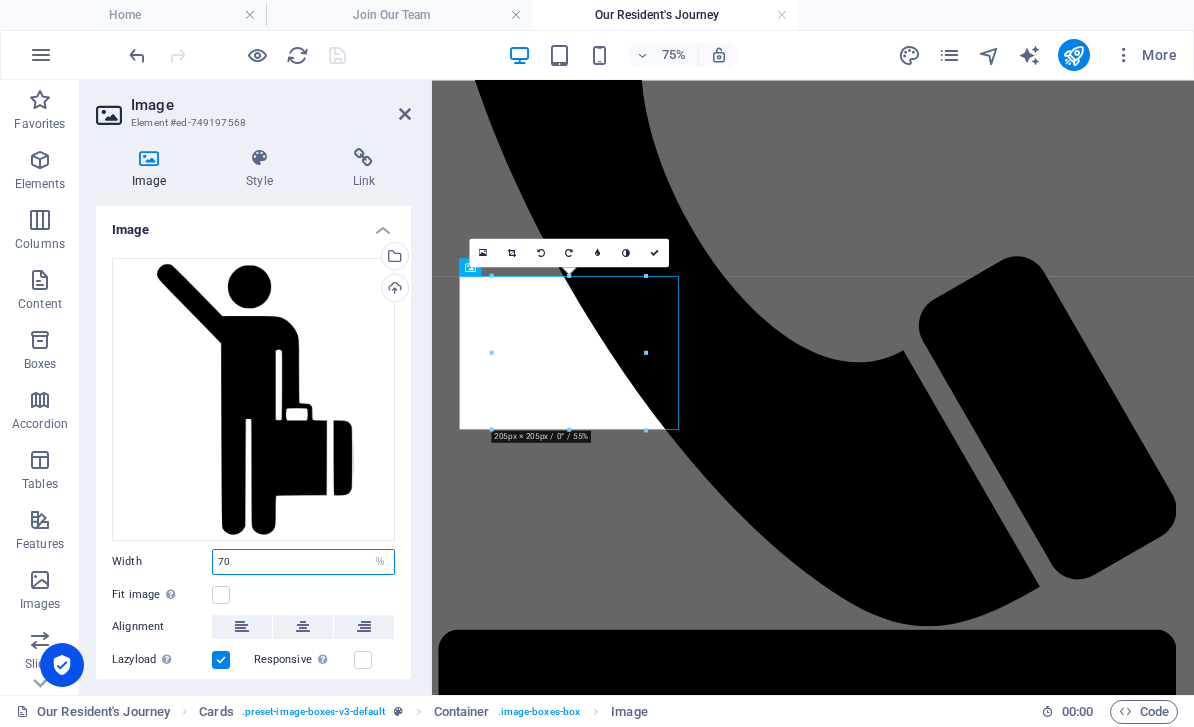type on "7" 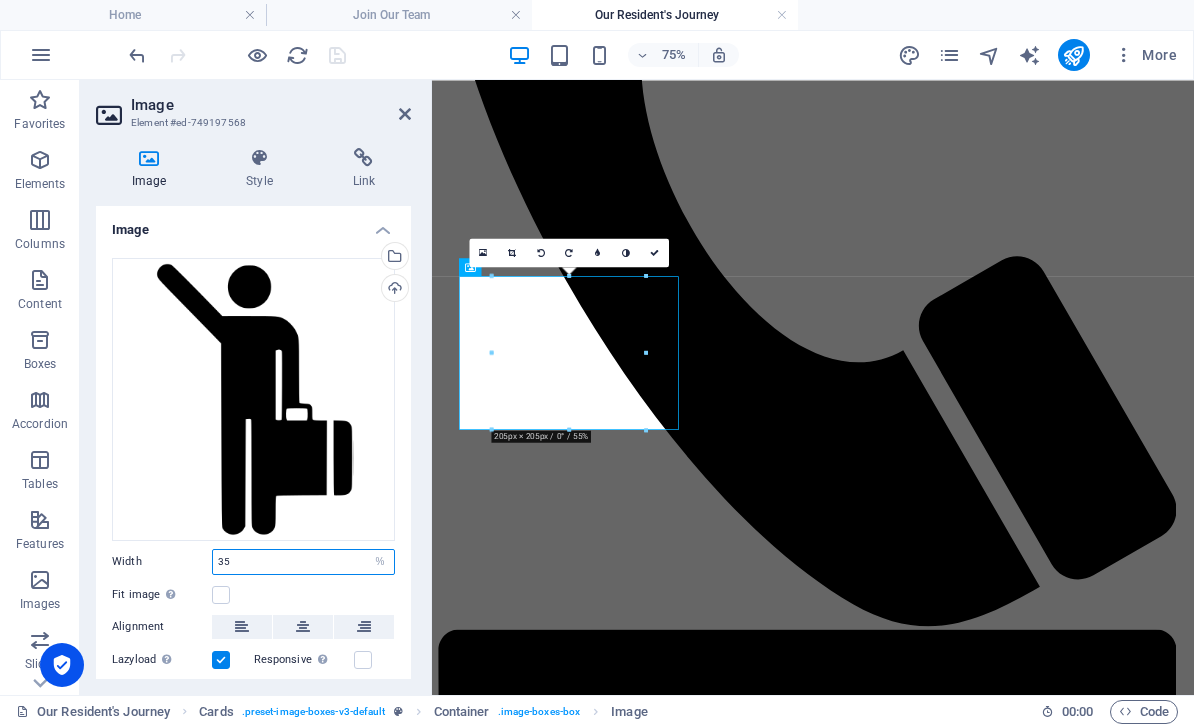type on "35" 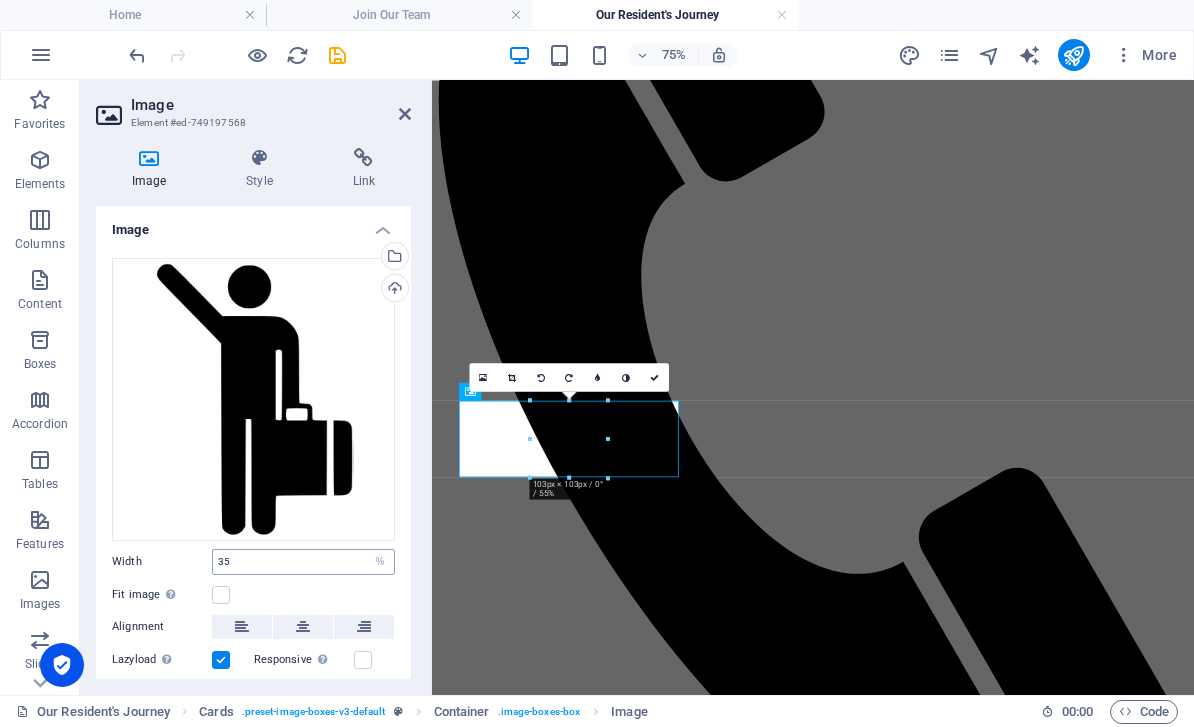 scroll, scrollTop: 1272, scrollLeft: 0, axis: vertical 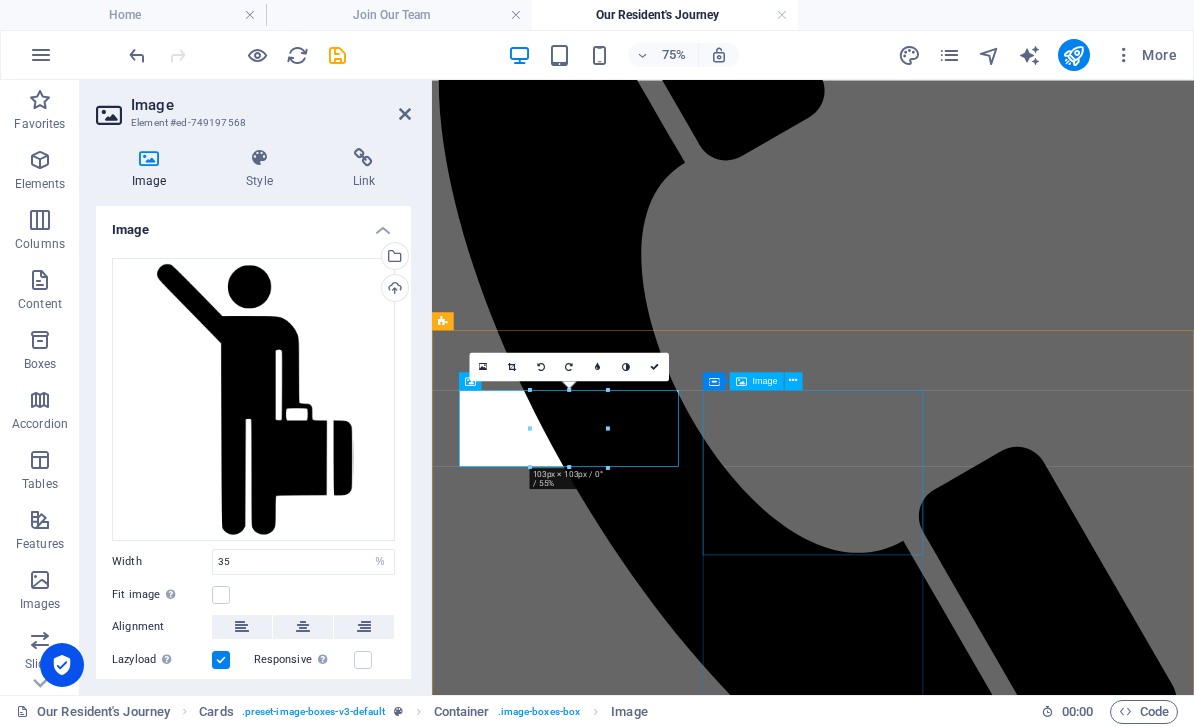 click at bounding box center [940, 7046] 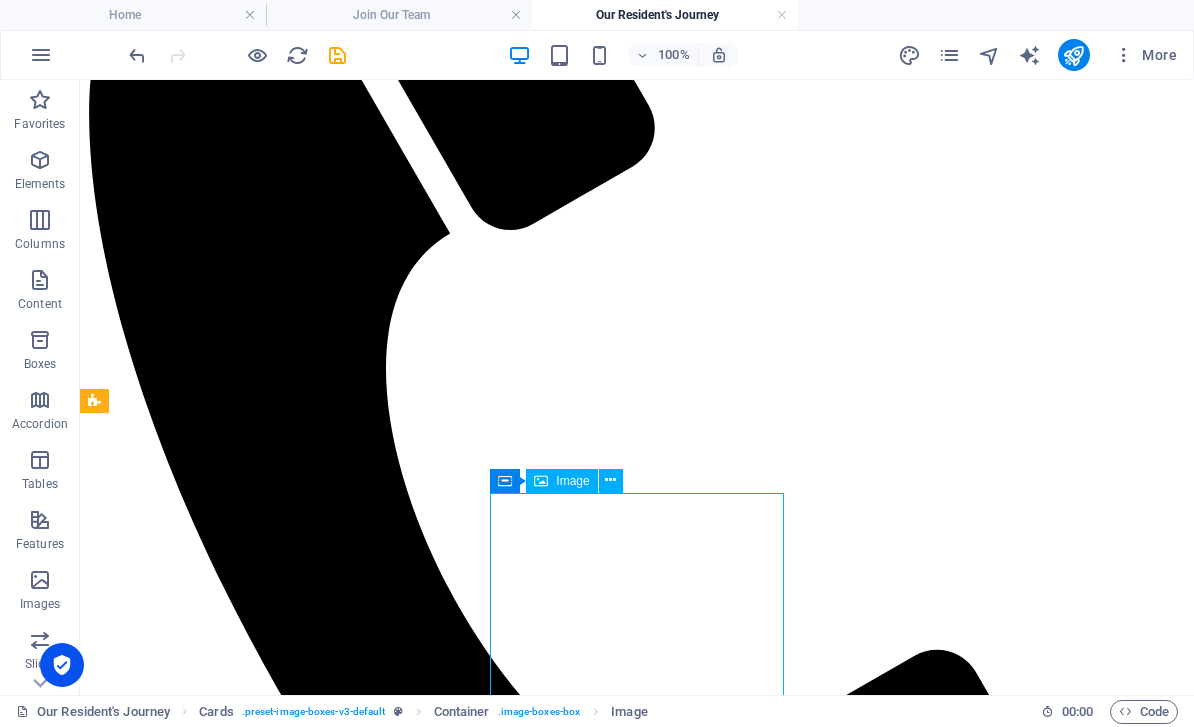 click at bounding box center (637, 7522) 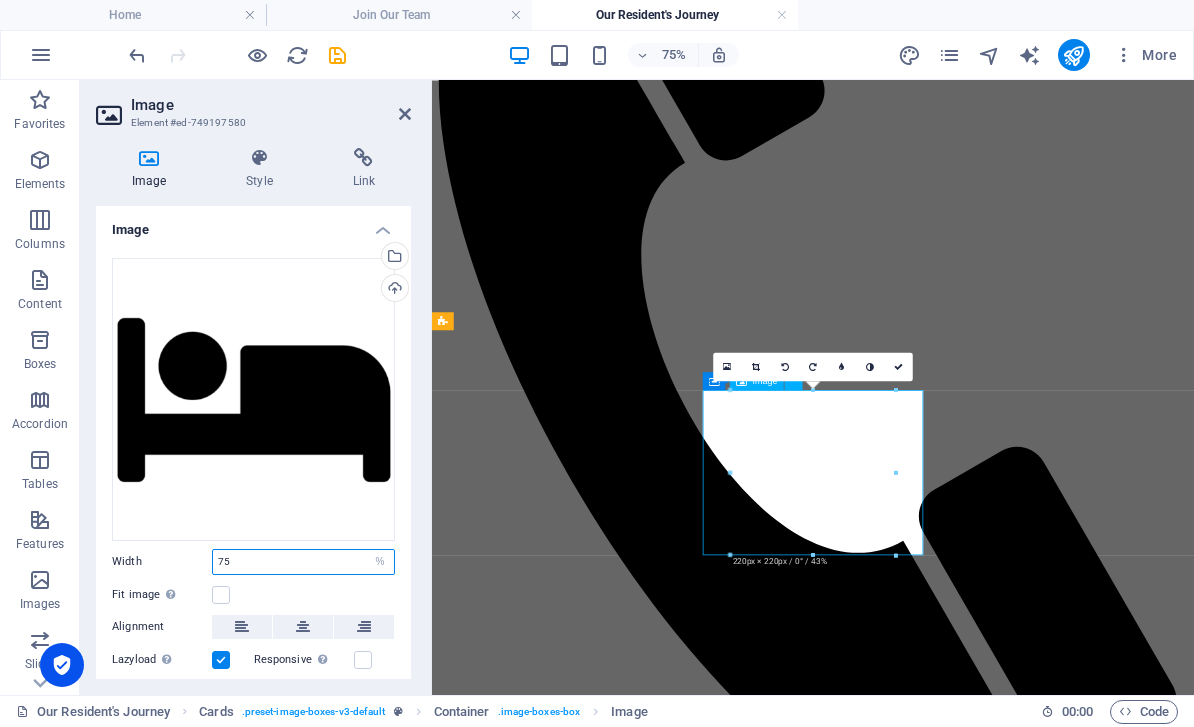 click on "75" at bounding box center [303, 562] 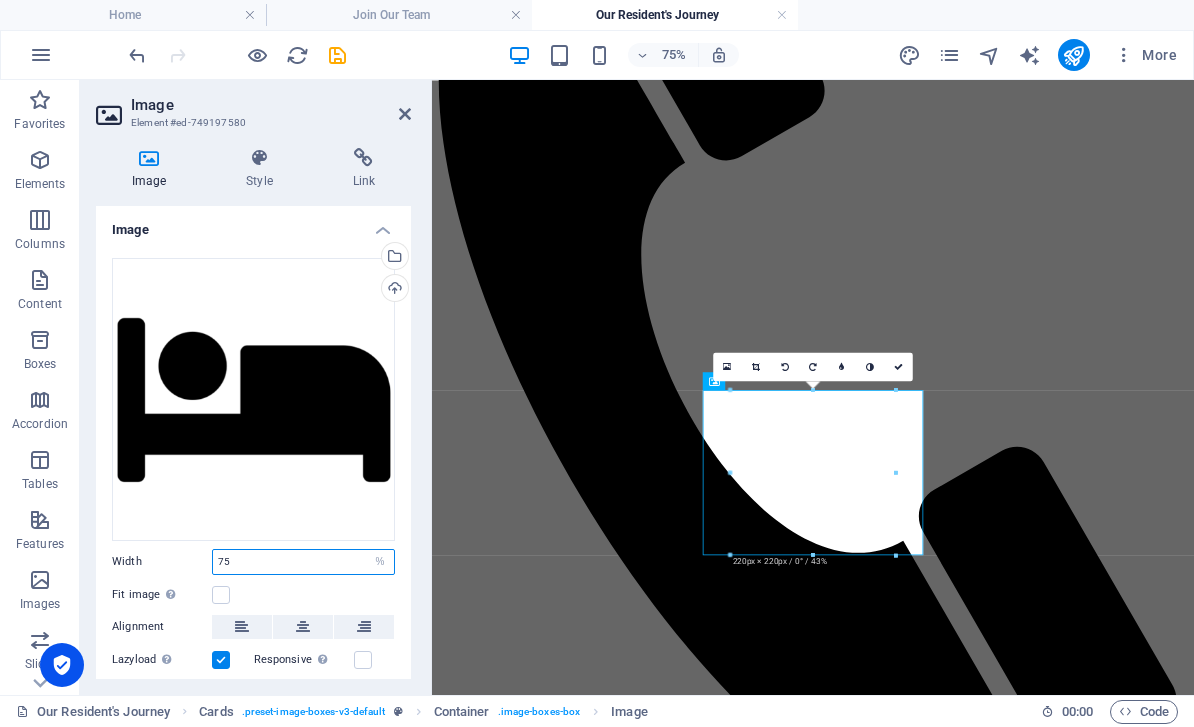 type on "7" 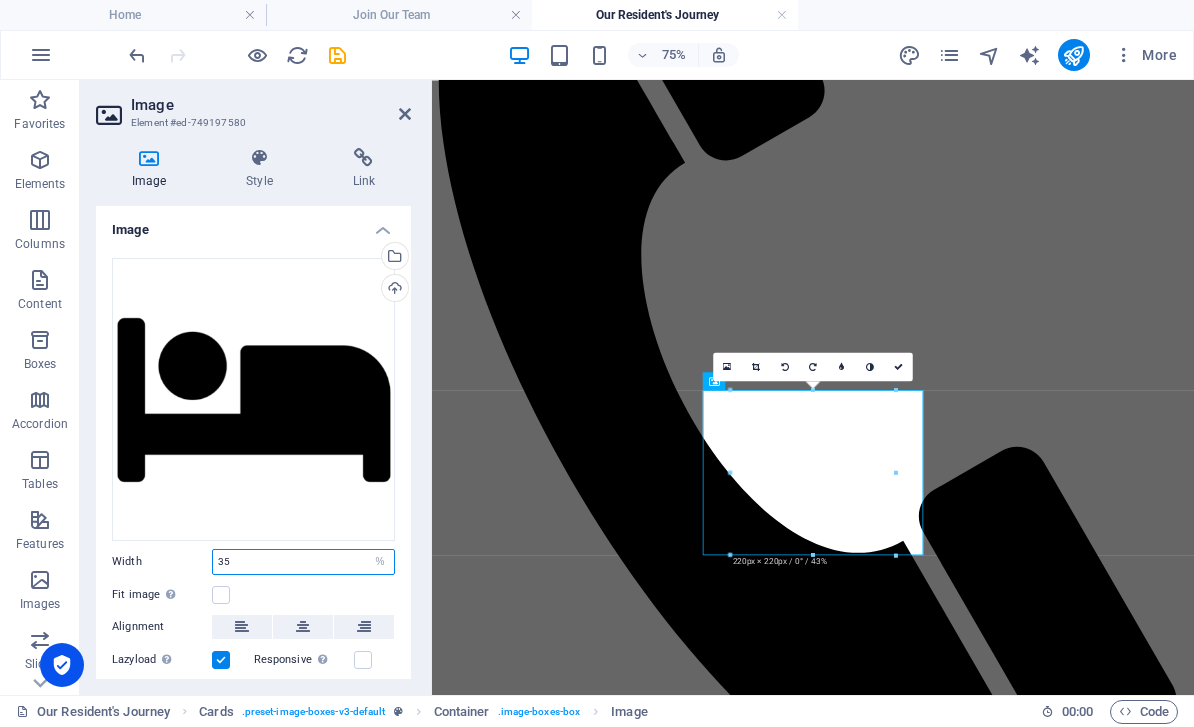 type on "35" 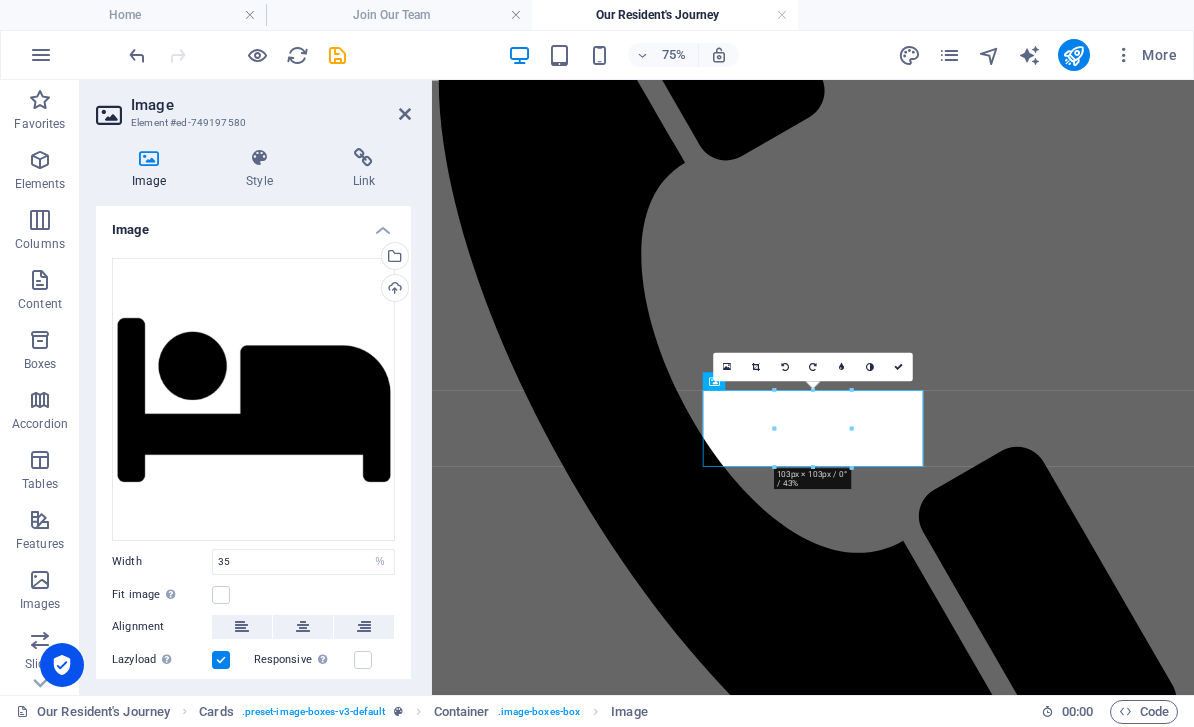 click on "Enquiry We have recently introduced our new dedicated enquiry team, available 24/7. No need to wait to give us a call or email us, we will handle your enquiry promptly and courteously.   We will make the necessary time for you, ensuring you have all the information you need and the opportunity for you to visit one or more of our homes, where our team will be able to show you around and provide you with further information. choosing unity Once you have decided which home feels right for your loved one, we will be here to support you every step of the way, we will  need your support in making this critical part of the journey as smooth as possible.   We are here to guide you through the process, we rely on you to provide the key information needed to move things forward.  It's very much a team effort - and at this stage you providing that key information will impact how quickly we can arrange for your loved one to join us. Pre arrival" at bounding box center [940, 5027] 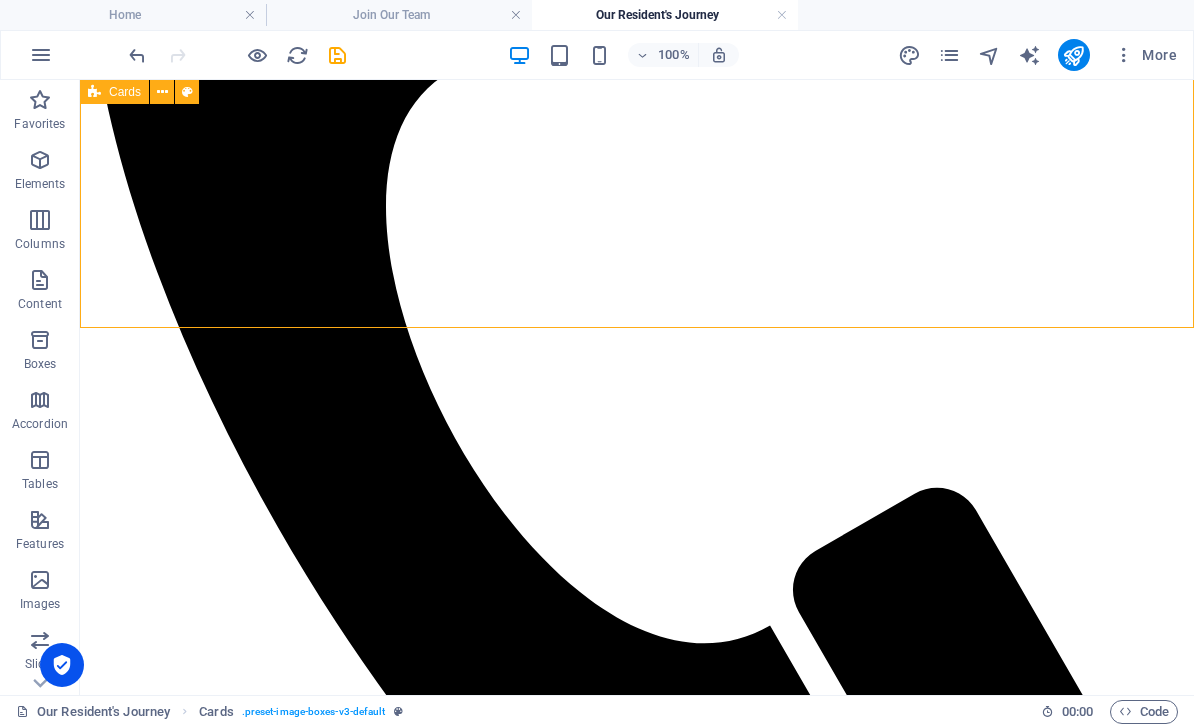 scroll, scrollTop: 1398, scrollLeft: 0, axis: vertical 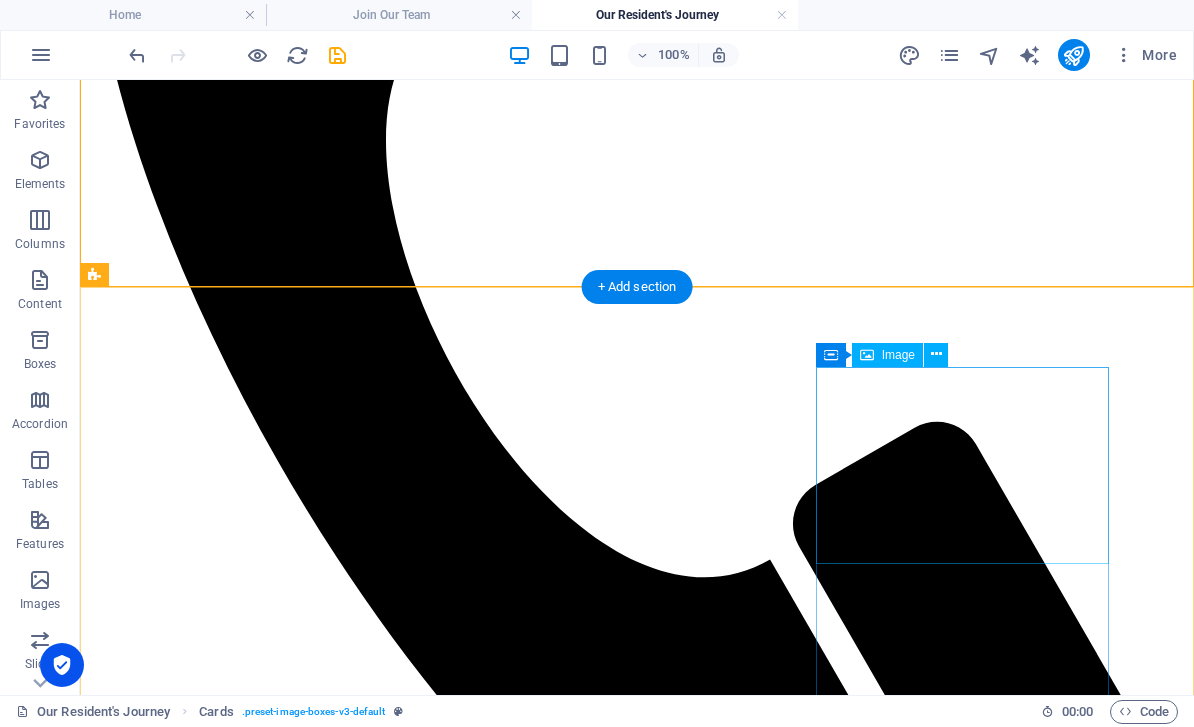 click at bounding box center [637, 7650] 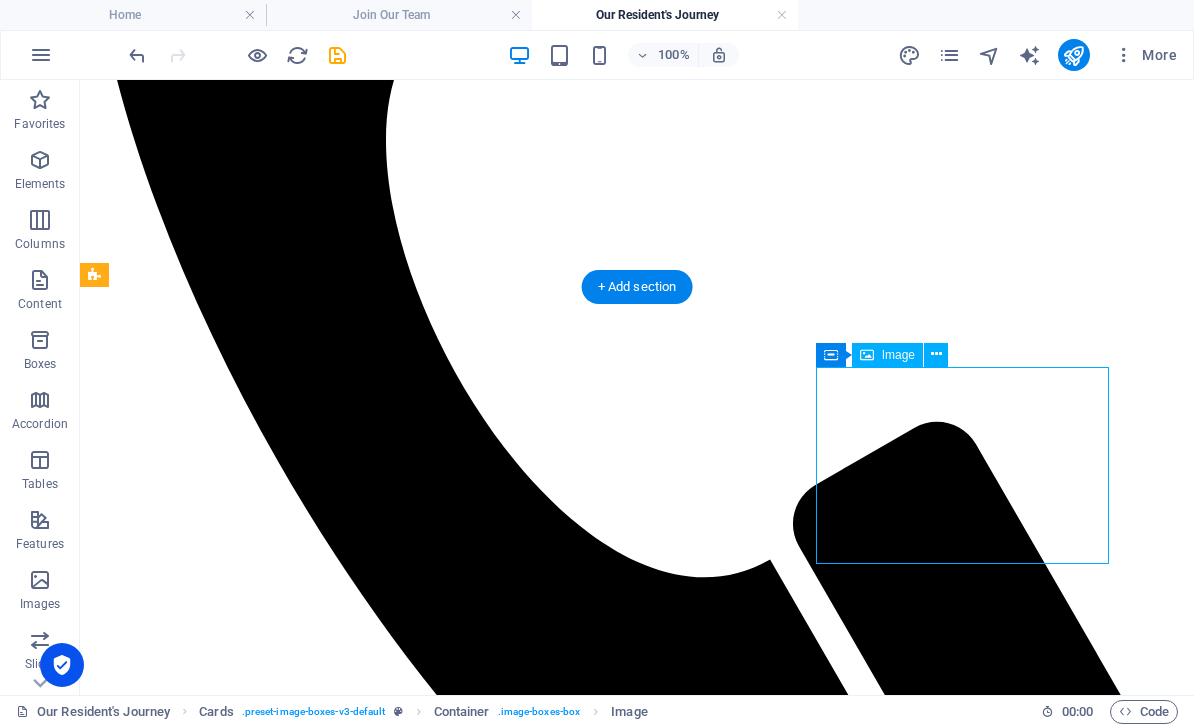 click at bounding box center (637, 7650) 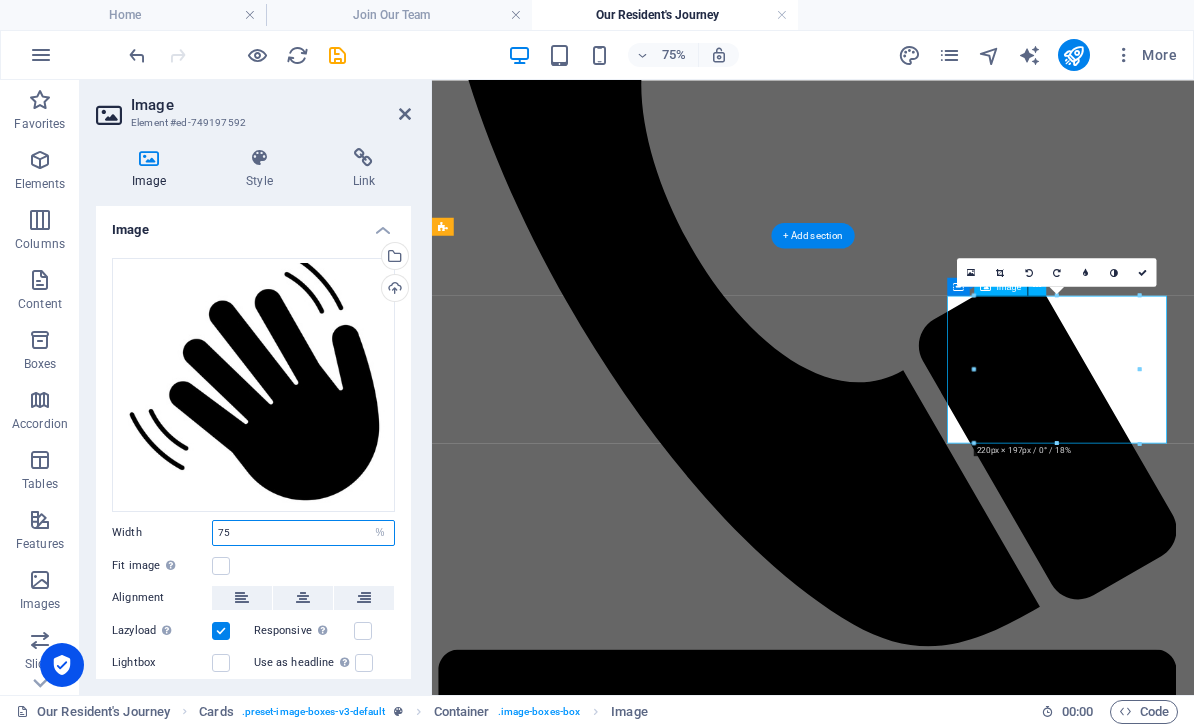 click on "75" at bounding box center [303, 533] 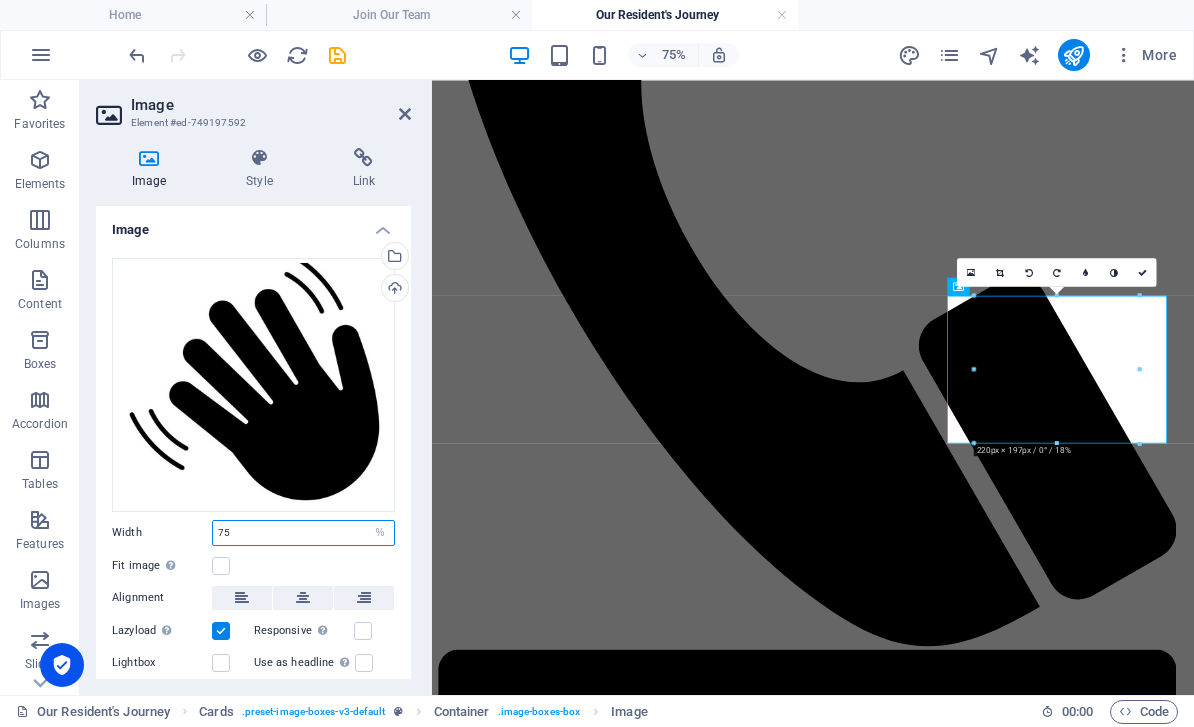 type on "7" 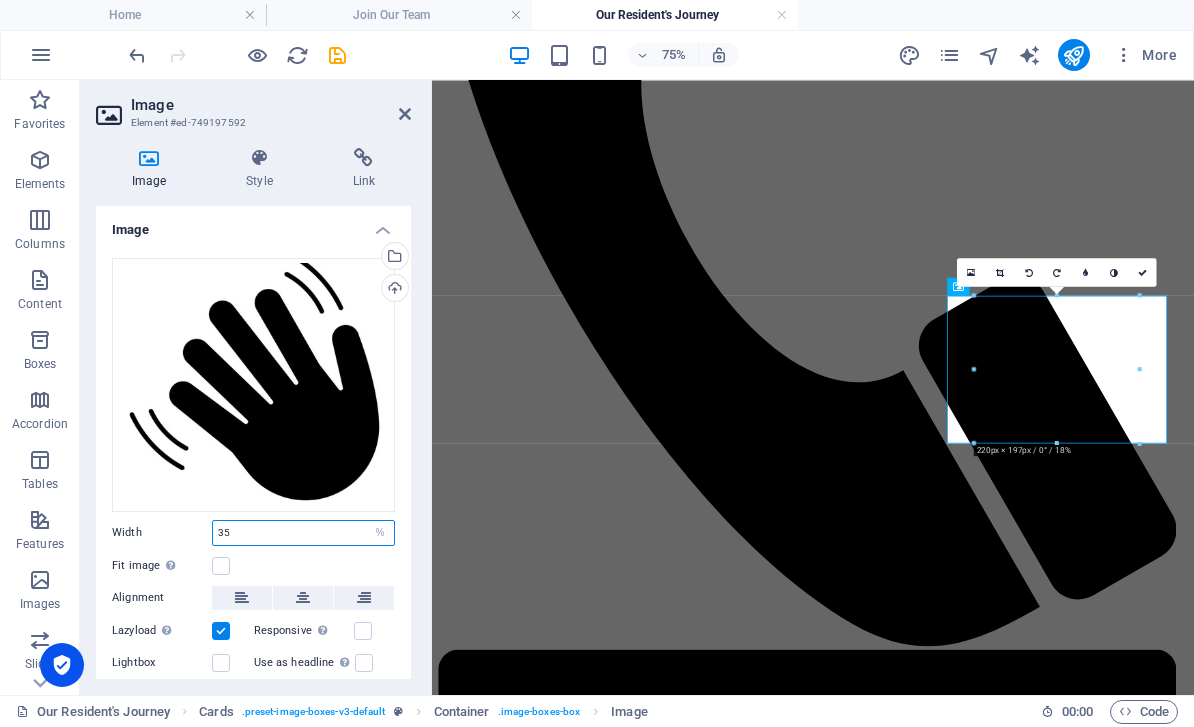 type on "35" 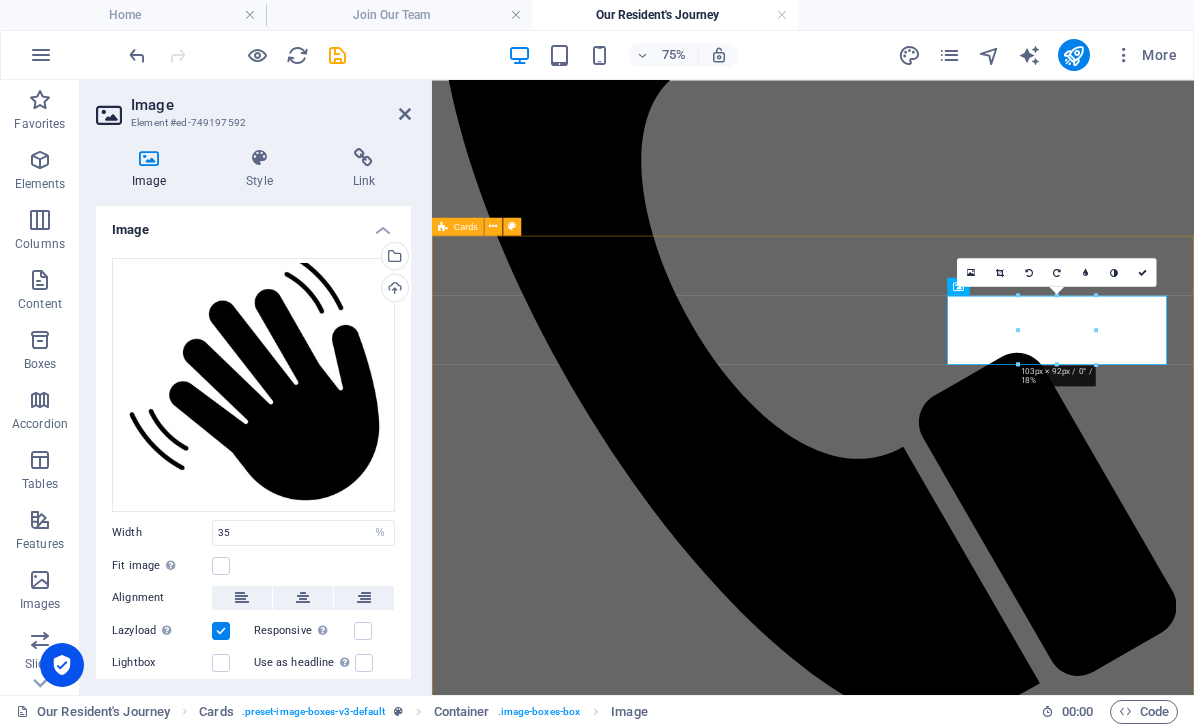 click on "Arrival The day has arrived, and our team will be ready and waiting for you and your loved one. We will take the time to get them settled in, and ensure that you are shown around the home, meet our on-duty team and get an understanding of how the care home works for our residents. We may have some final administration to complete, and then when you are ready you can safely leave your loved one with us. Staying with us Lorem ipsum dolor sit amet, consectetuer adipiscing elit. Aenean commodo ligula eget dolor. Lorem ipsum dolor sit amet. Leaving us Lorem ipsum dolor sit amet, consectetuer adipiscing elit. Aenean commodo ligula eget dolor. Lorem ipsum dolor sit amet." at bounding box center (940, 6663) 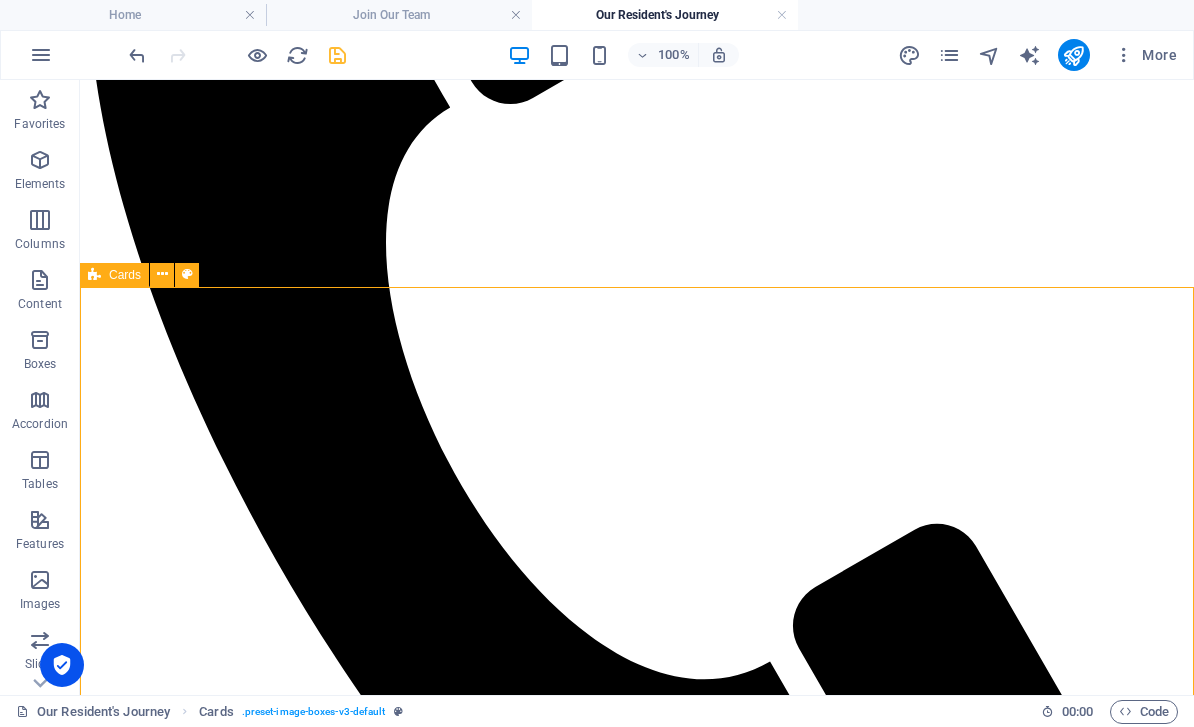 click at bounding box center (337, 55) 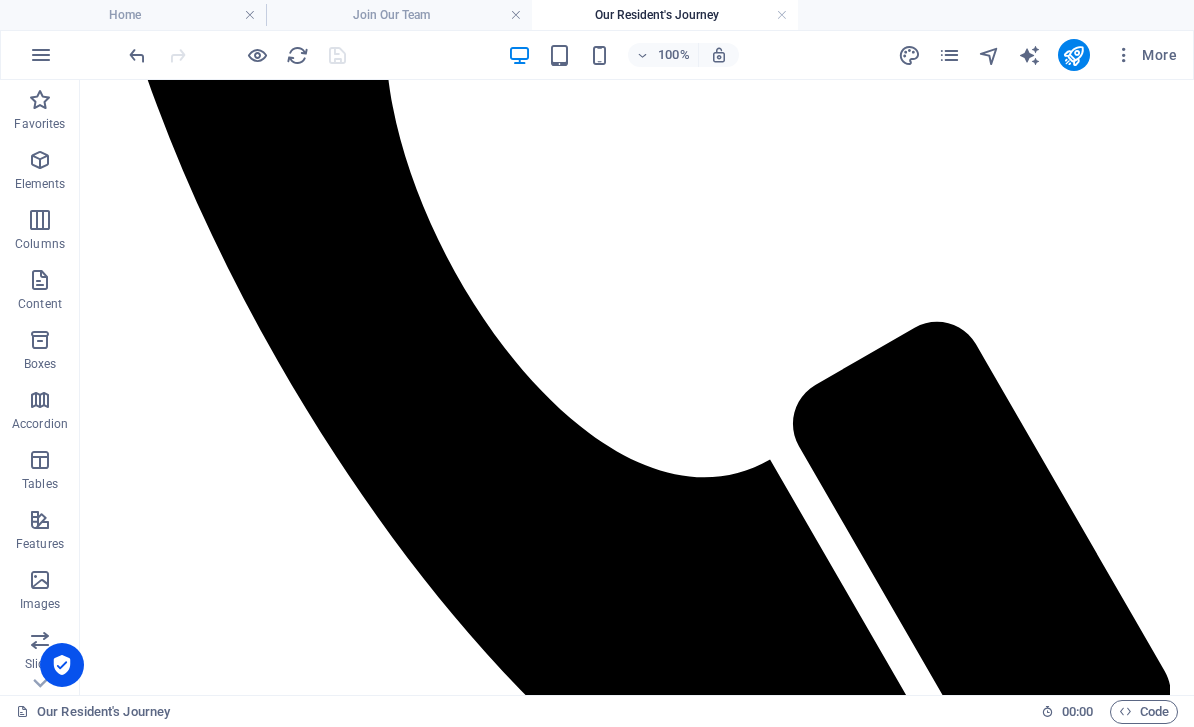 scroll, scrollTop: 1497, scrollLeft: 0, axis: vertical 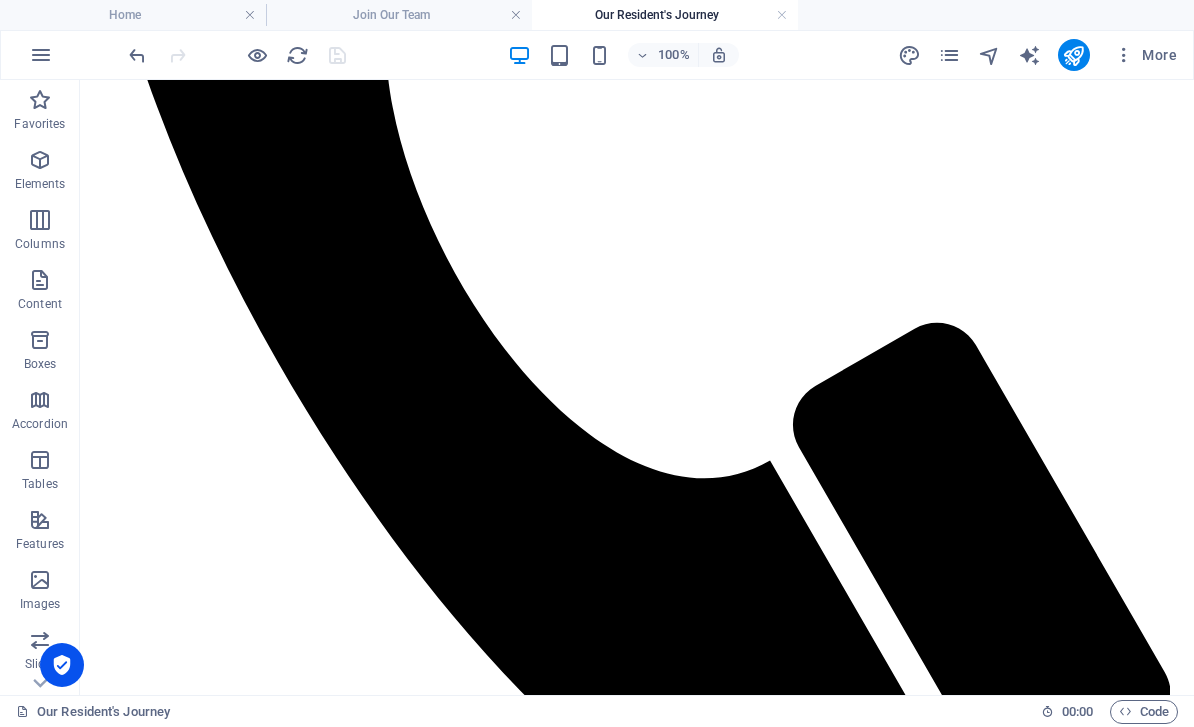 click on "Staying with us" at bounding box center (637, 7117) 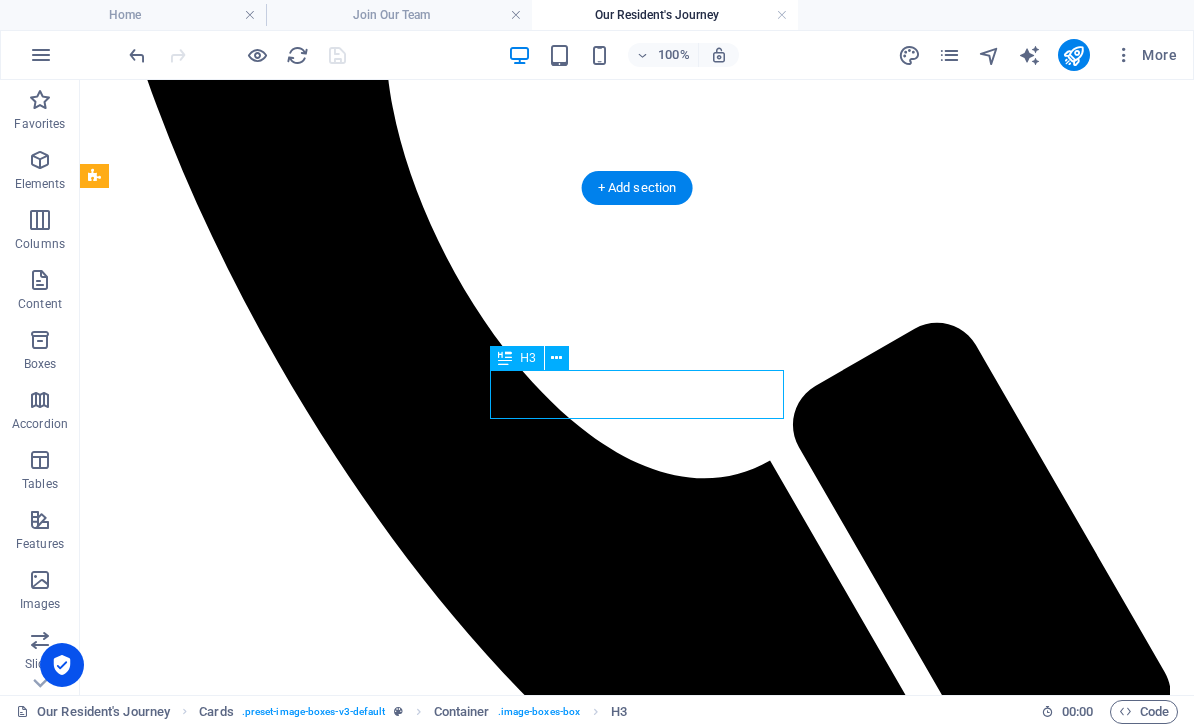 click on "Staying with us" at bounding box center [637, 7117] 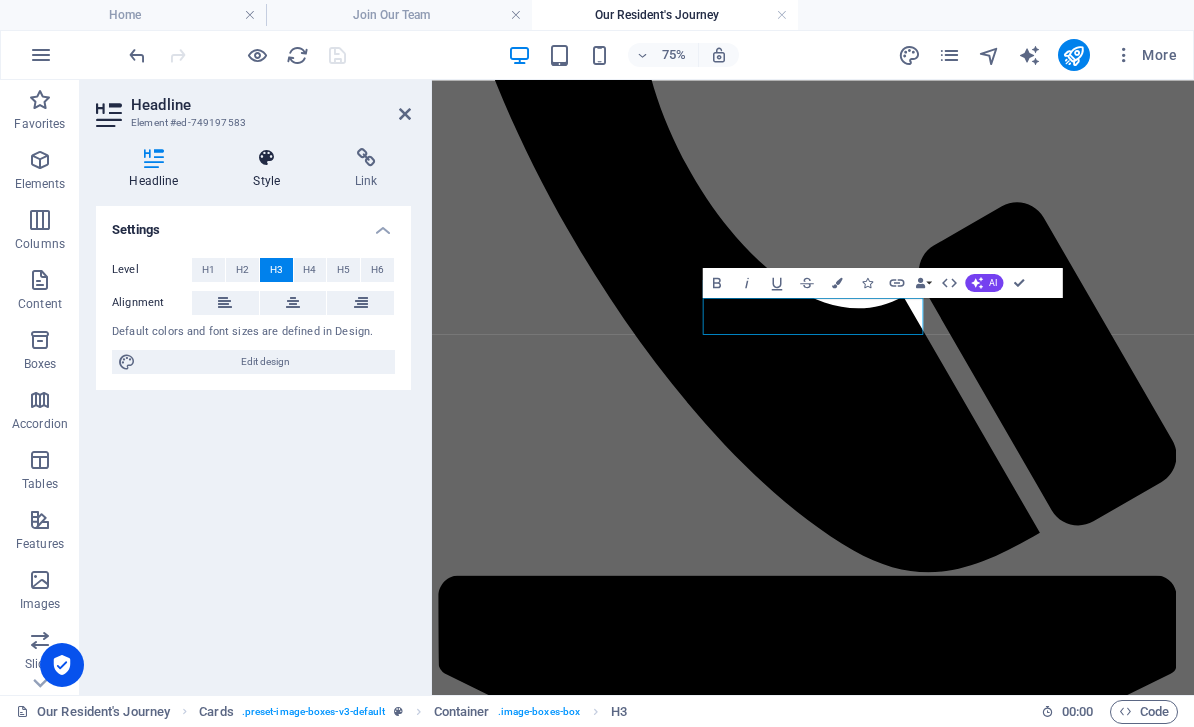 click on "Style" at bounding box center (271, 169) 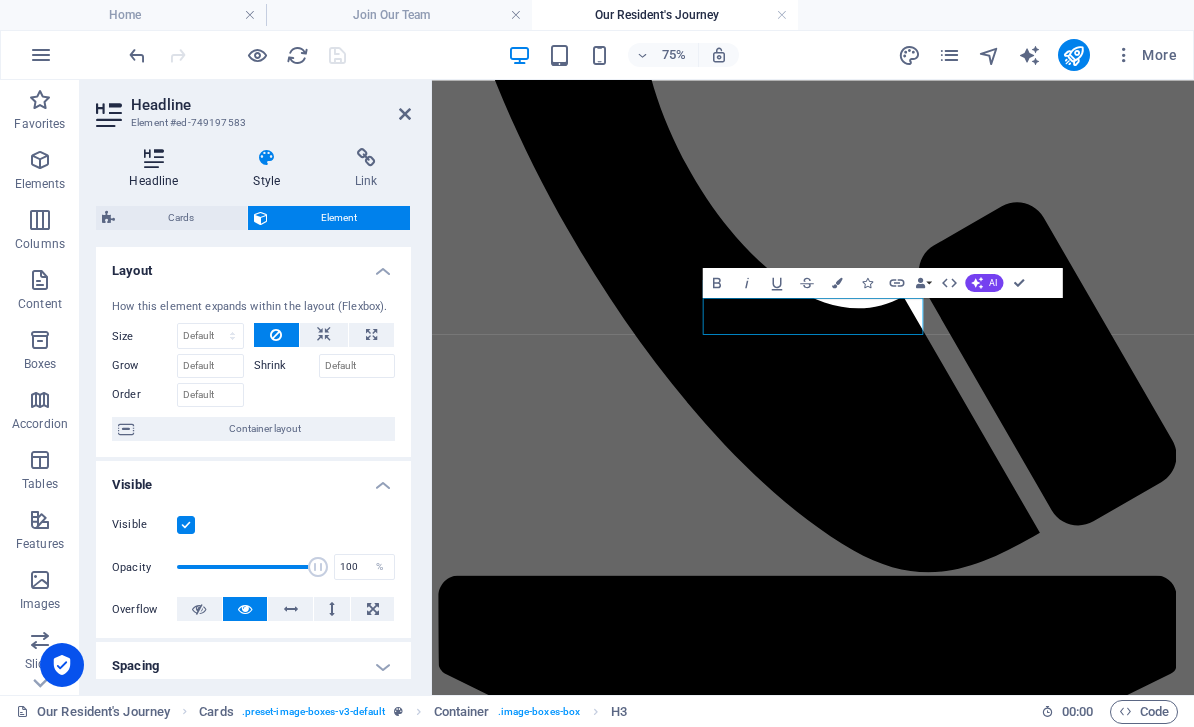 click on "Headline" at bounding box center (158, 169) 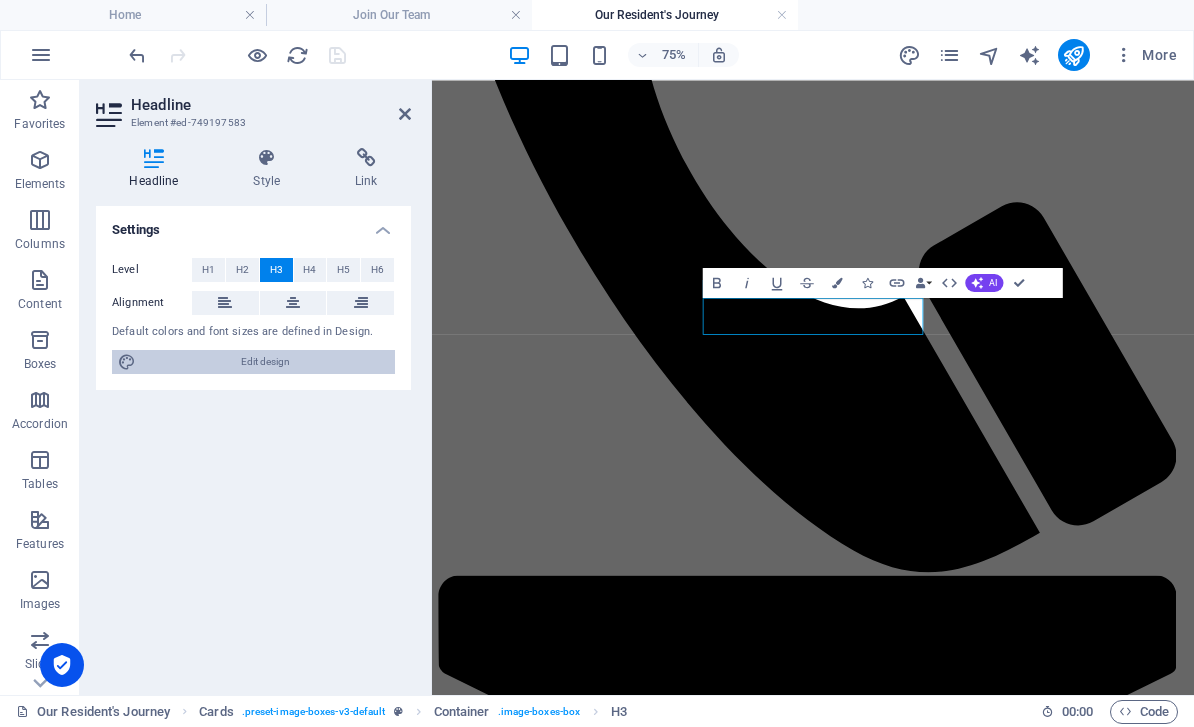 click on "Edit design" at bounding box center (265, 362) 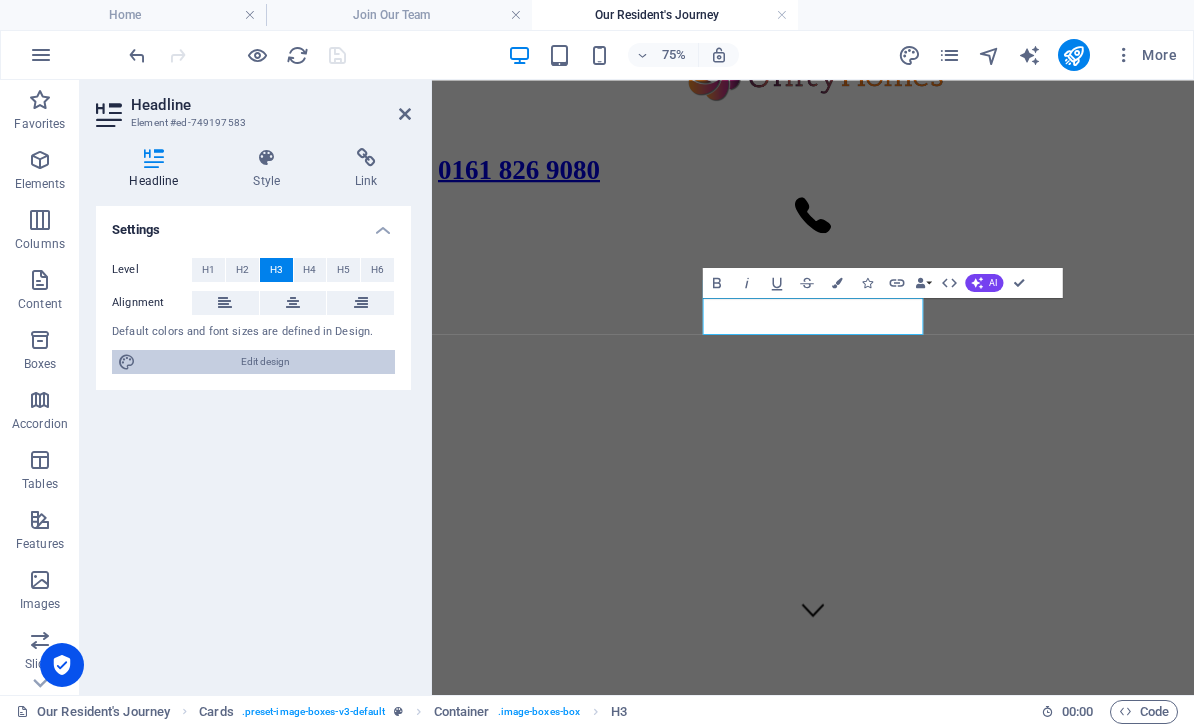 select on "px" 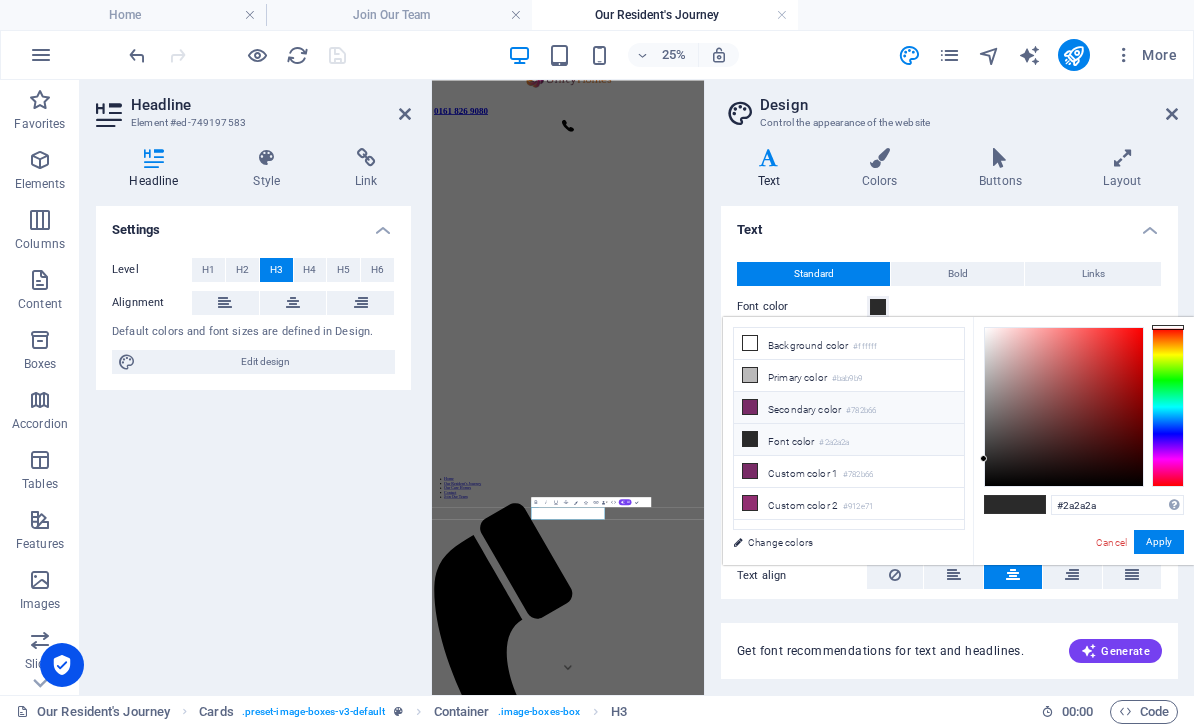 click on "Secondary color
#782b66" at bounding box center (849, 408) 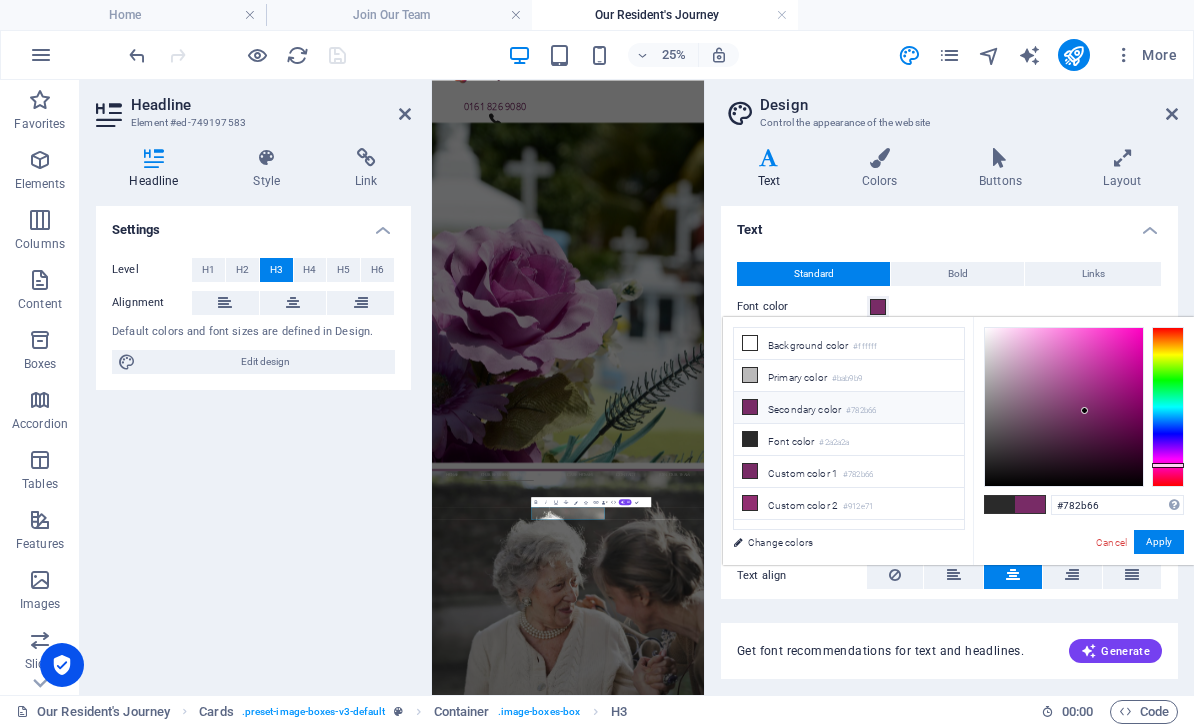 click on "Secondary color
#782b66" at bounding box center [849, 408] 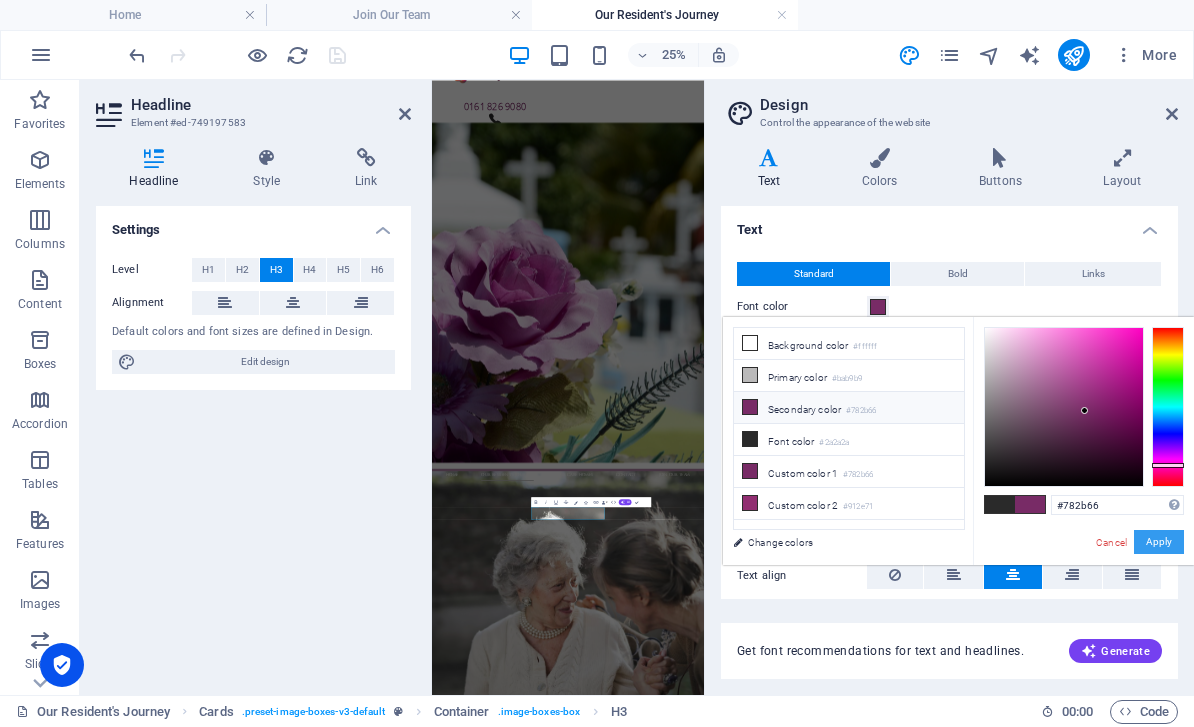 click on "Apply" at bounding box center [1159, 542] 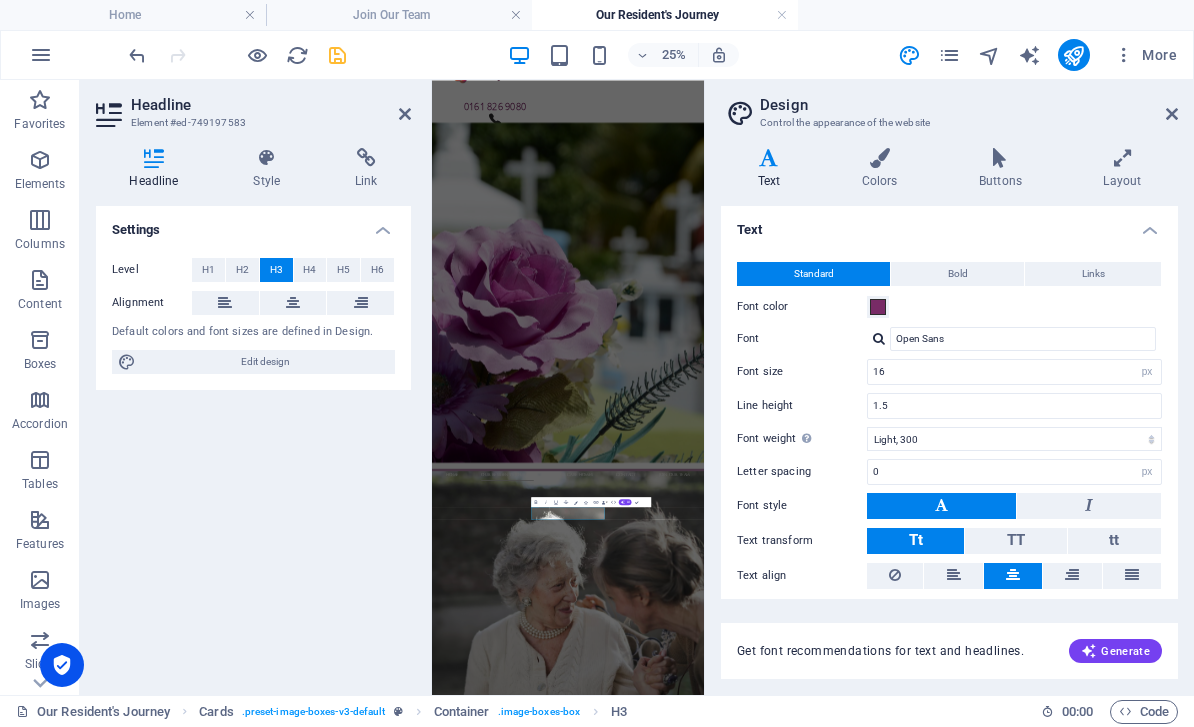scroll, scrollTop: 0, scrollLeft: 0, axis: both 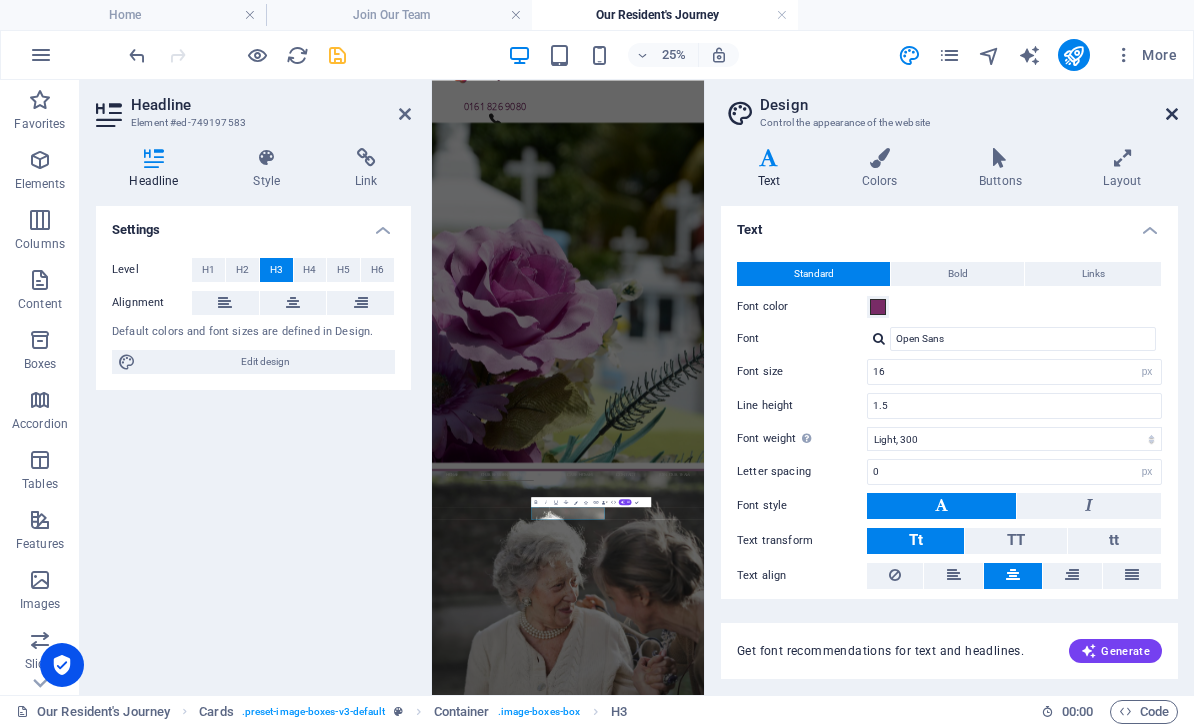 click at bounding box center [1172, 114] 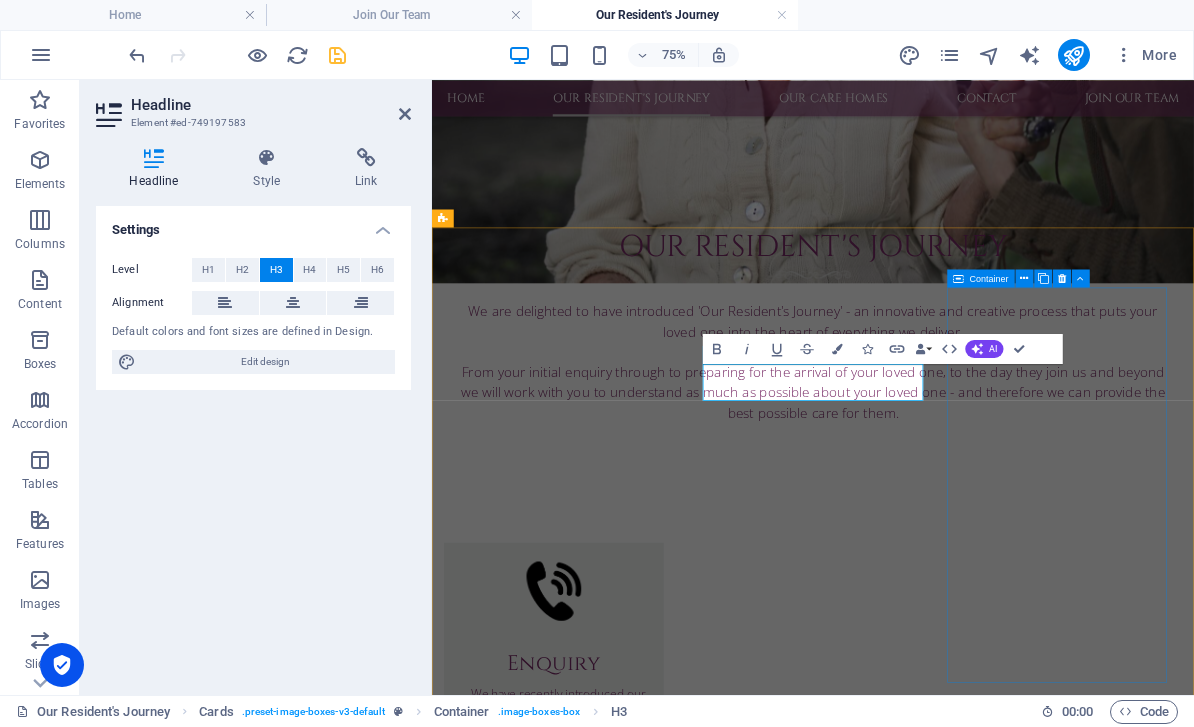 click on "Leaving us Lorem ipsum dolor sit amet, consectetuer adipiscing elit. Aenean commodo ligula eget dolor. Lorem ipsum dolor sit amet." at bounding box center (594, 3649) 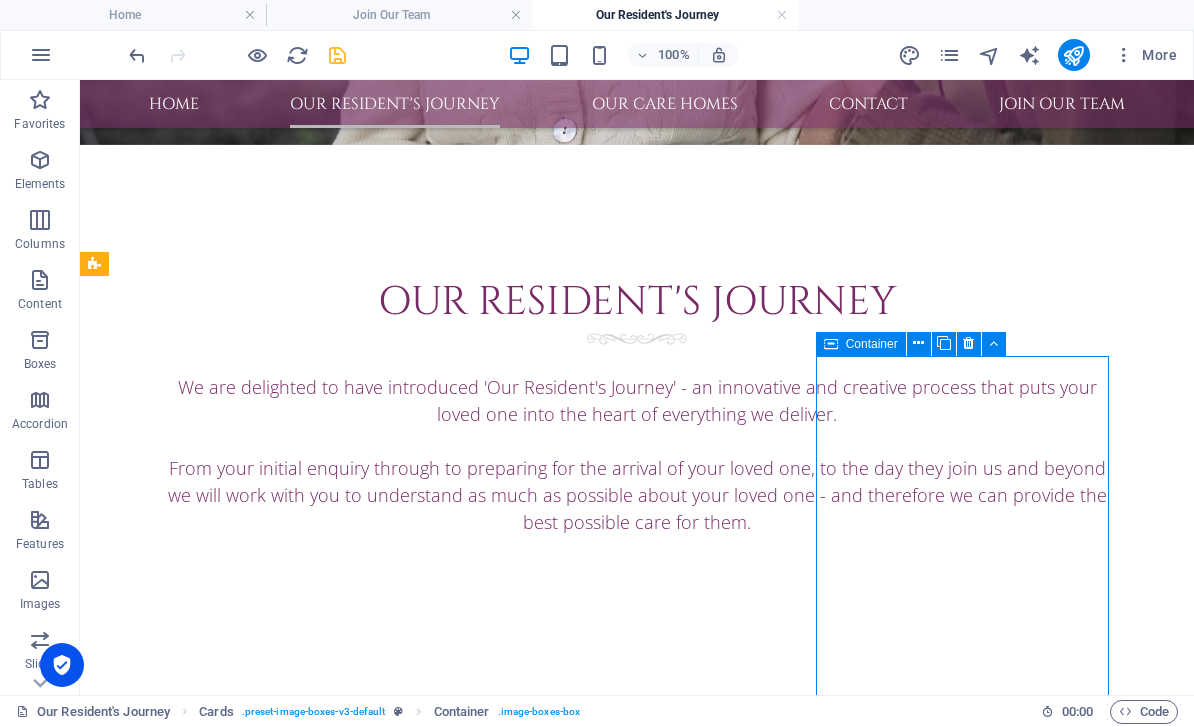 click on "Staying with us" at bounding box center (242, 3370) 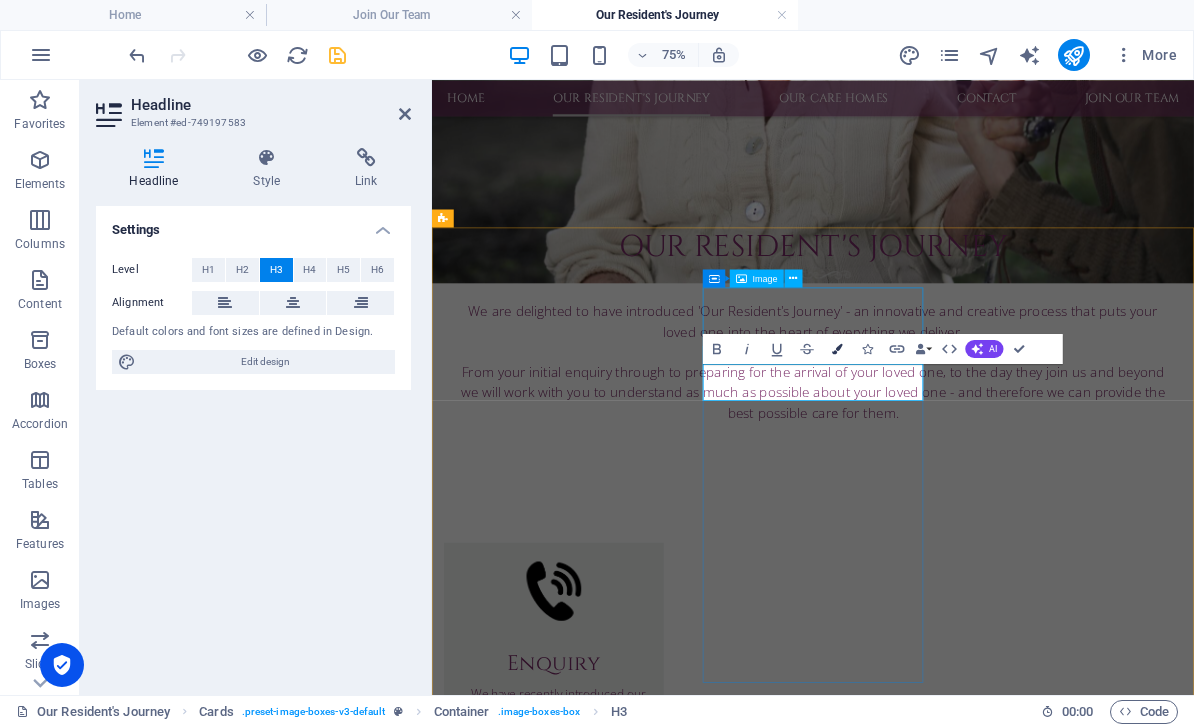 click at bounding box center (837, 349) 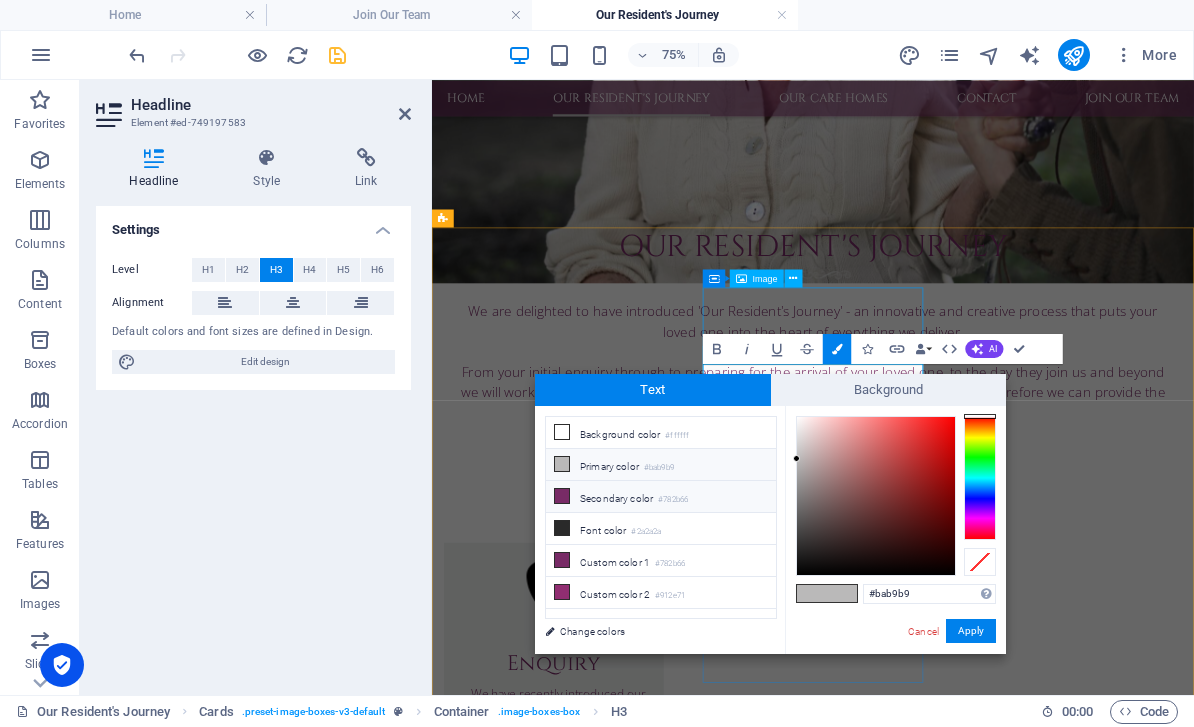 click on "Secondary color
#782b66" at bounding box center [661, 497] 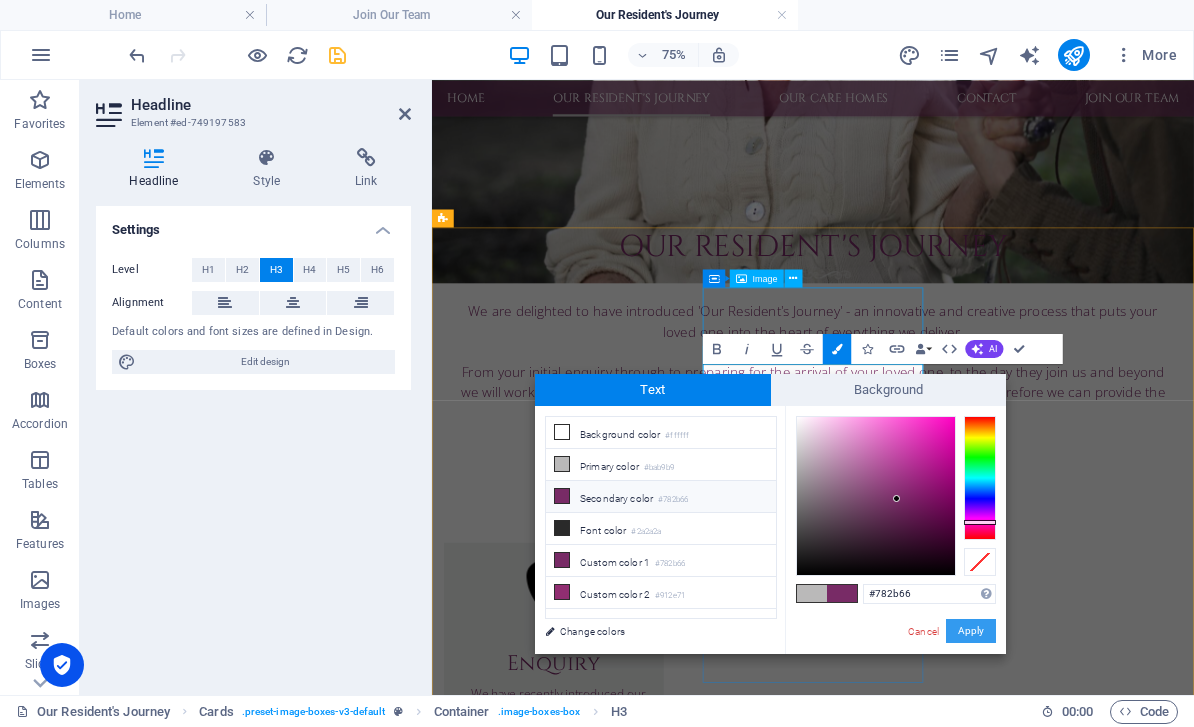 click on "Apply" at bounding box center [971, 631] 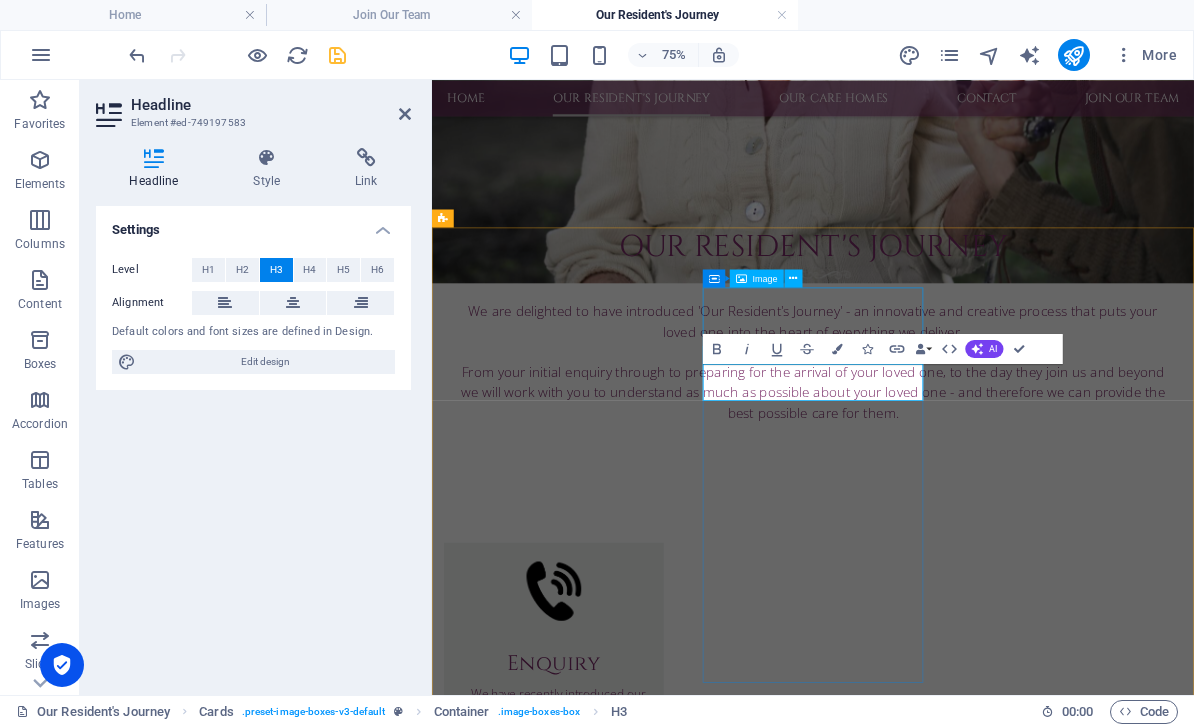 click on "Leaving us Lorem ipsum dolor sit amet, consectetuer adipiscing elit. Aenean commodo ligula eget dolor. Lorem ipsum dolor sit amet." at bounding box center [594, 3649] 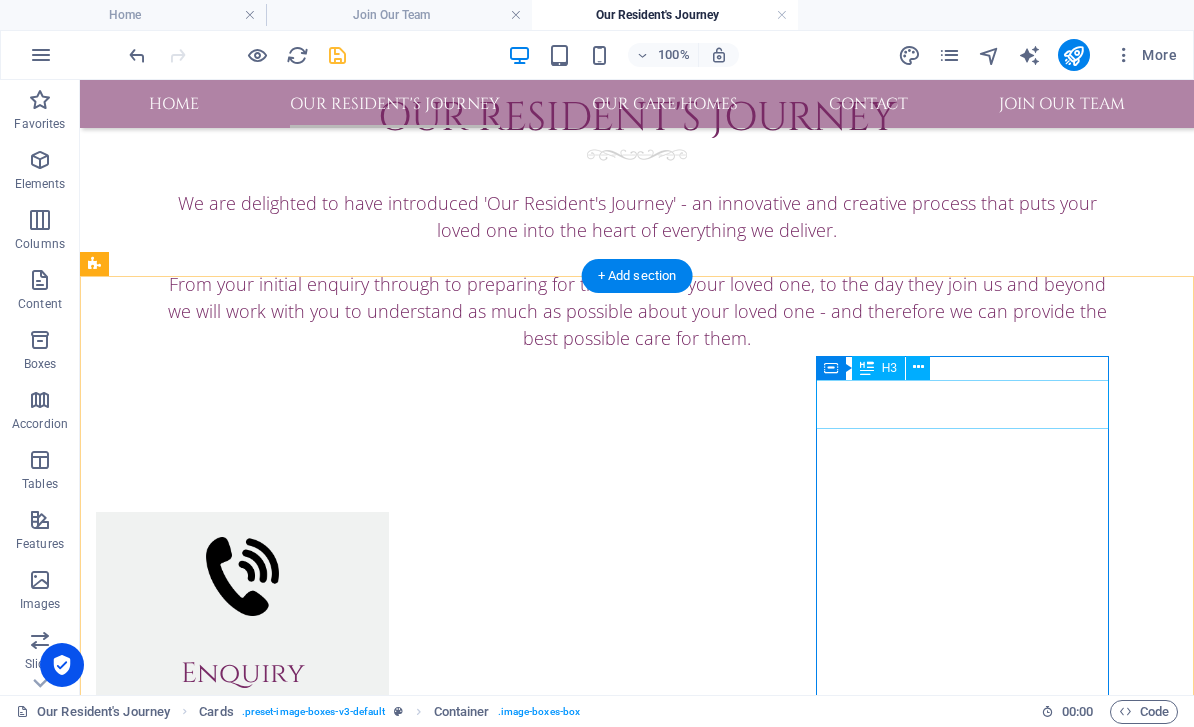 click on "Leaving us" at bounding box center [242, 3456] 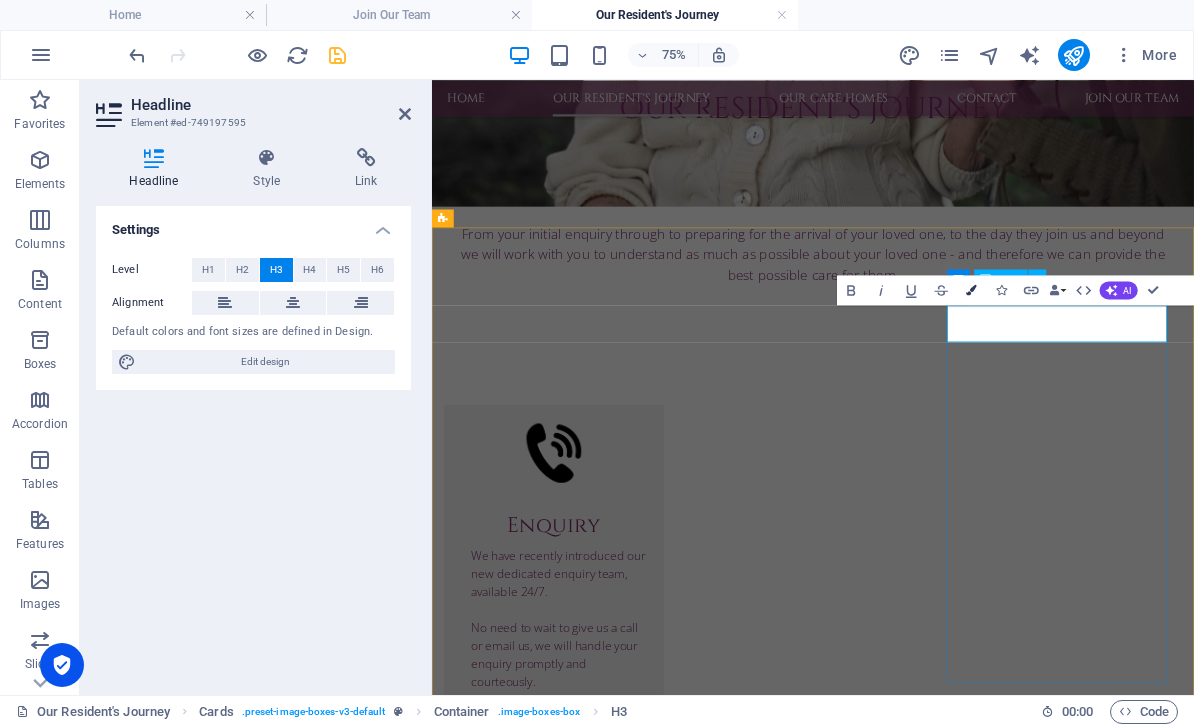 click on "Colors" at bounding box center (971, 290) 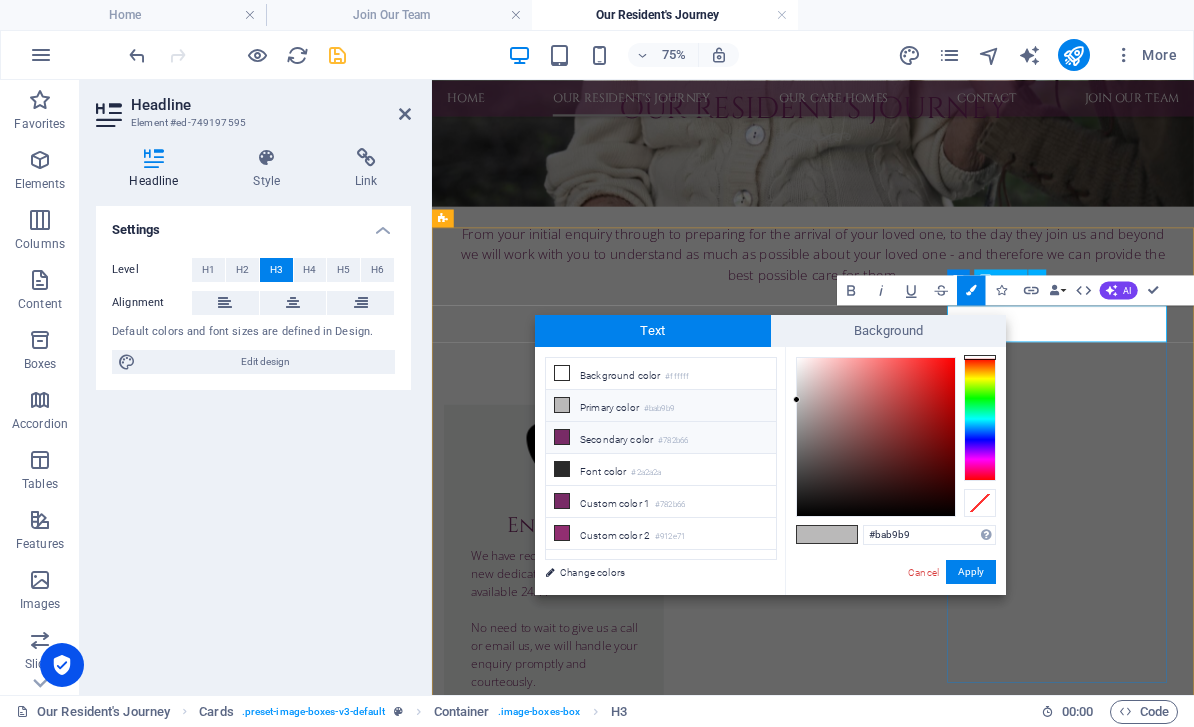 click on "Secondary color
#782b66" at bounding box center (661, 438) 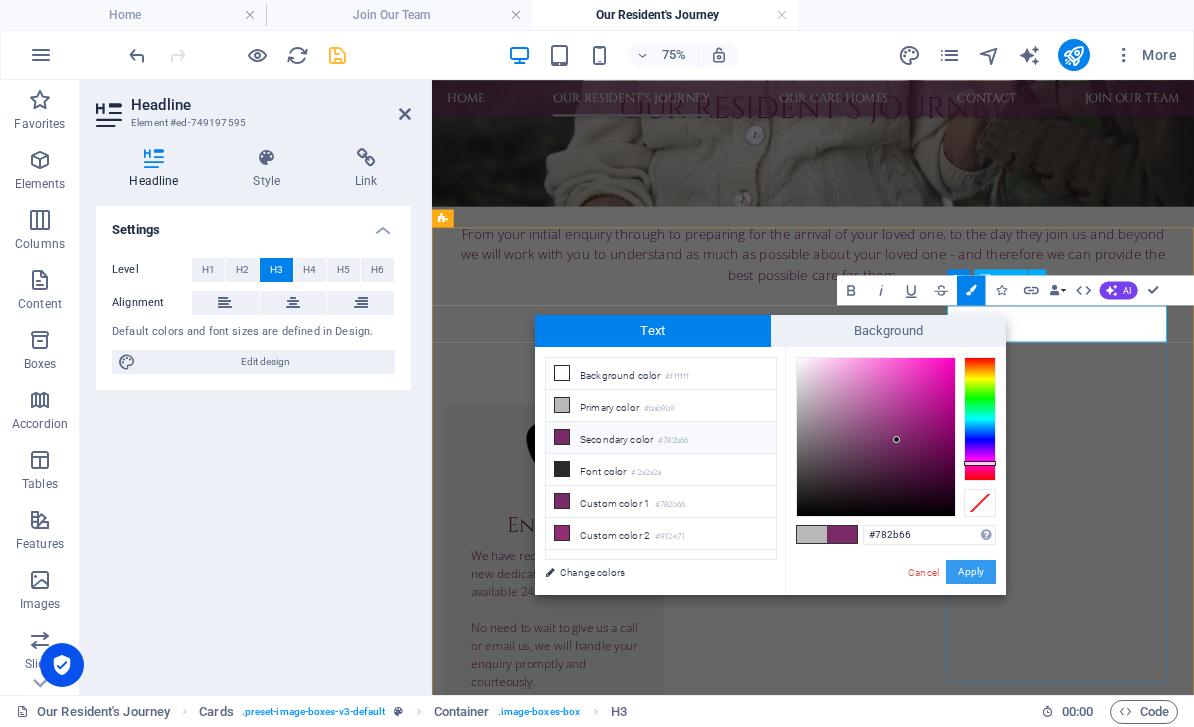 click on "Apply" at bounding box center (971, 572) 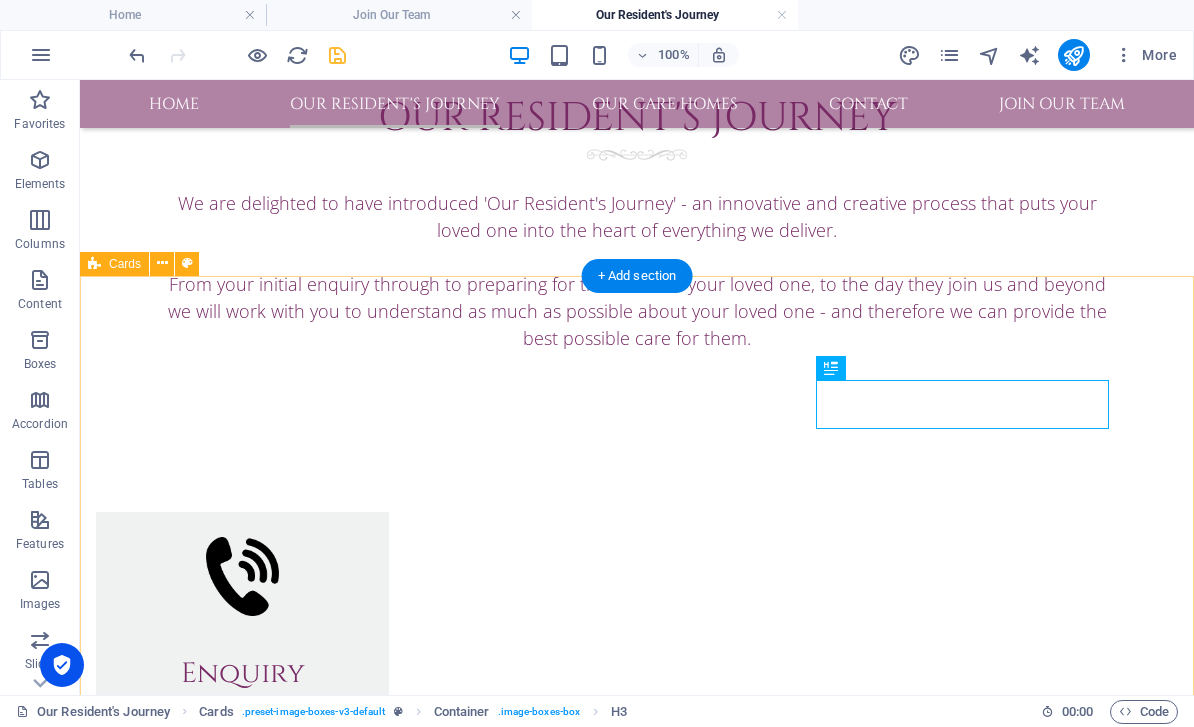click on "Arrival The day has arrived, and our team will be ready and waiting for you and your loved one. We will take the time to get them settled in, and ensure that you are shown around the home, meet our on-duty team and get an understanding of how the care home works for our residents. We may have some final administration to complete, and then when you are ready you can safely leave your loved one with us. Staying with us Lorem ipsum dolor sit amet, consectetuer adipiscing elit. Aenean commodo ligula eget dolor. Lorem ipsum dolor sit amet. Leaving us Lorem ipsum dolor sit amet, consectetuer adipiscing elit. Aenean commodo ligula eget dolor. Lorem ipsum dolor sit amet." at bounding box center (637, 3053) 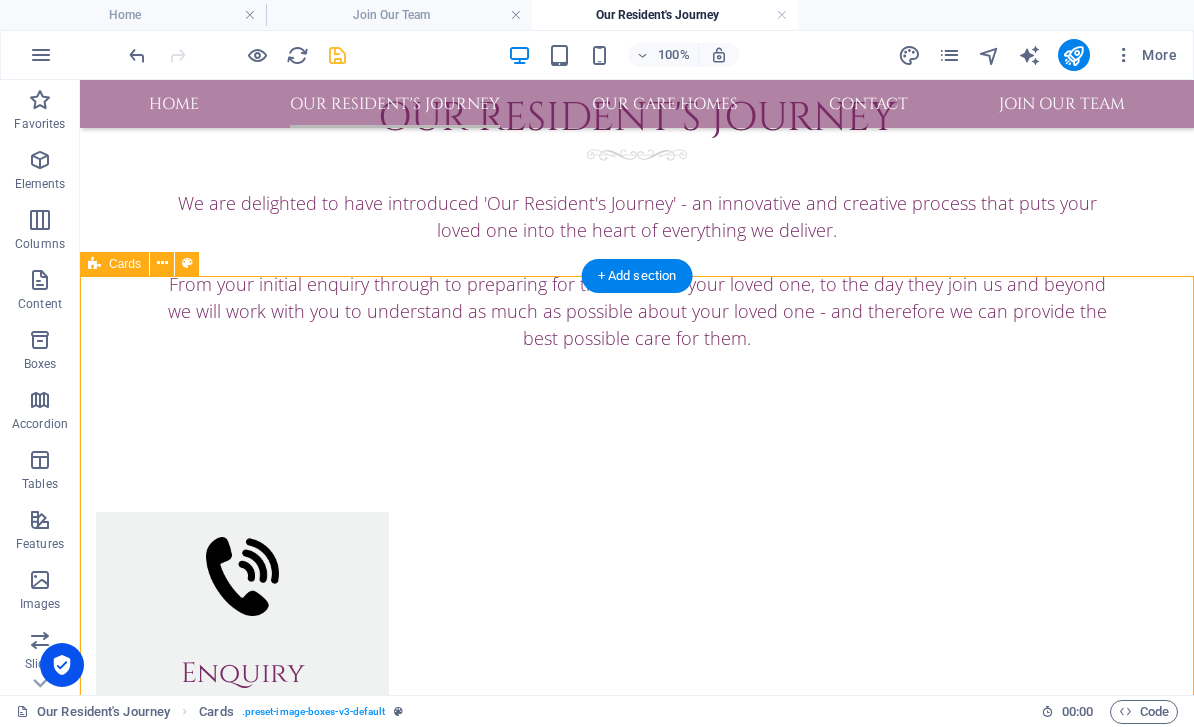 click on "Leaving us" at bounding box center (242, 3456) 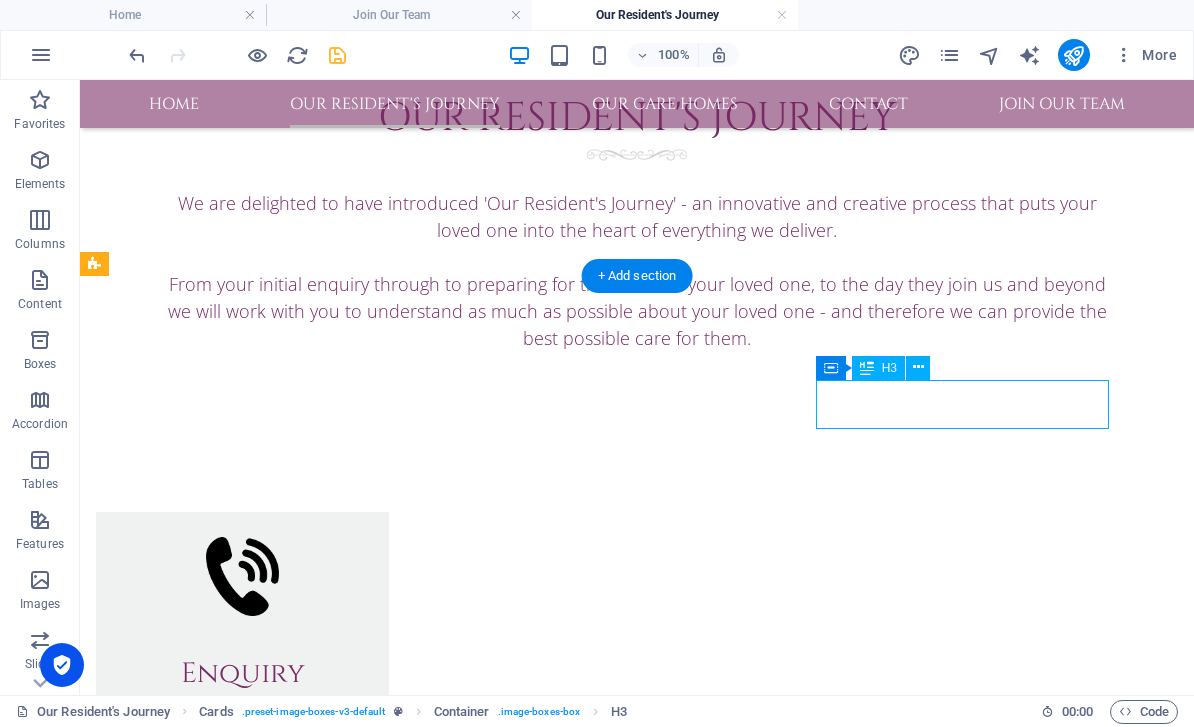 click at bounding box center [337, 55] 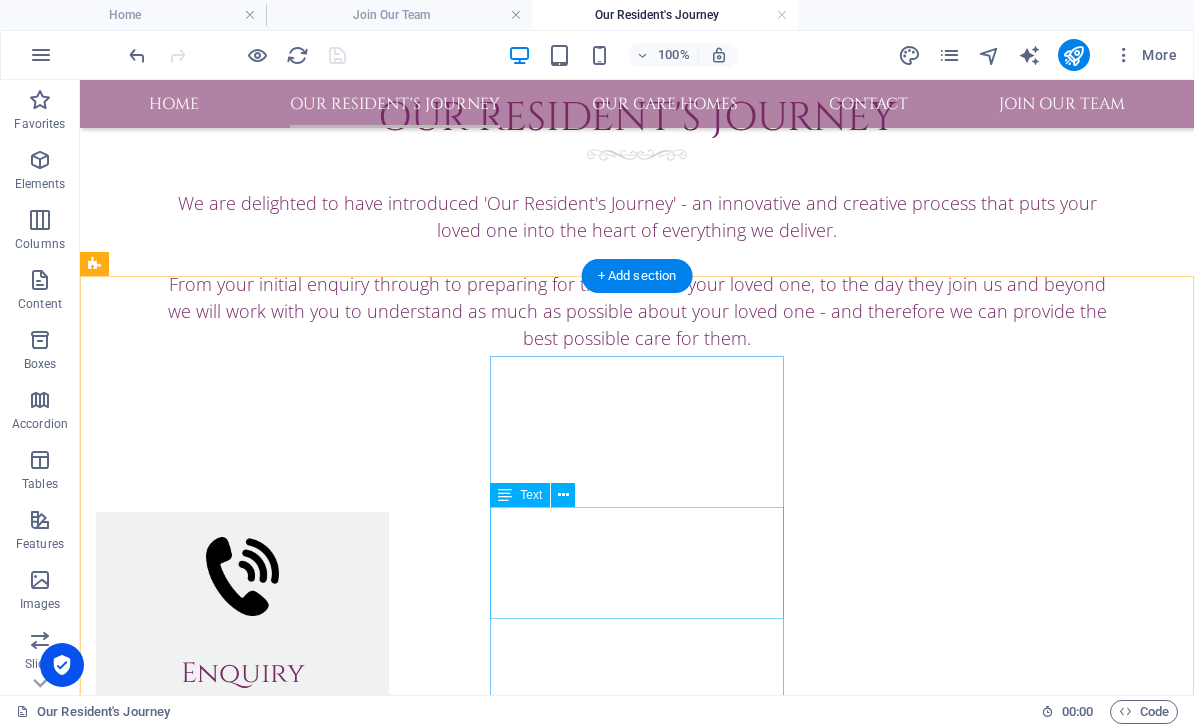 click on "Lorem ipsum dolor sit amet, consectetuer adipiscing elit. Aenean commodo ligula eget dolor. Lorem ipsum dolor sit amet." at bounding box center (242, 3267) 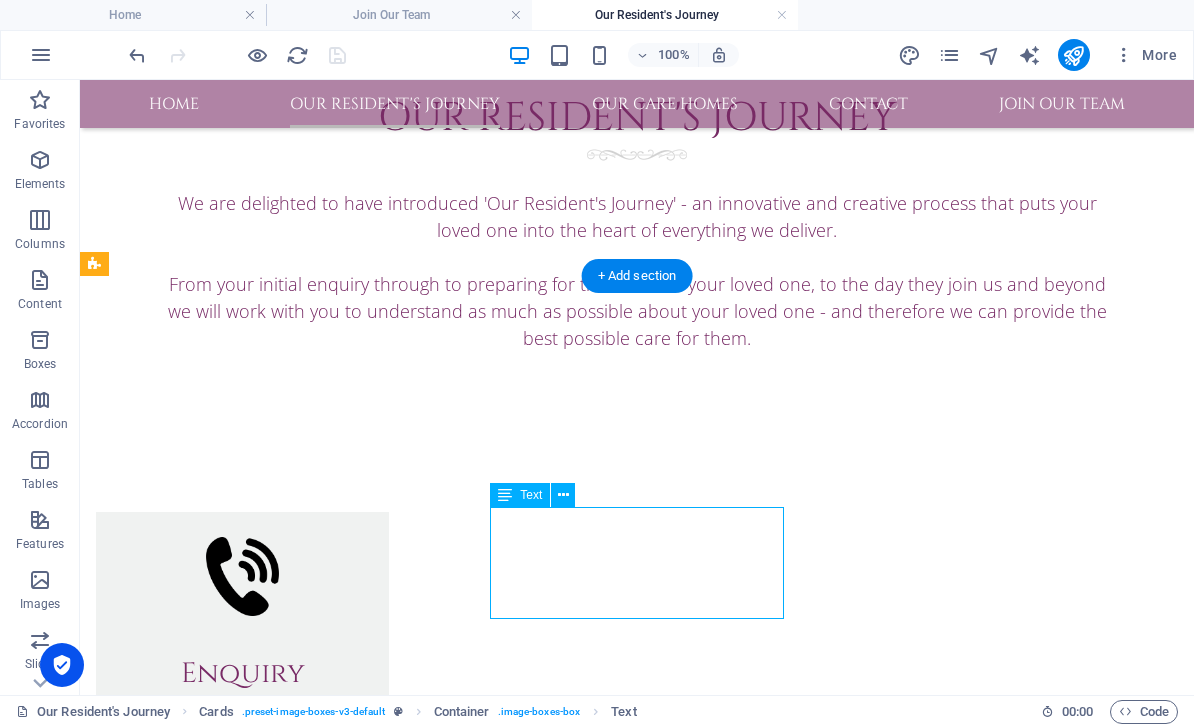 click on "Lorem ipsum dolor sit amet, consectetuer adipiscing elit. Aenean commodo ligula eget dolor. Lorem ipsum dolor sit amet." at bounding box center (242, 3267) 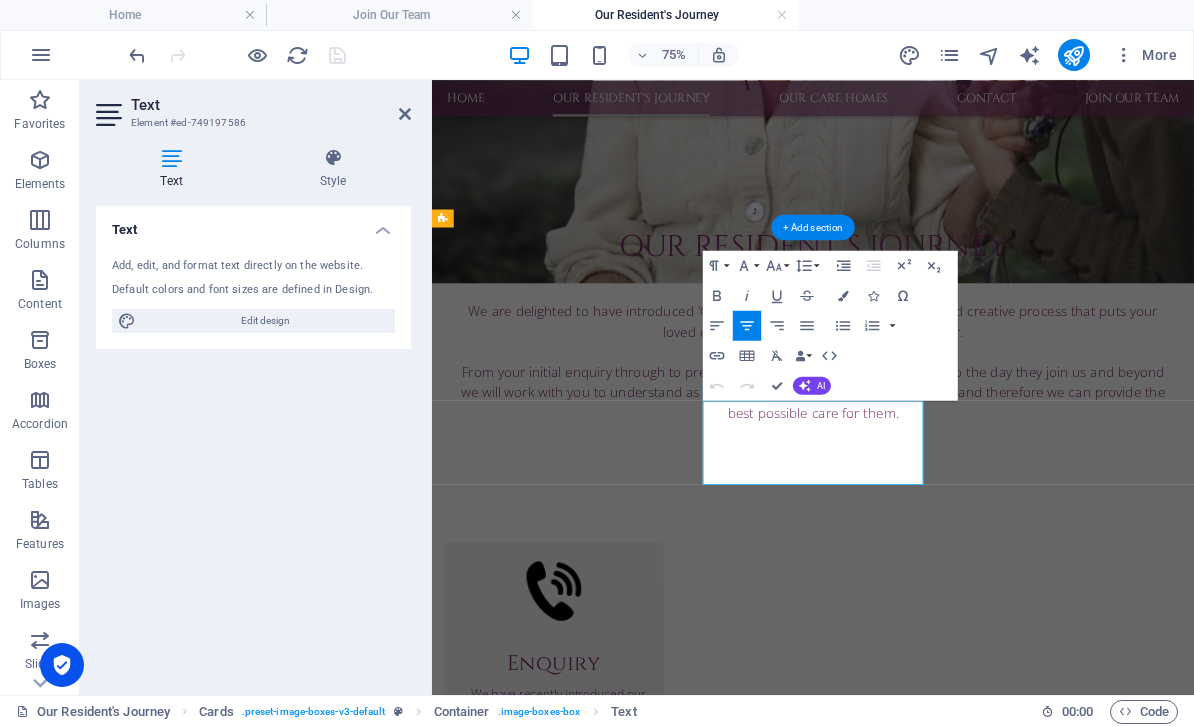 type 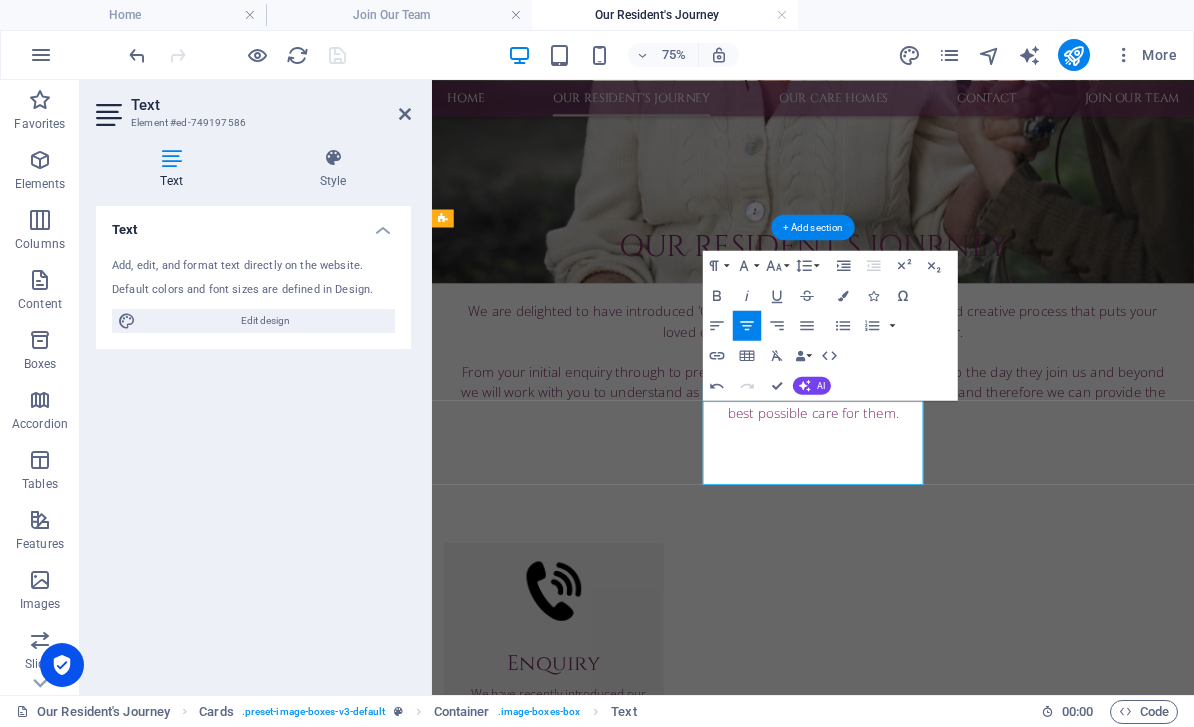 click on "We pride ourselves on making sure your stay with us is as comfortable as possible, ensuring we make sure we" at bounding box center (594, 3431) 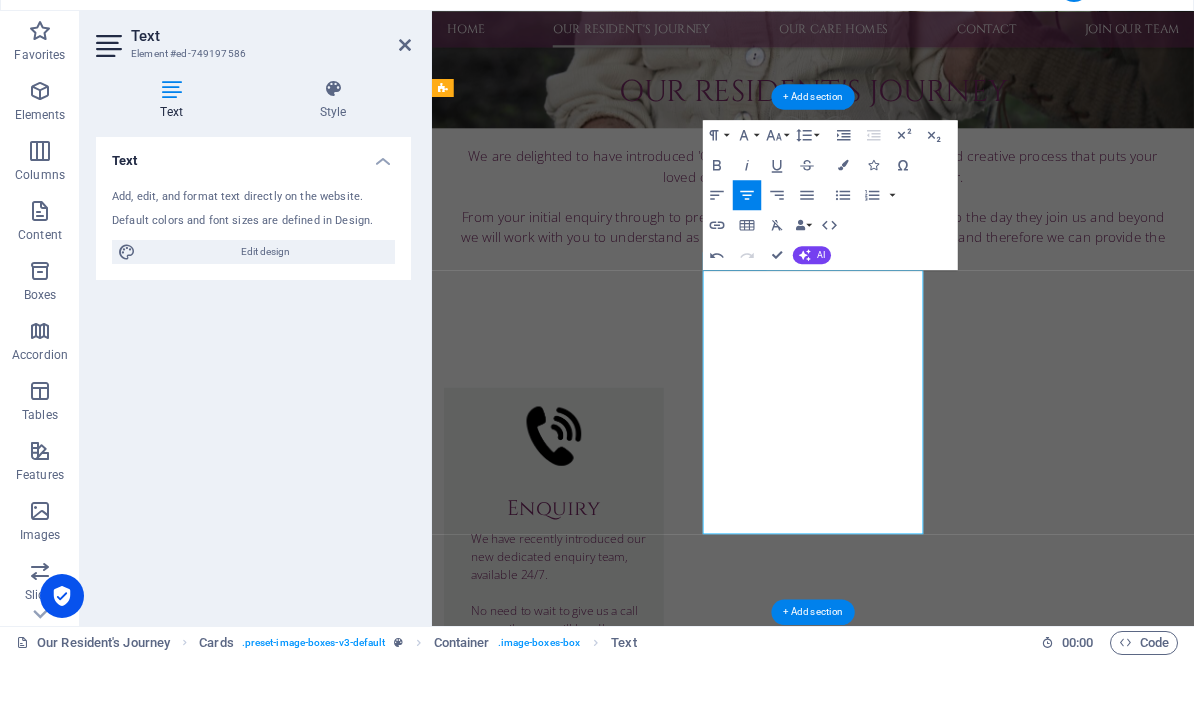 scroll, scrollTop: 1520, scrollLeft: 0, axis: vertical 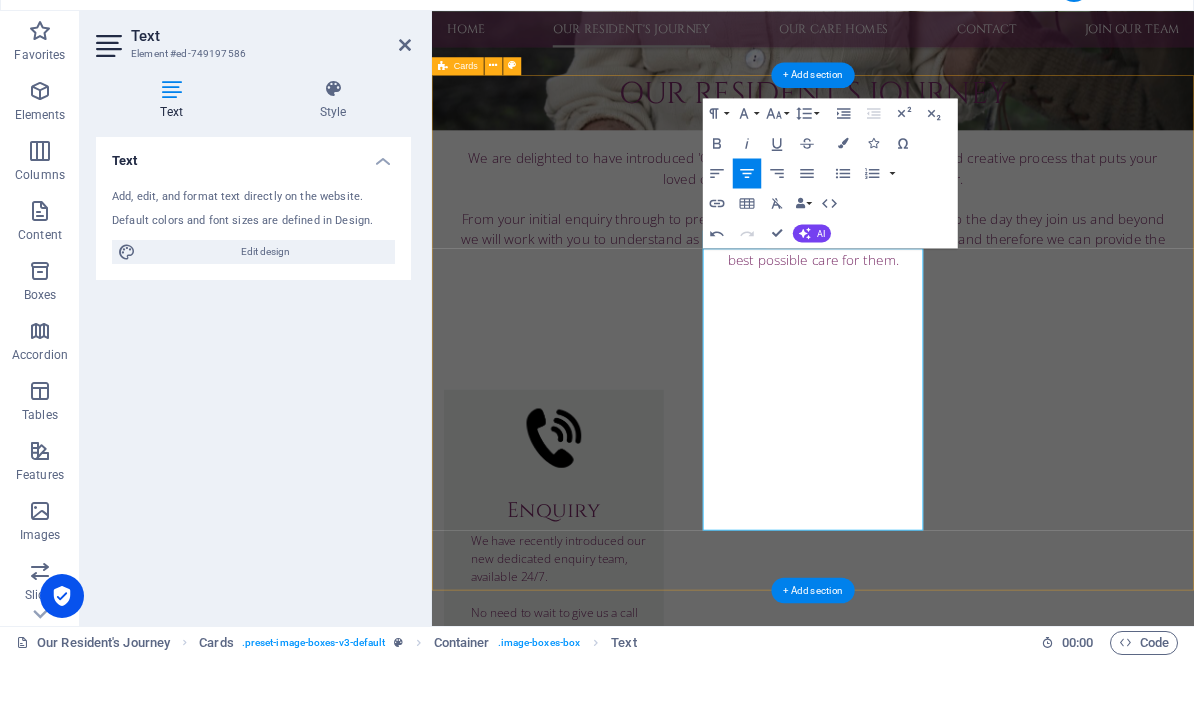 click on "Arrival The day has arrived, and our team will be ready and waiting for you and your loved one. We will take the time to get them settled in, and ensure that you are shown around the home, meet our on-duty team and get an understanding of how the care home works for our residents. We may have some final administration to complete, and then when you are ready you can safely leave your loved one with us. Staying with us We pride ourselves on making sure your loved one has a safe and comfortable stay with us, taking the pressure of you and your family. Through a range of activities and quality home cooked food we want to make sure your loved one feels part of our family during their time with us. We will keep you updated on your loved one and make sure you are aware of anything that you have asked us to let you know about. Leaving us Lorem ipsum dolor sit amet, consectetuer adipiscing elit. Aenean commodo ligula eget dolor. Lorem ipsum dolor sit amet." at bounding box center (940, 3189) 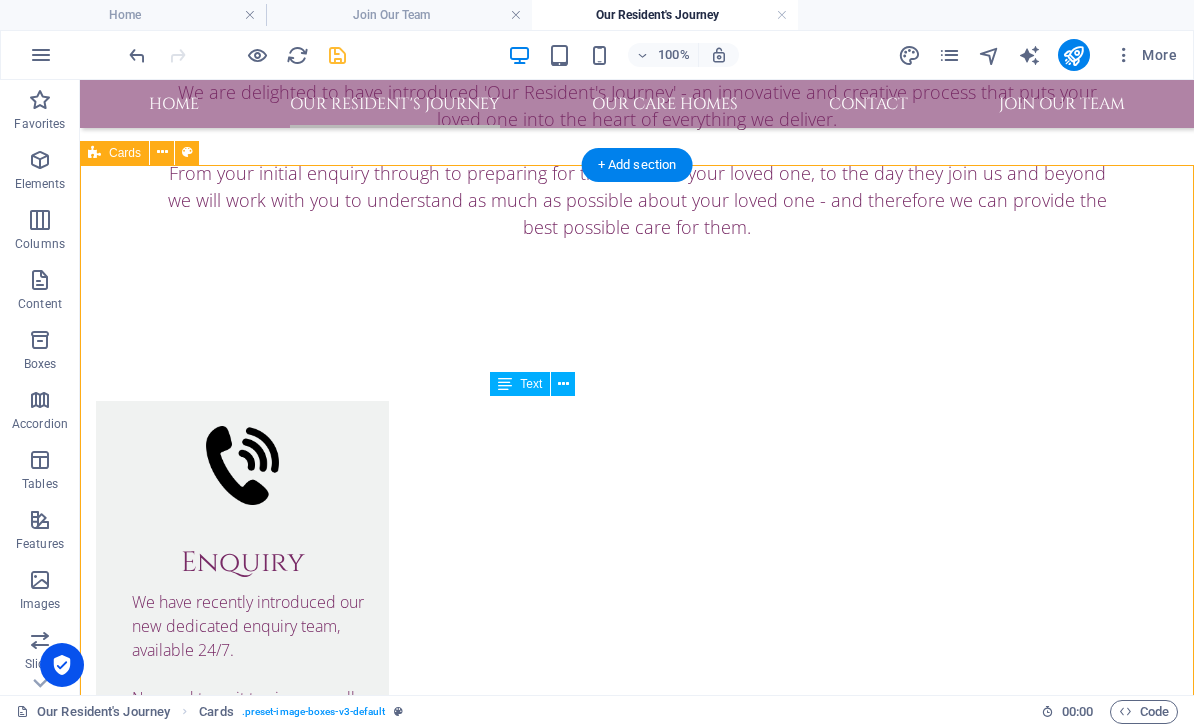 click at bounding box center (337, 55) 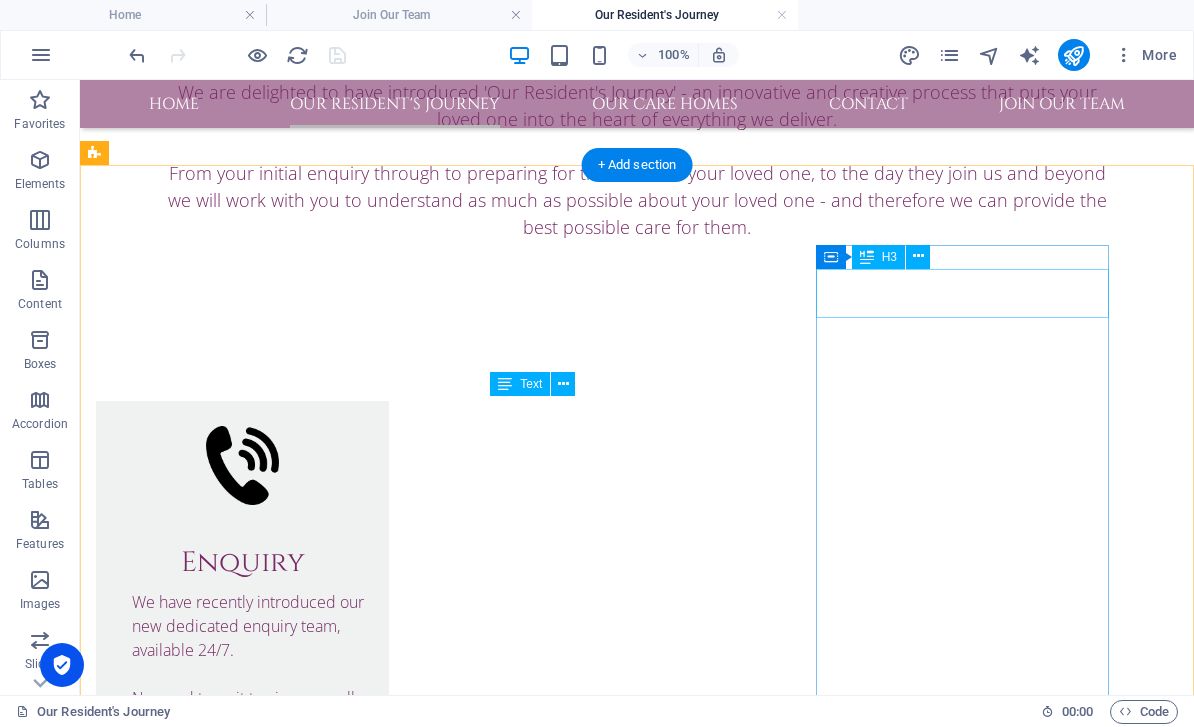 click on "Leaving us" at bounding box center (242, 3609) 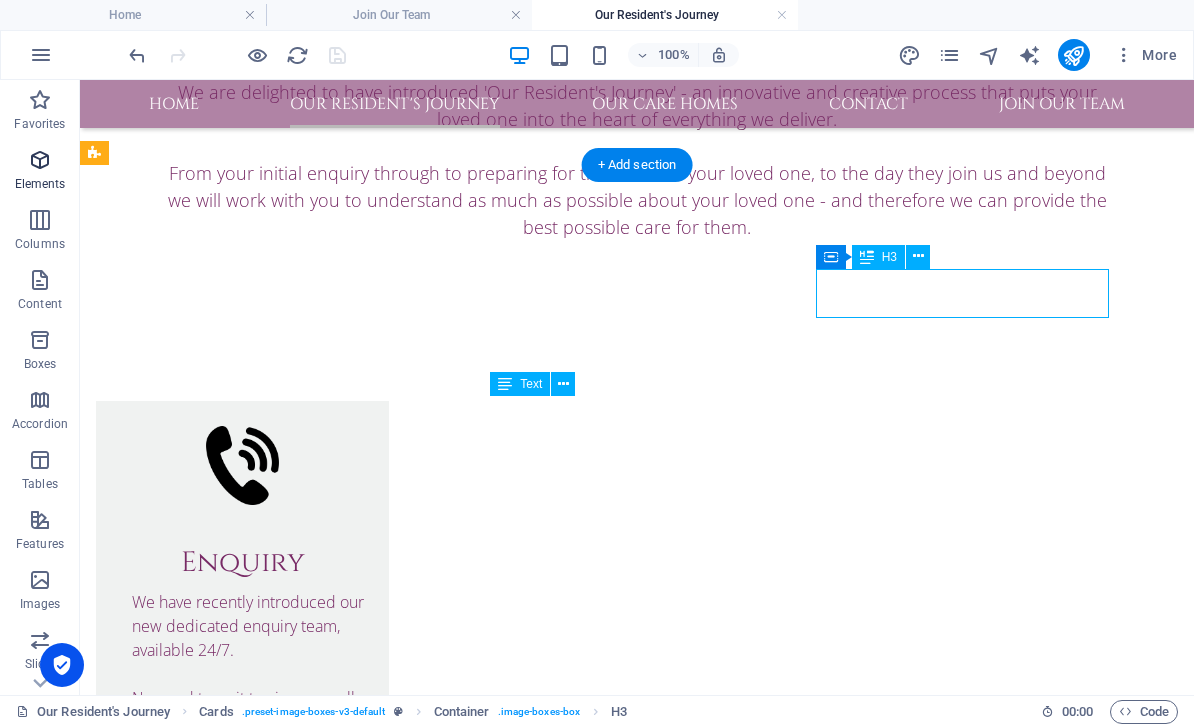 click on "Elements" at bounding box center (40, 172) 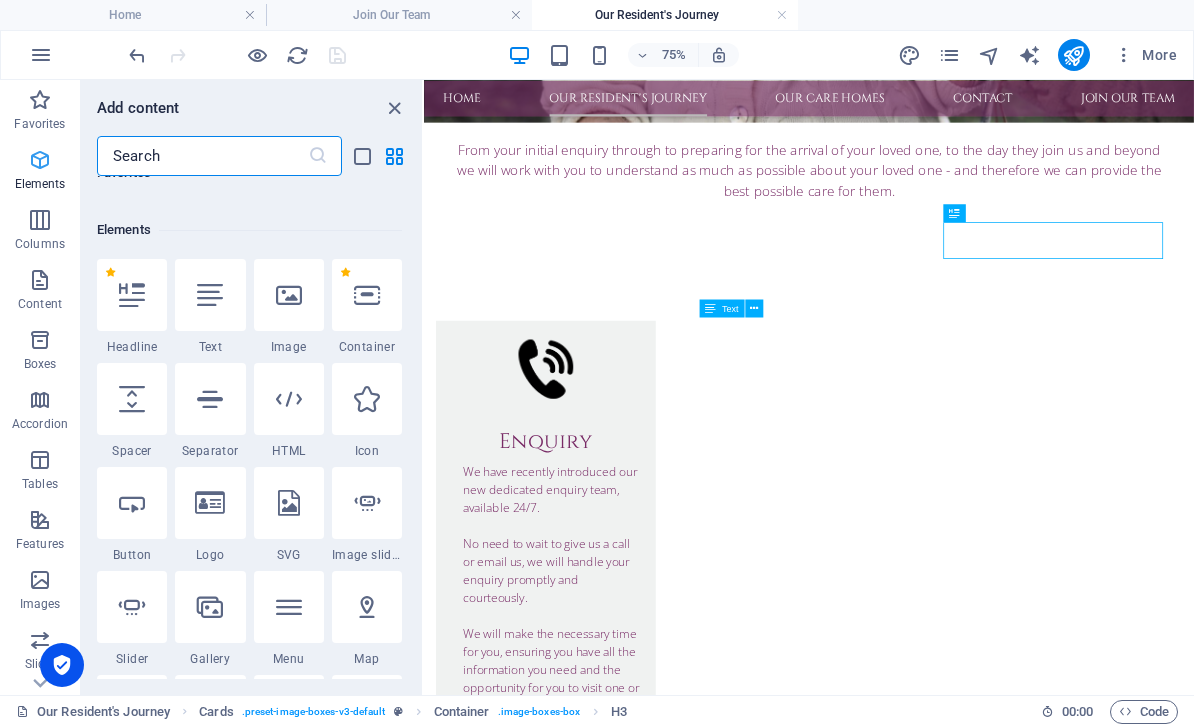 scroll, scrollTop: 213, scrollLeft: 0, axis: vertical 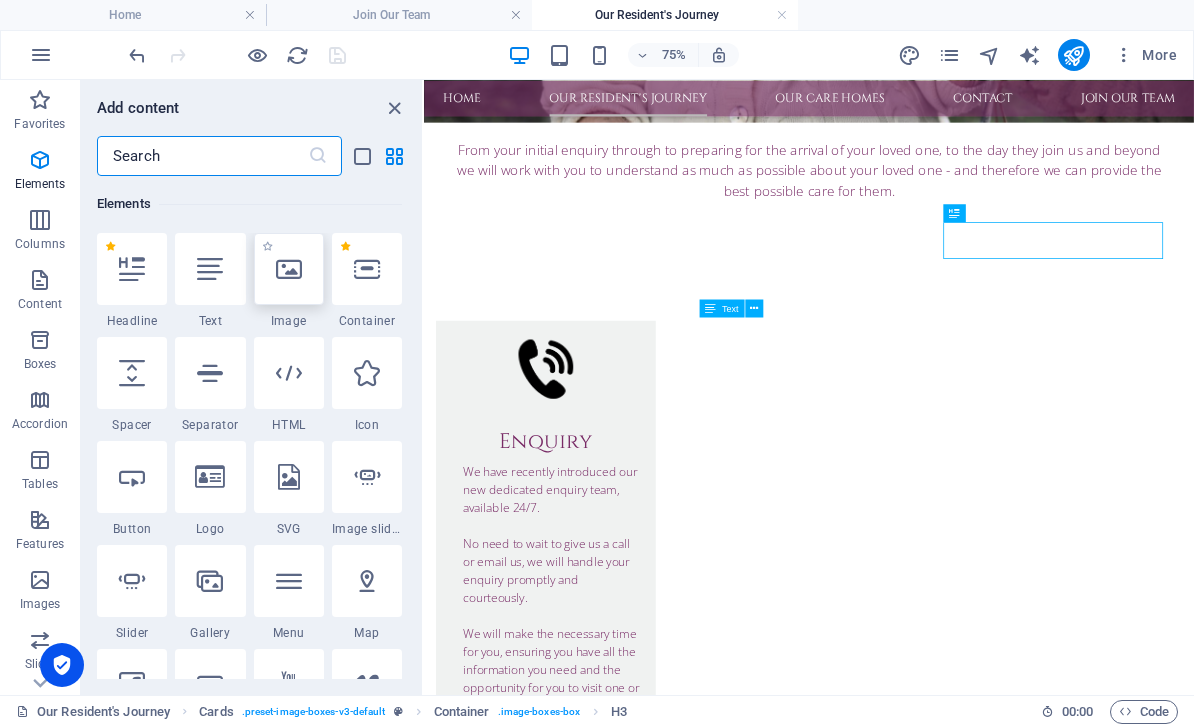 click at bounding box center [289, 269] 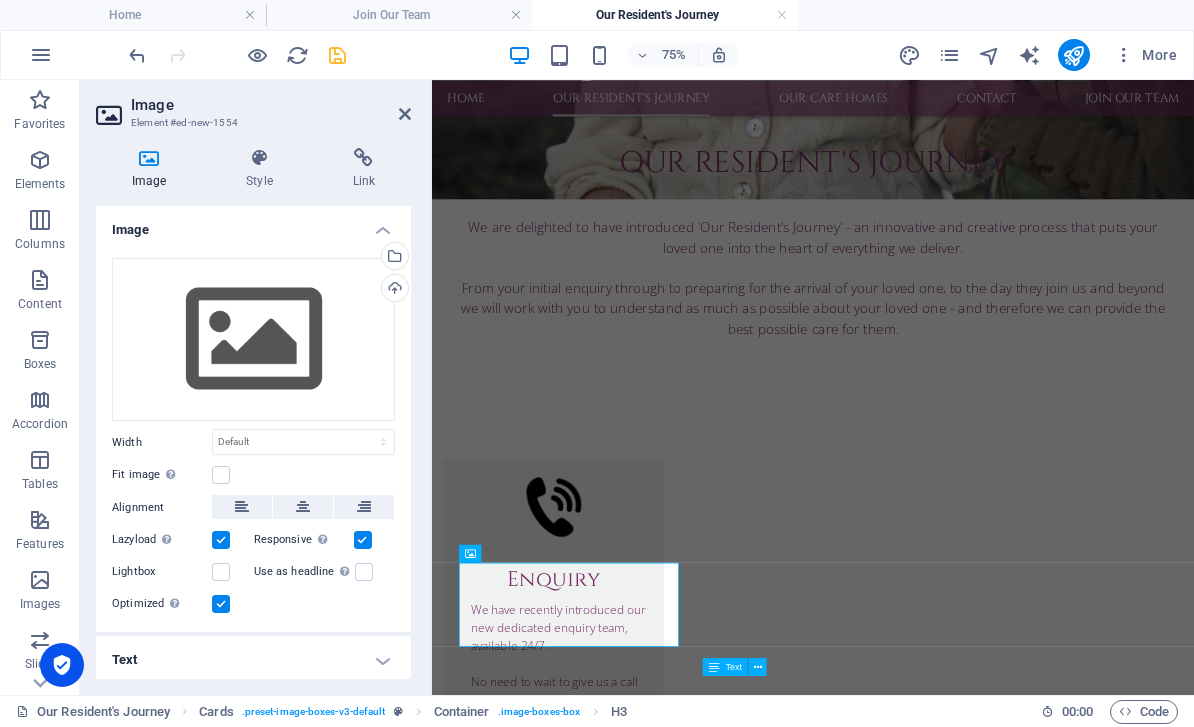 scroll, scrollTop: 1042, scrollLeft: 0, axis: vertical 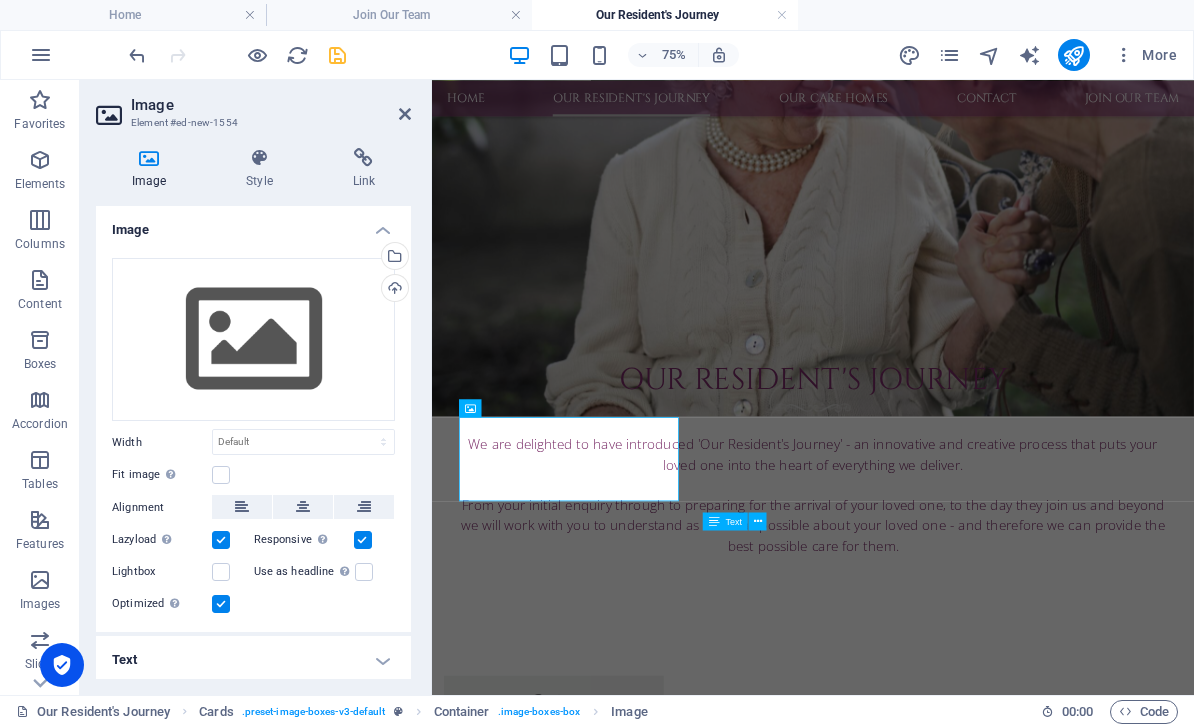 click on "Image" at bounding box center [271, 105] 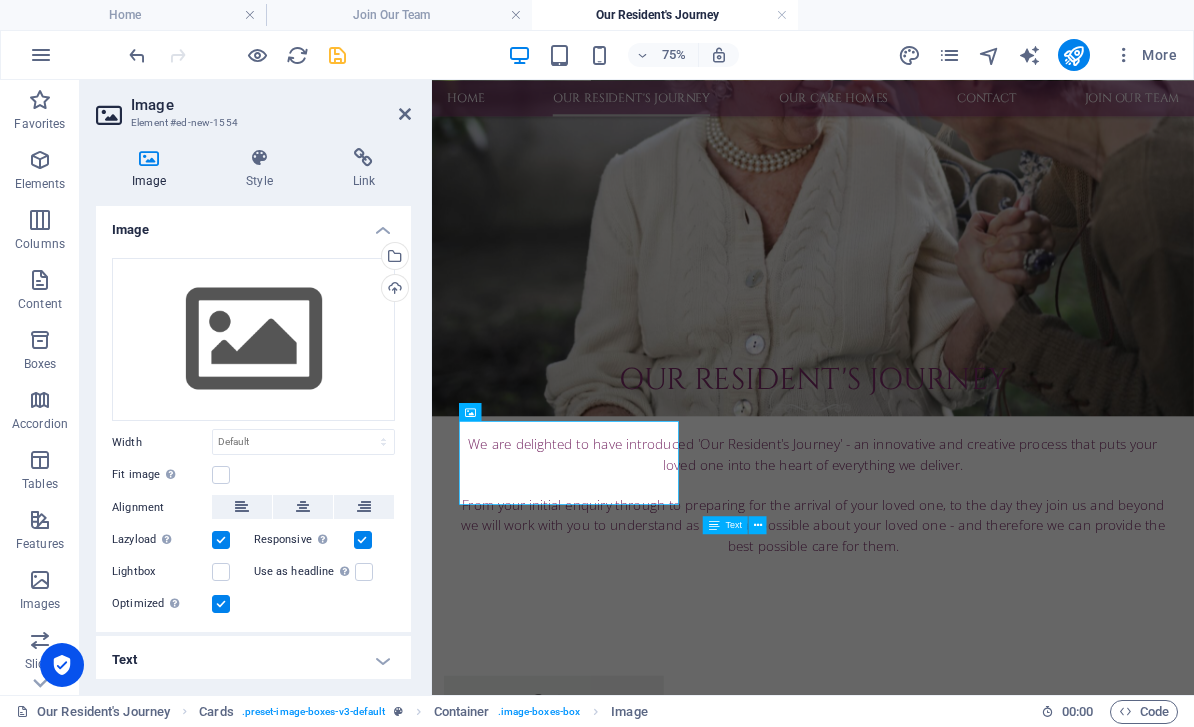 scroll, scrollTop: 1229, scrollLeft: 0, axis: vertical 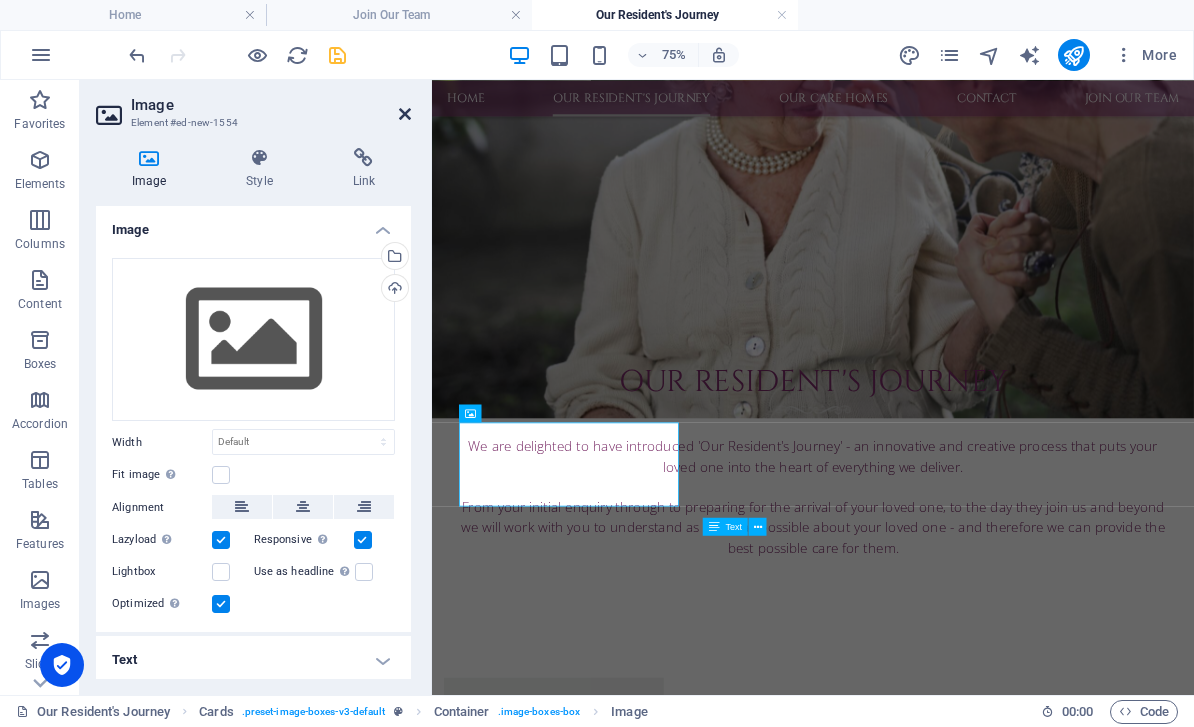 click at bounding box center (405, 114) 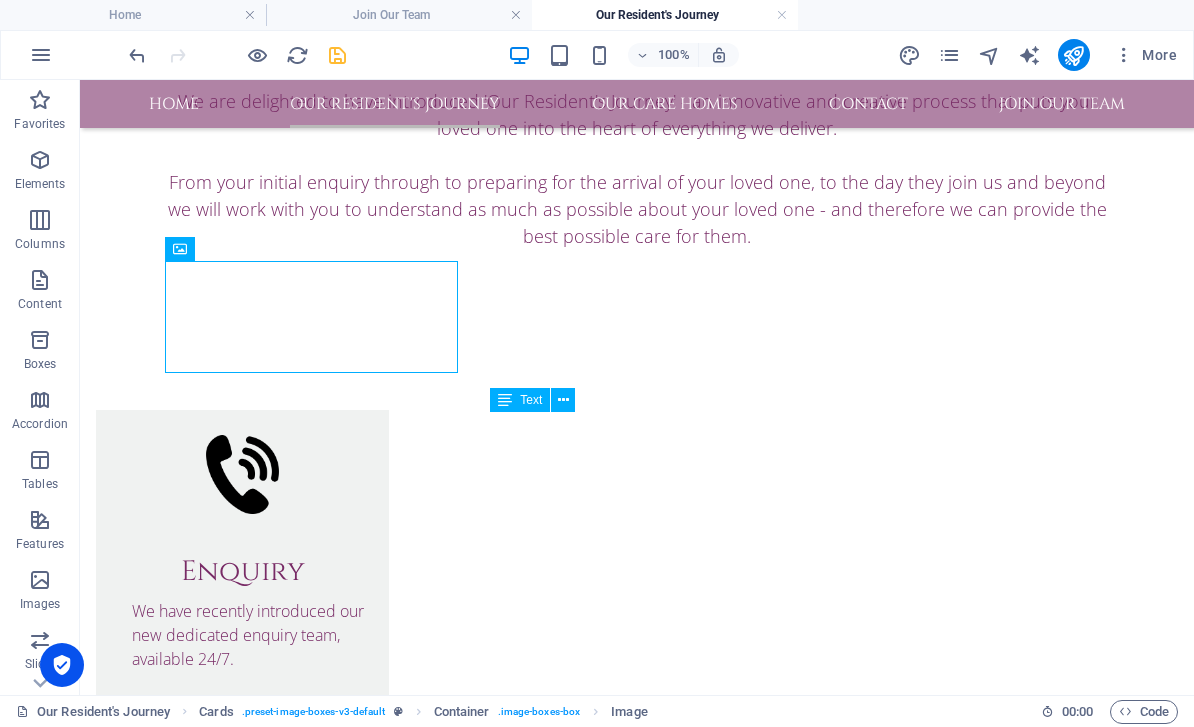 scroll, scrollTop: 1507, scrollLeft: 0, axis: vertical 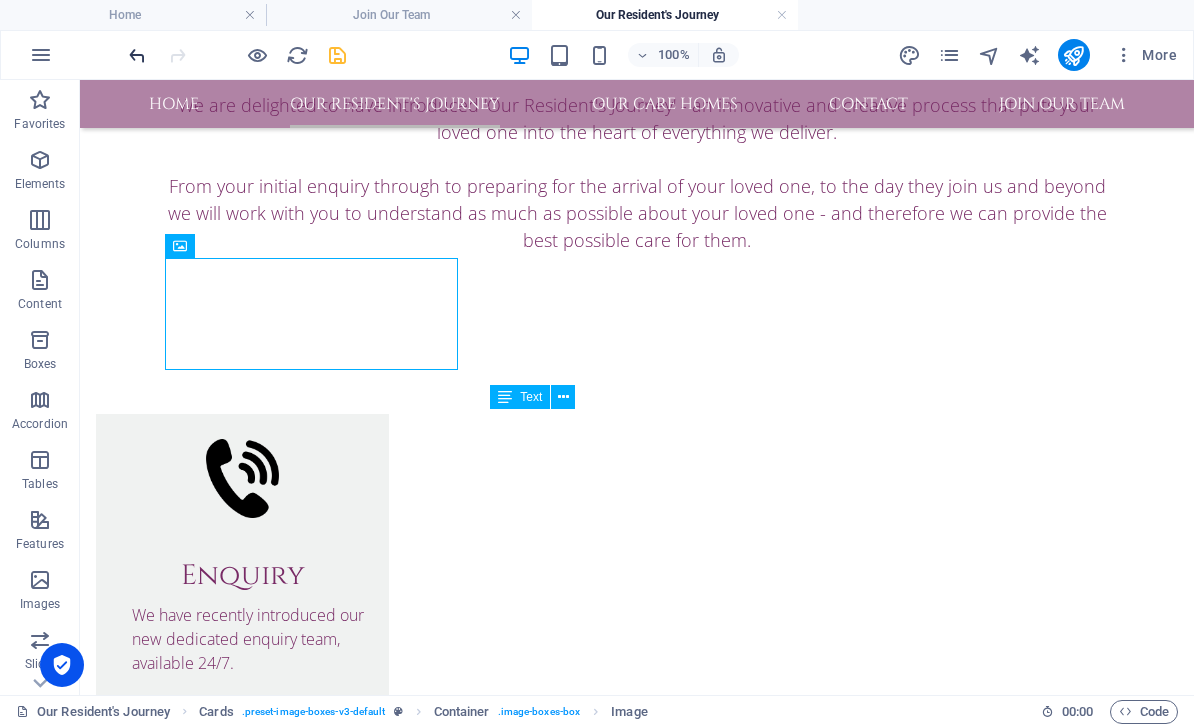click at bounding box center [137, 55] 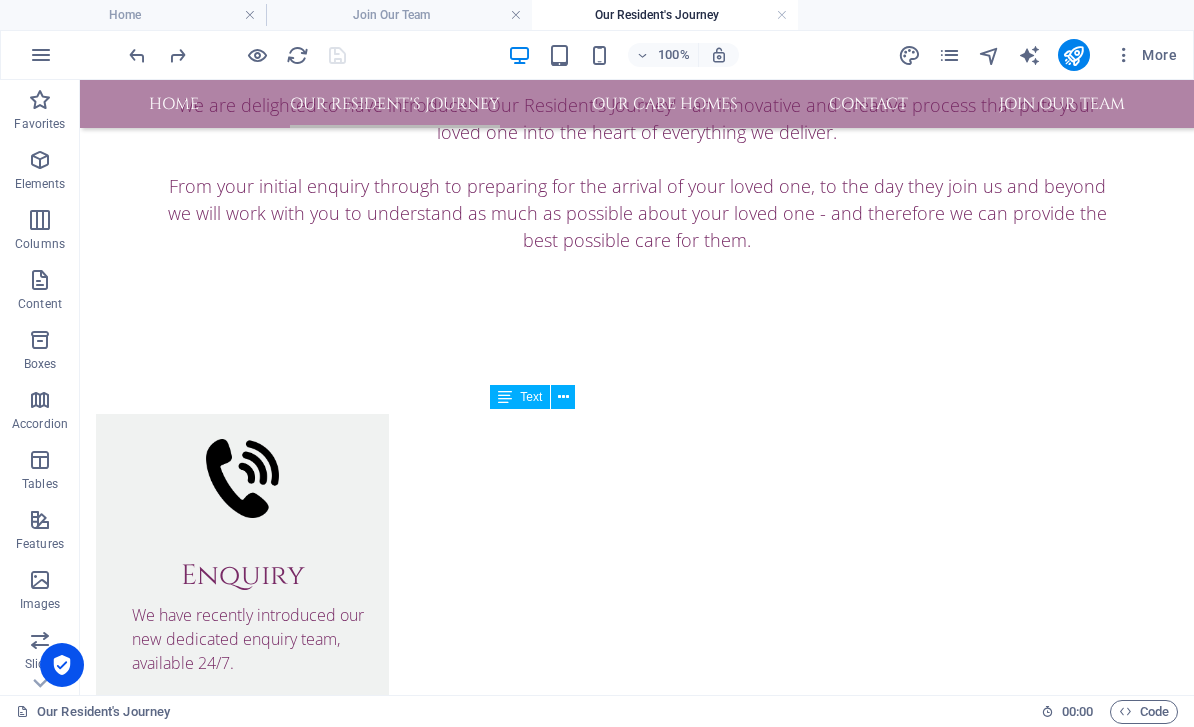 click on "Leaving us" at bounding box center (242, 3622) 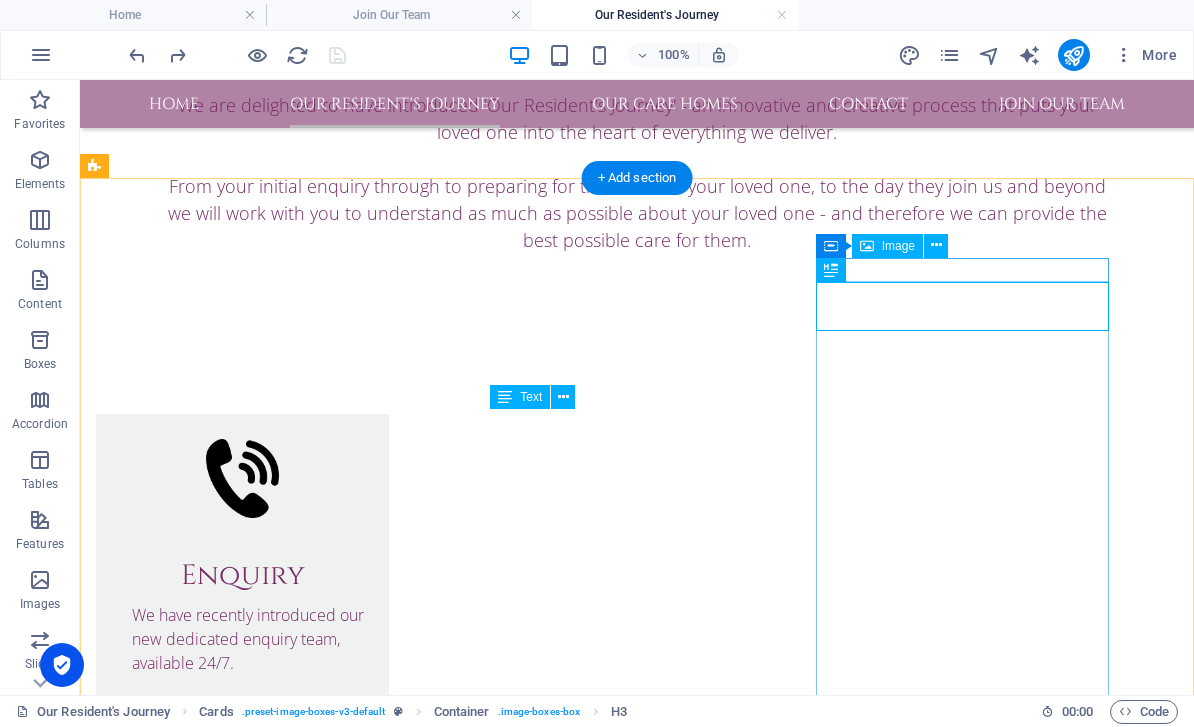 click at bounding box center [242, 3551] 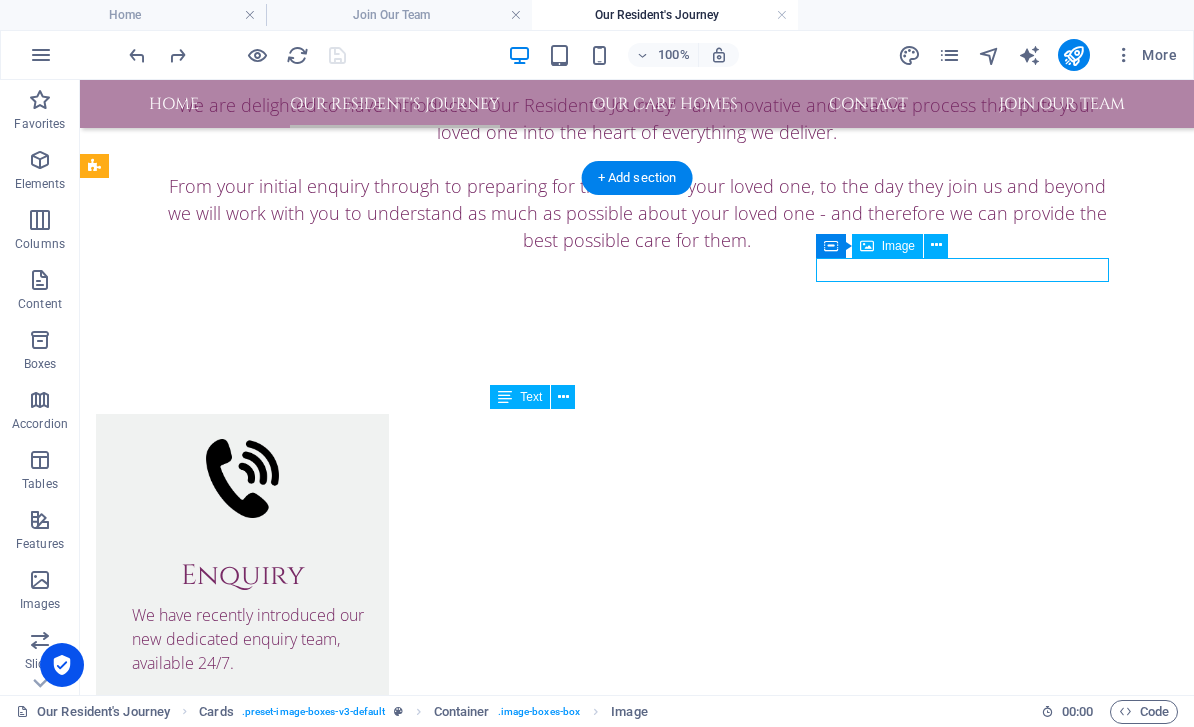 click at bounding box center (242, 3551) 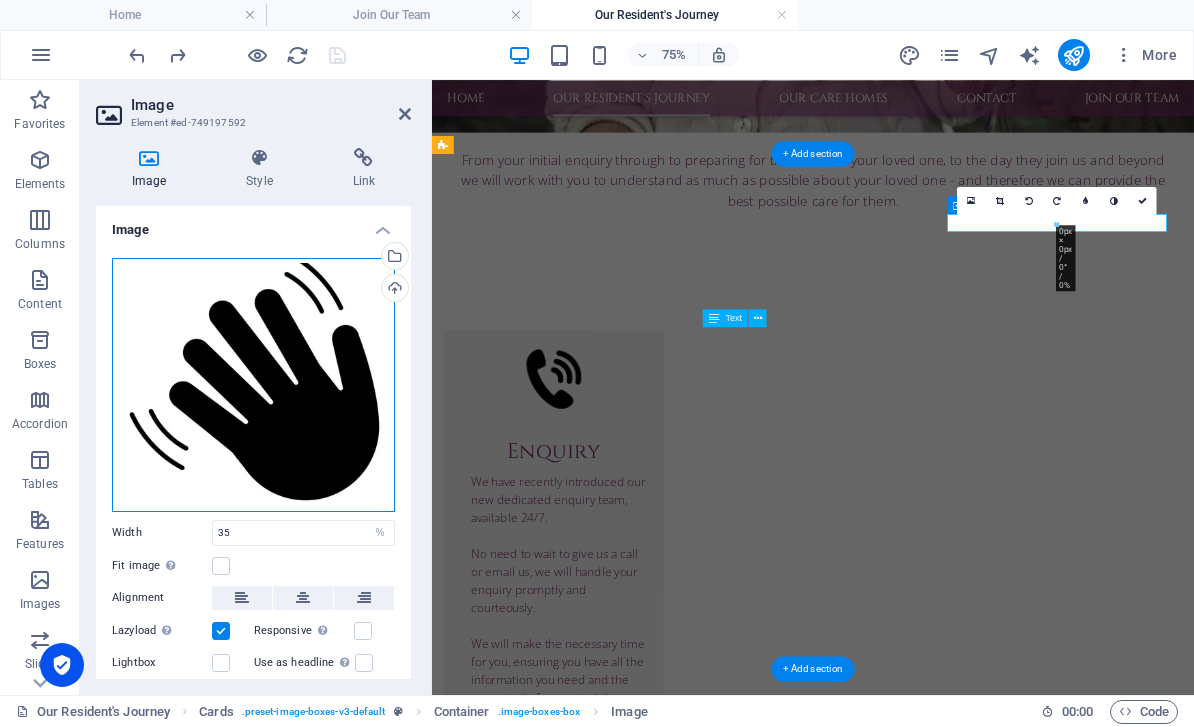 click on "Drag files here, click to choose files or select files from Files or our free stock photos & videos" at bounding box center (253, 385) 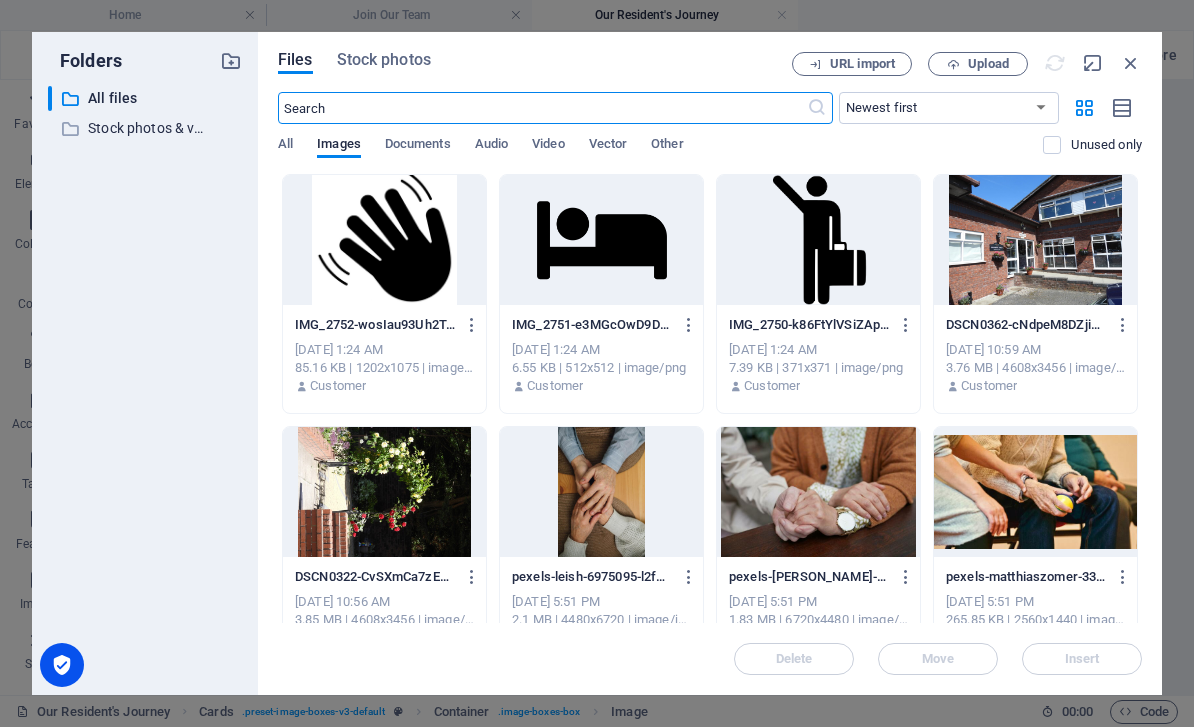 scroll, scrollTop: 80, scrollLeft: 0, axis: vertical 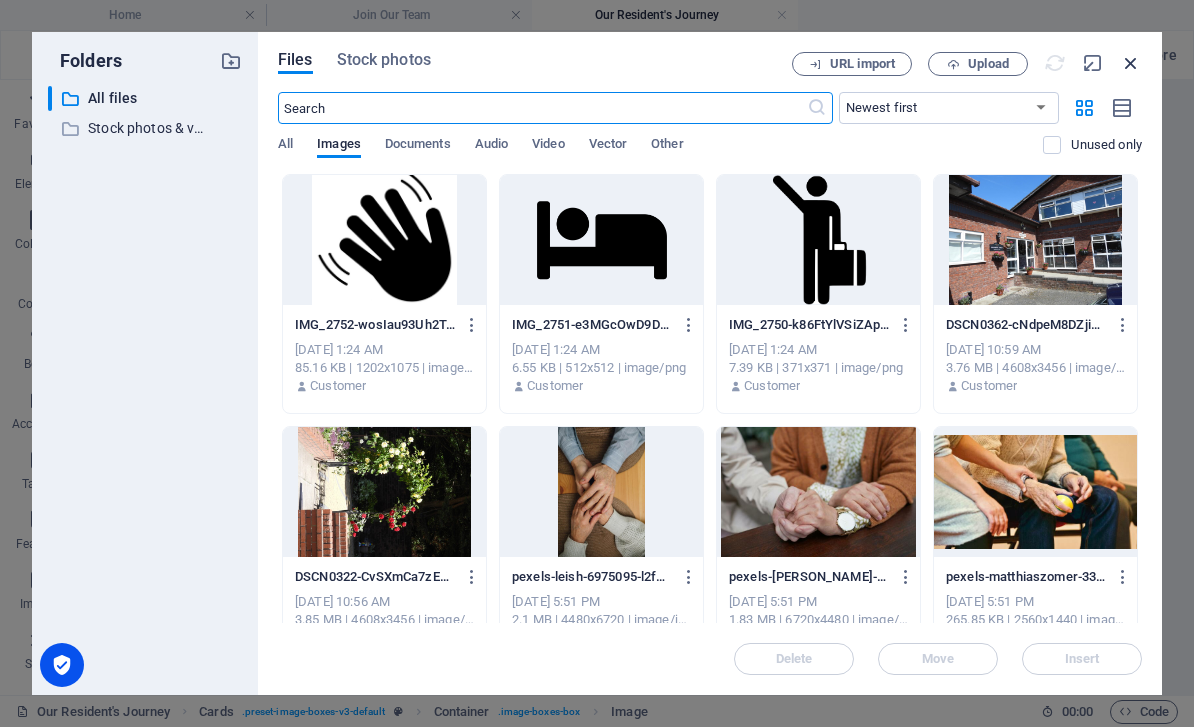 click at bounding box center [1131, 63] 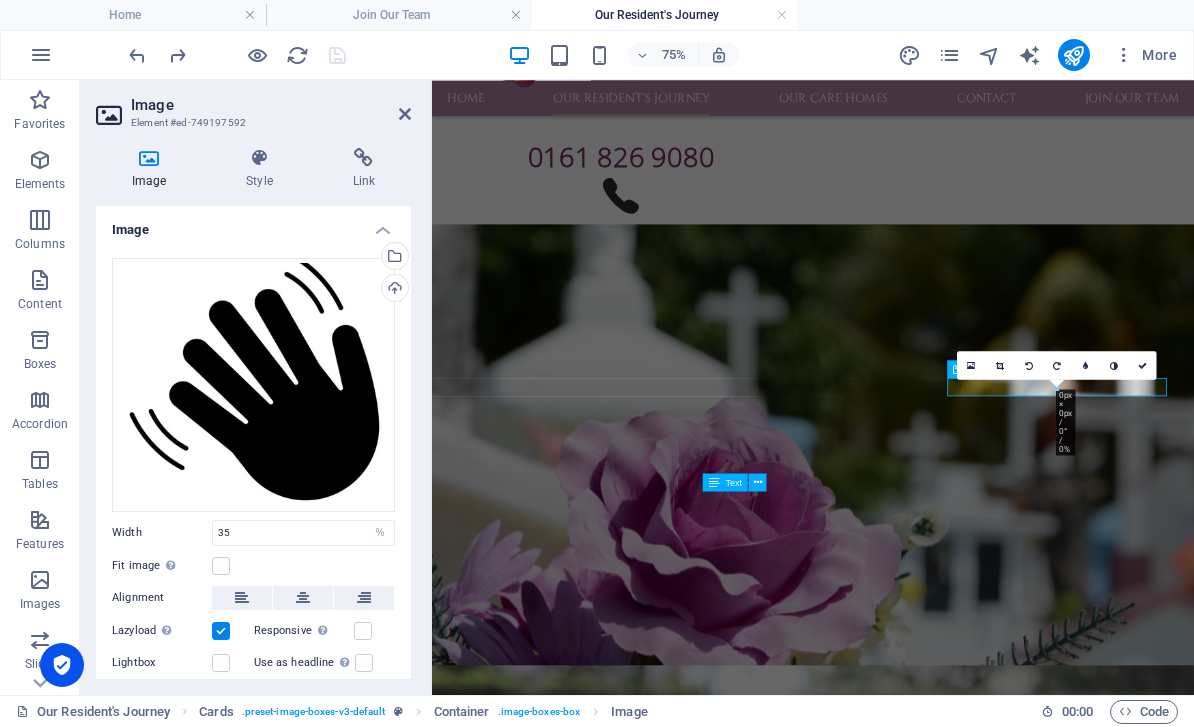 scroll, scrollTop: 1288, scrollLeft: 0, axis: vertical 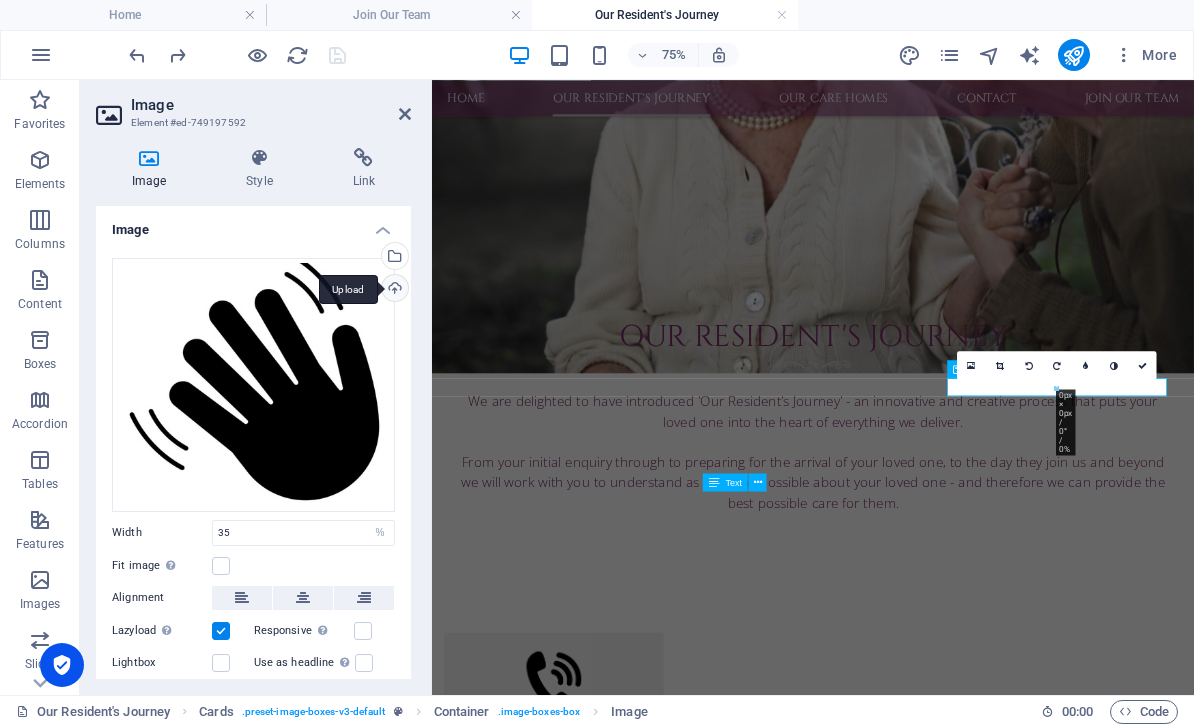 click on "Upload" at bounding box center (393, 290) 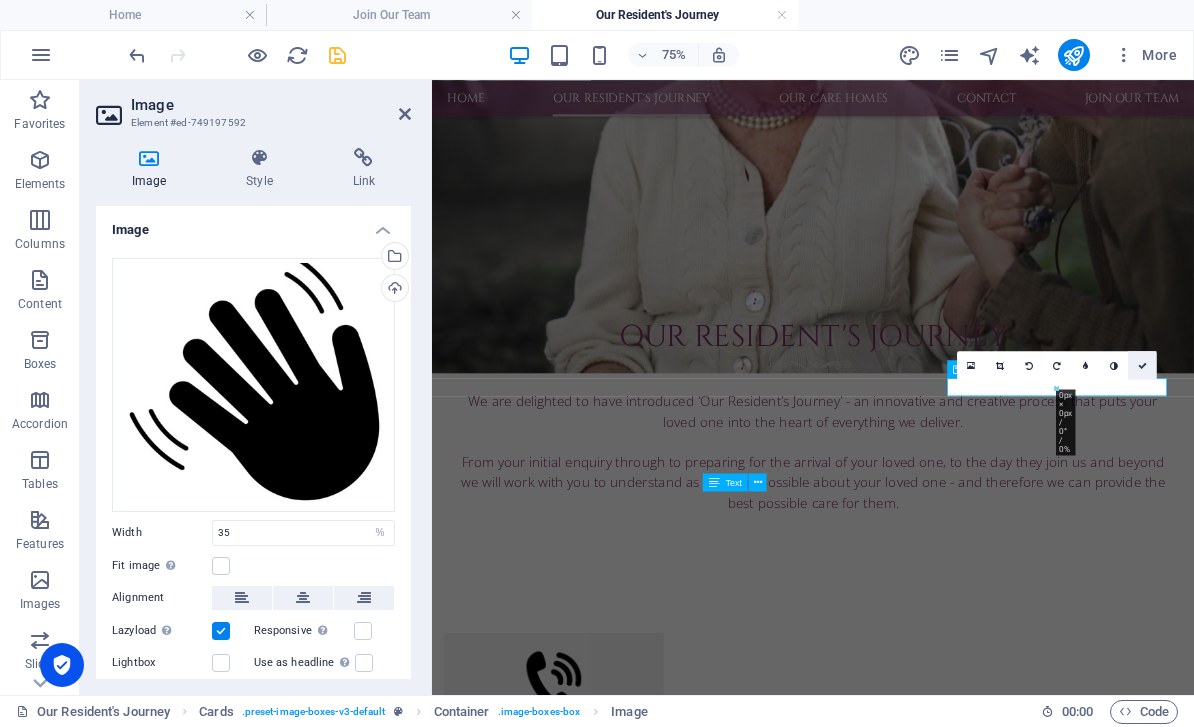 click at bounding box center [1142, 364] 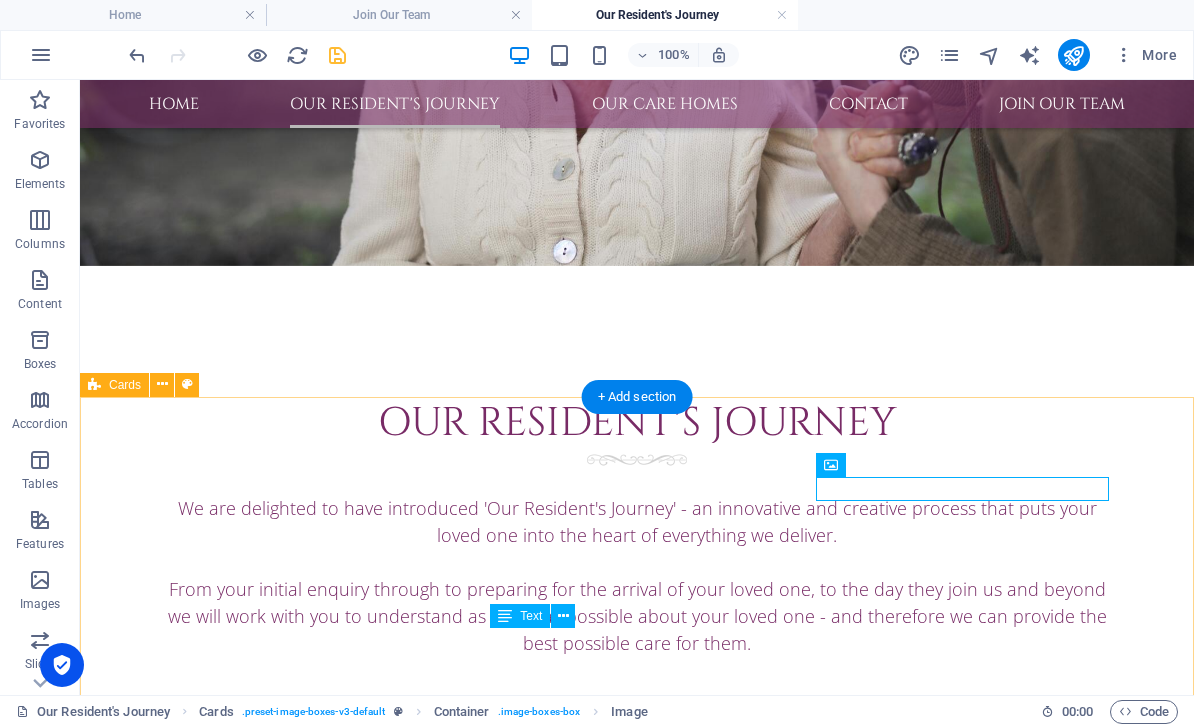 click on "Arrival The day has arrived, and our team will be ready and waiting for you and your loved one. We will take the time to get them settled in, and ensure that you are shown around the home, meet our on-duty team and get an understanding of how the care home works for our residents. We may have some final administration to complete, and then when you are ready you can safely leave your loved one with us. Staying with us We pride ourselves on making sure your loved one has a safe and comfortable stay with us, taking the pressure of you and your family. Through a range of activities and quality home cooked food we want to make sure your loved one feels part of our family during their time with us. We will keep you updated on your loved one and make sure you are aware of anything that you have asked us to let you know about. Leaving us Lorem ipsum dolor sit amet, consectetuer adipiscing elit. Aenean commodo ligula eget dolor. Lorem ipsum dolor sit amet." at bounding box center (637, 3490) 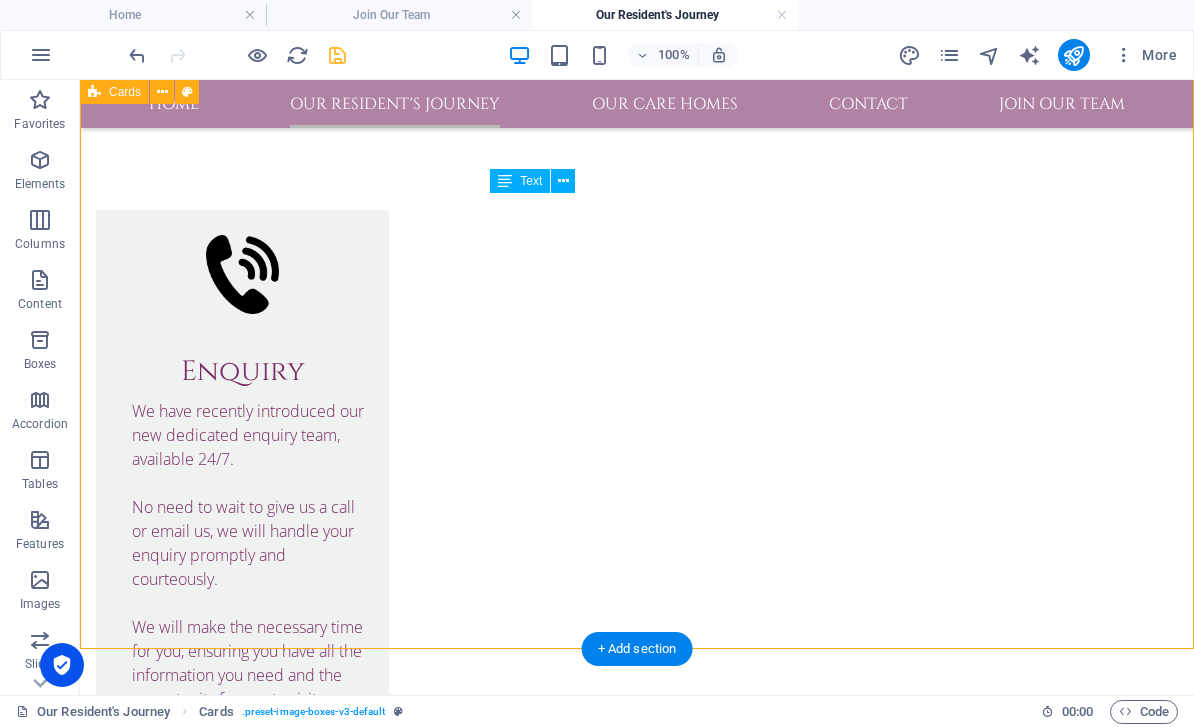 scroll, scrollTop: 1723, scrollLeft: 0, axis: vertical 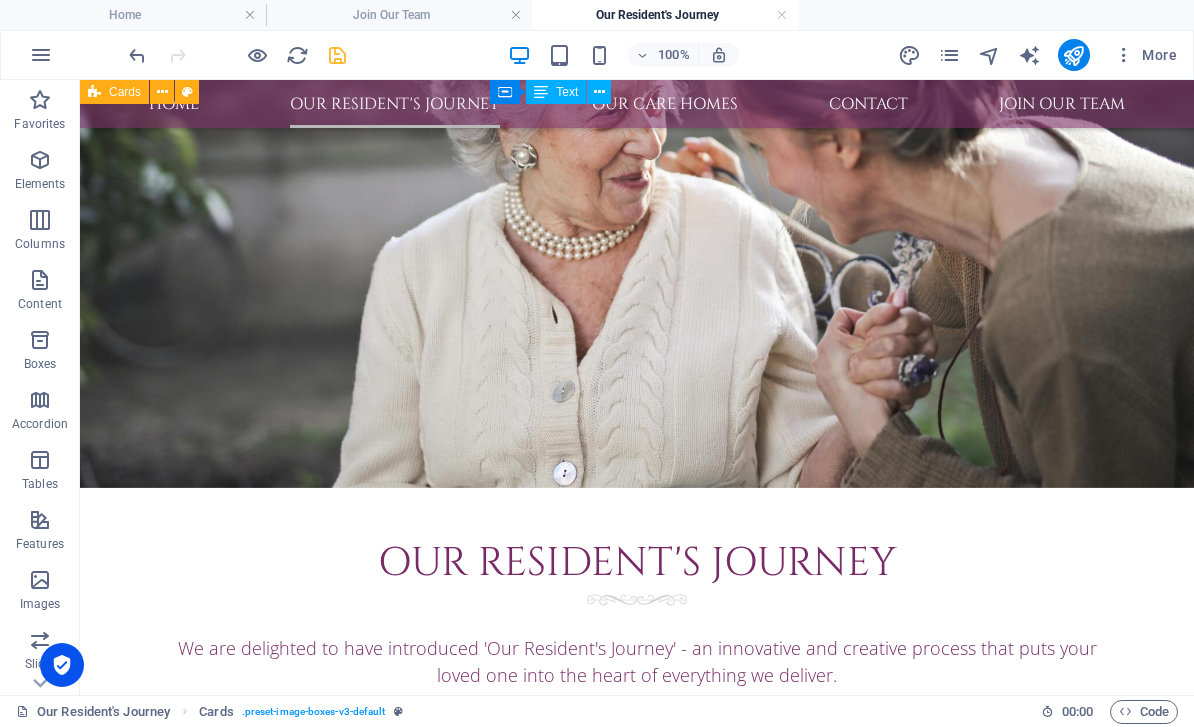 click at bounding box center [337, 55] 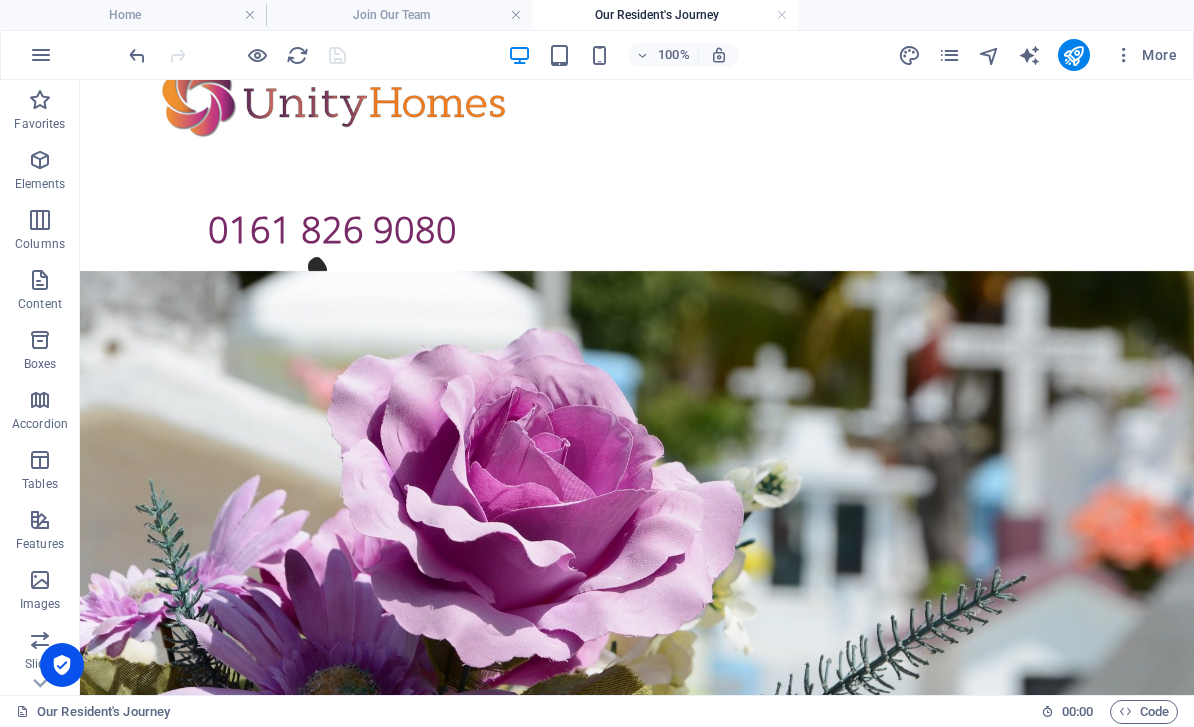 scroll, scrollTop: 14, scrollLeft: 0, axis: vertical 